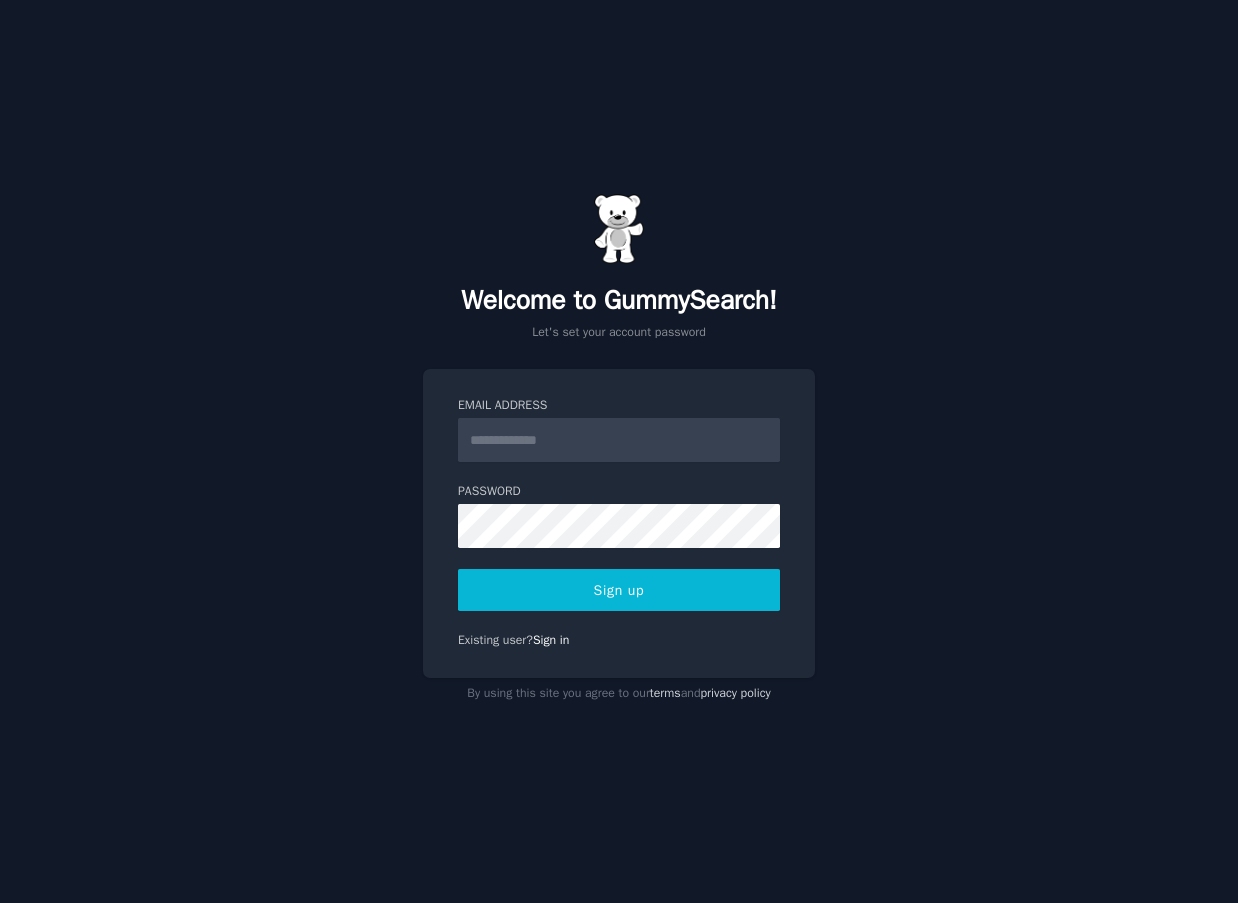 scroll, scrollTop: 0, scrollLeft: 0, axis: both 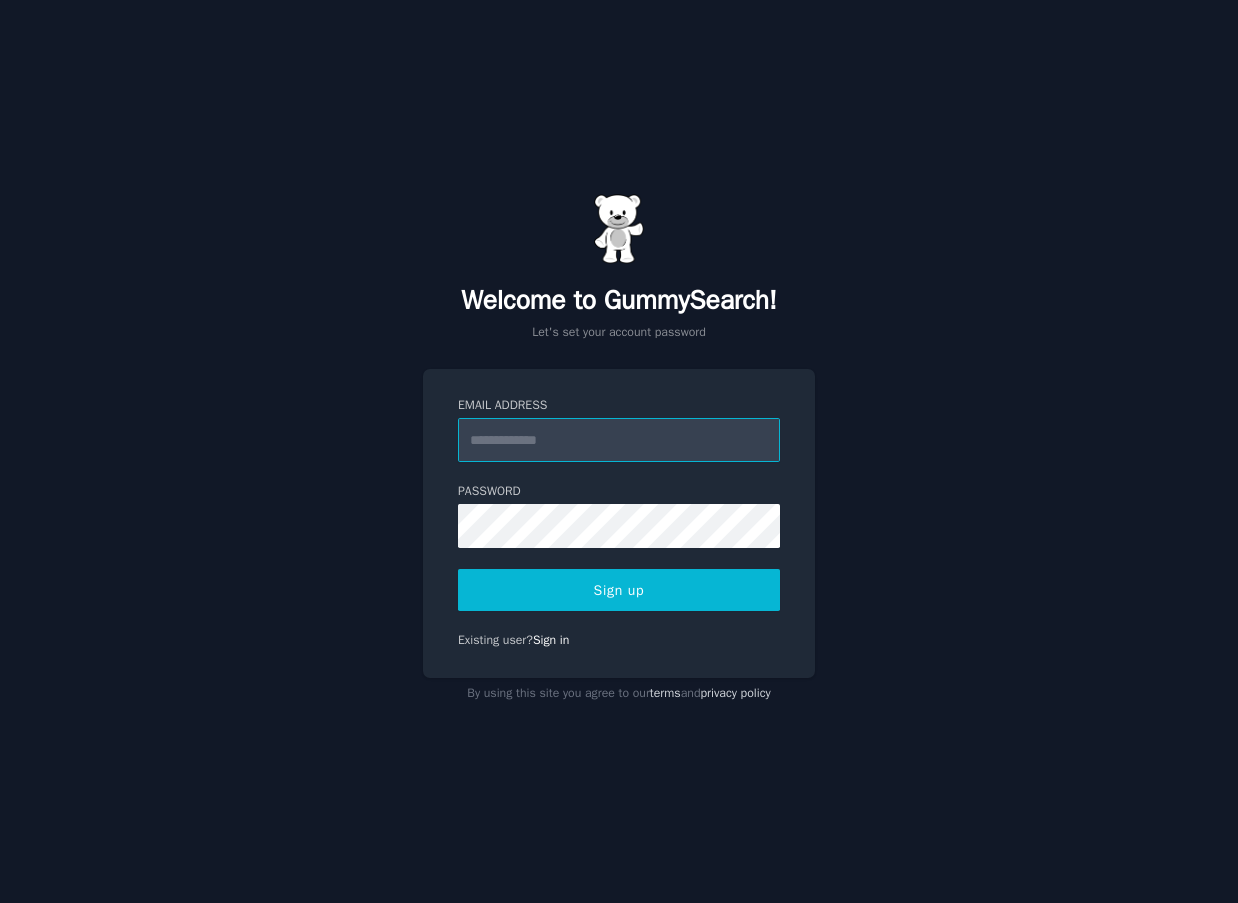 type on "**********" 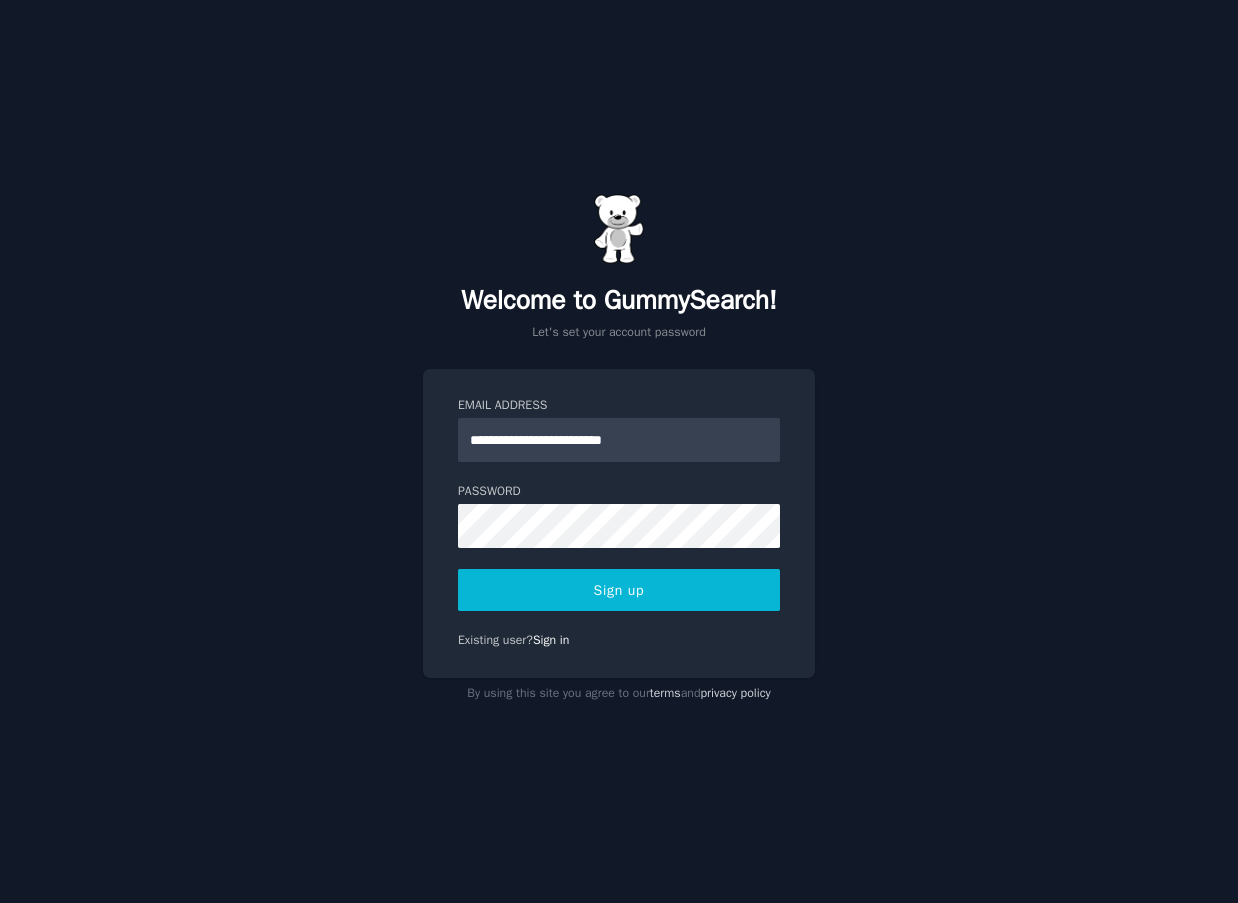 click on "**********" at bounding box center (619, 451) 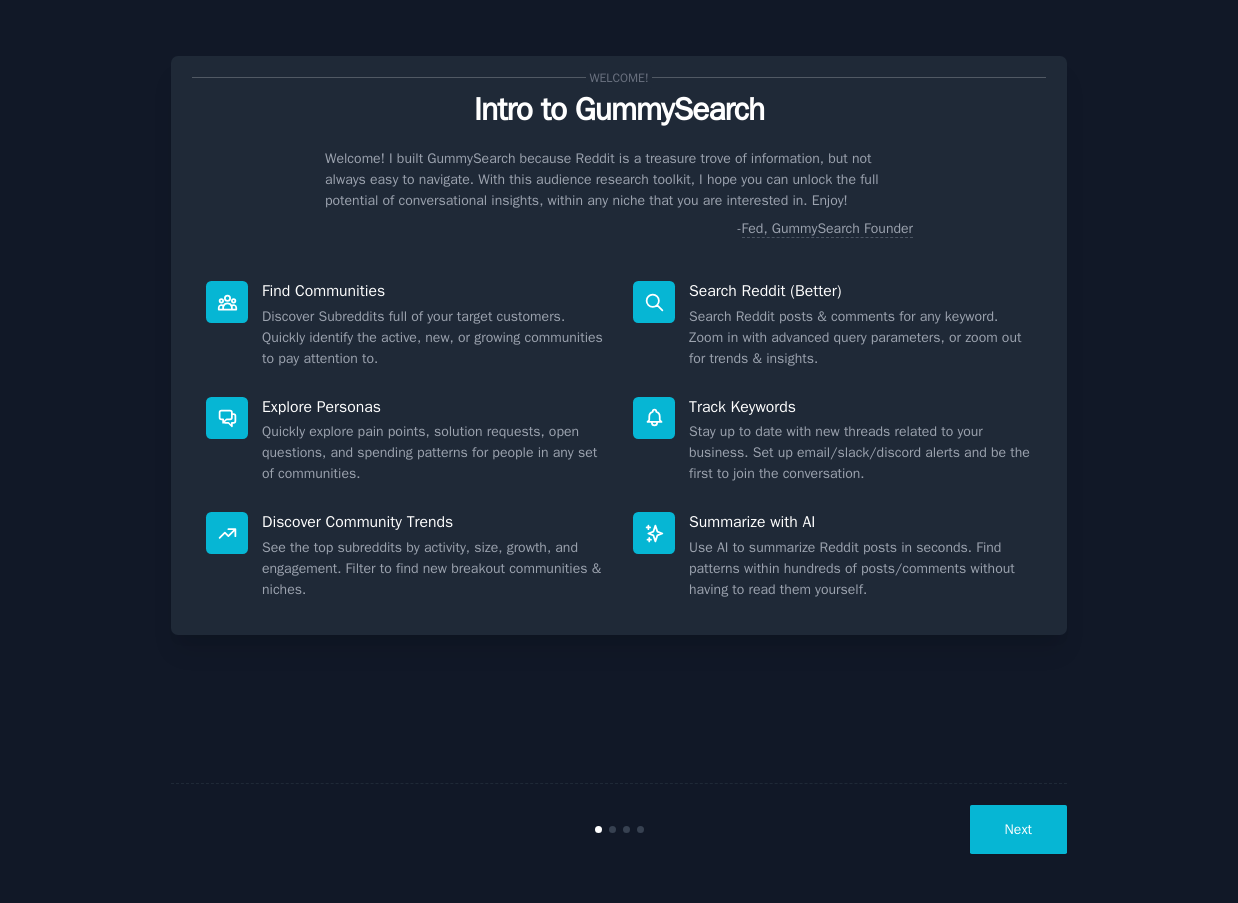 scroll, scrollTop: 0, scrollLeft: 0, axis: both 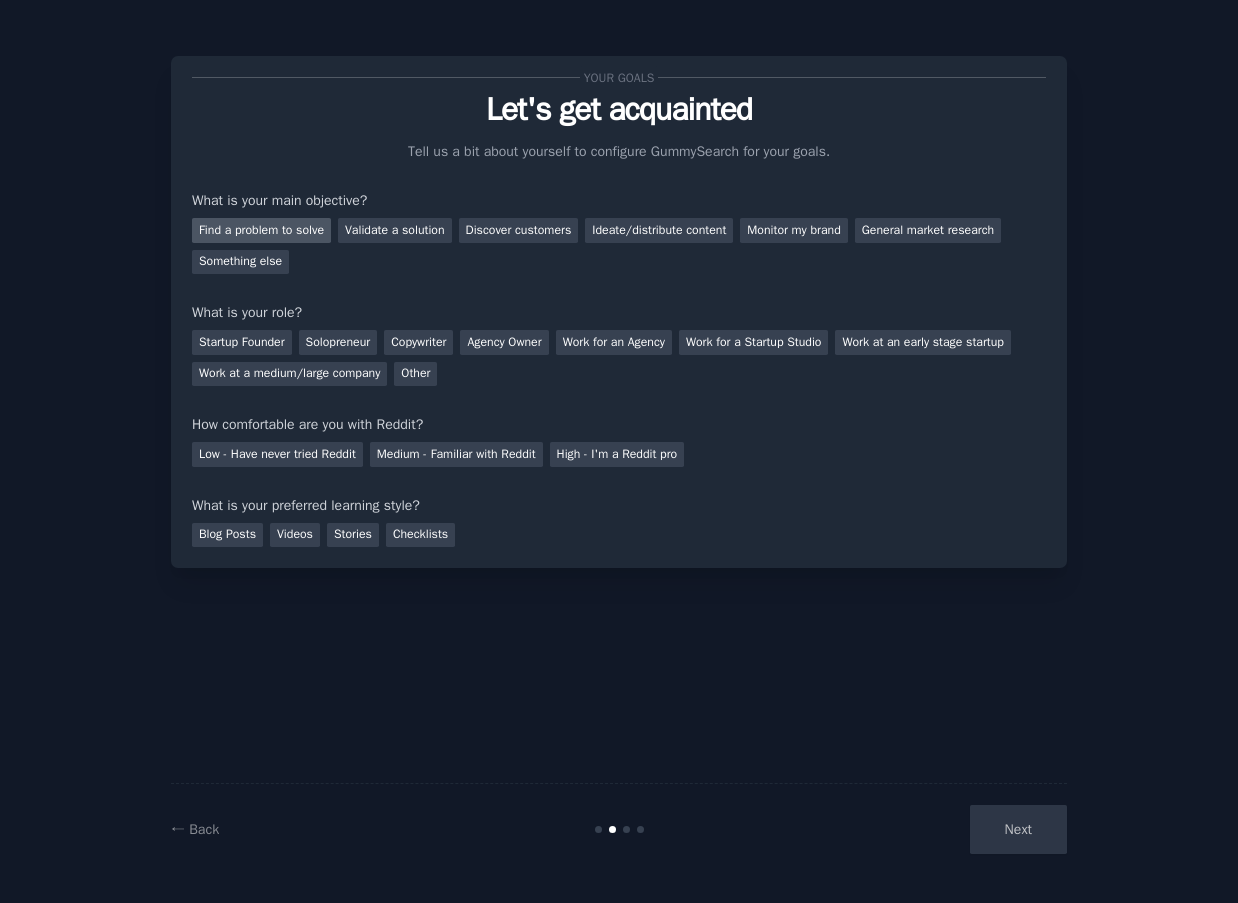 click on "Find a problem to solve" at bounding box center (261, 230) 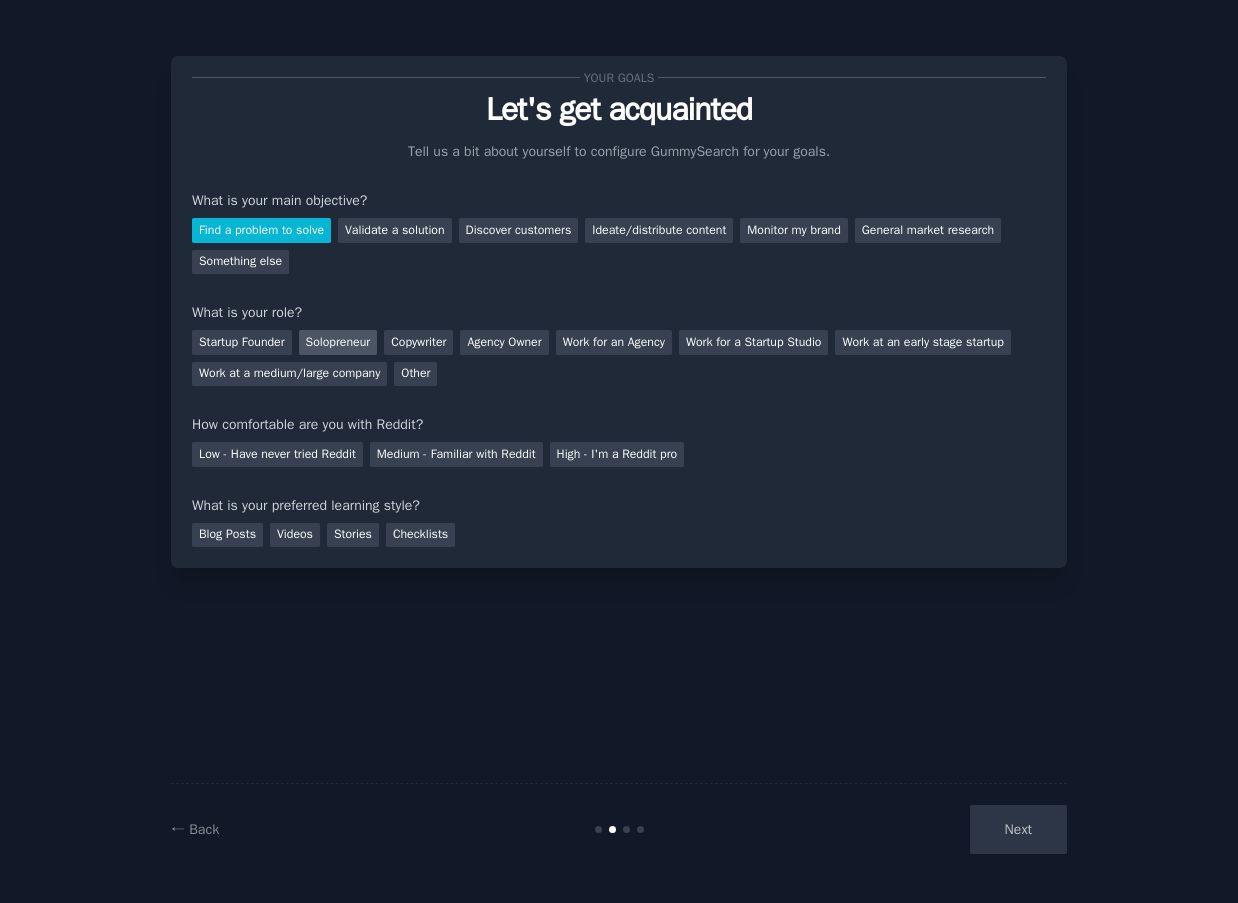 click on "Solopreneur" at bounding box center [338, 342] 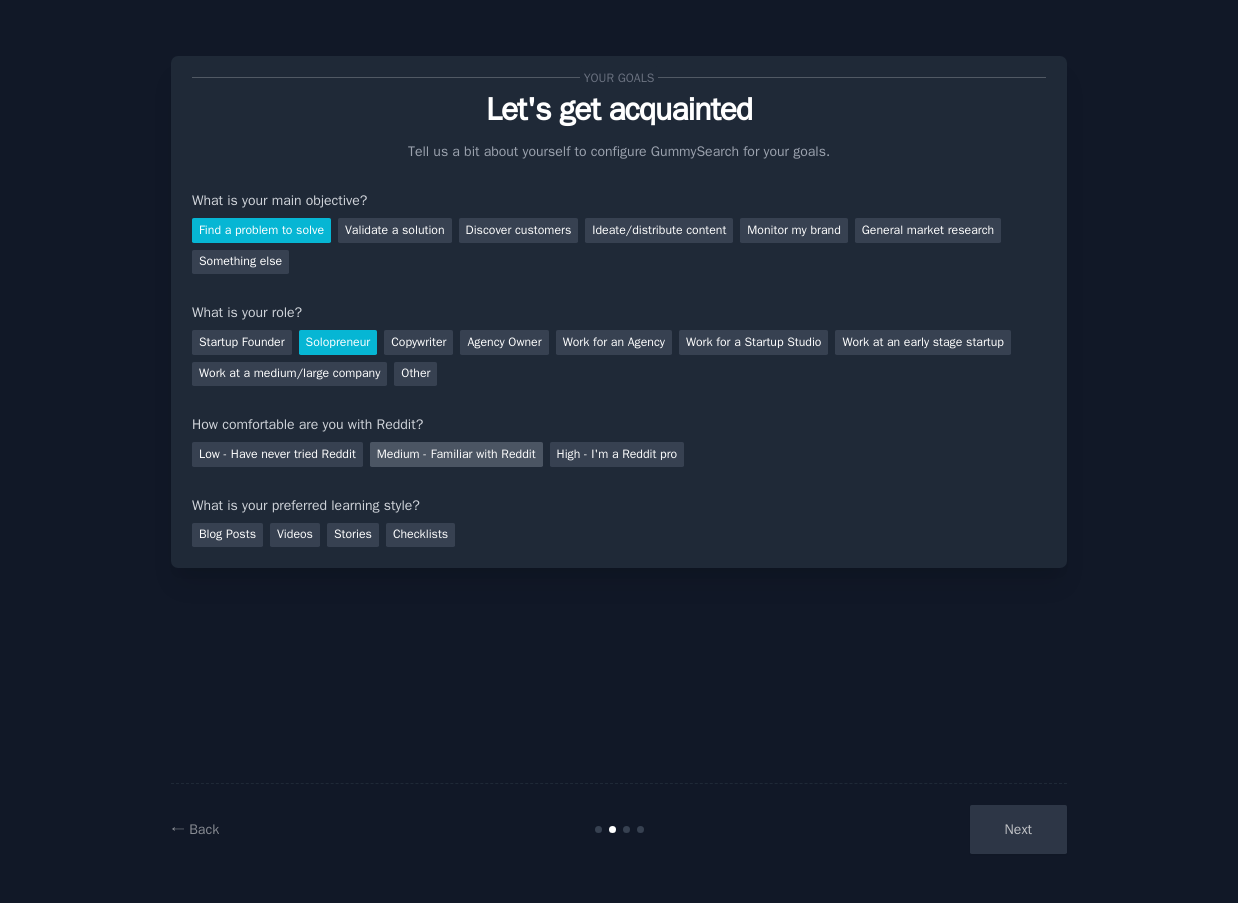 click on "Medium - Familiar with Reddit" at bounding box center (456, 454) 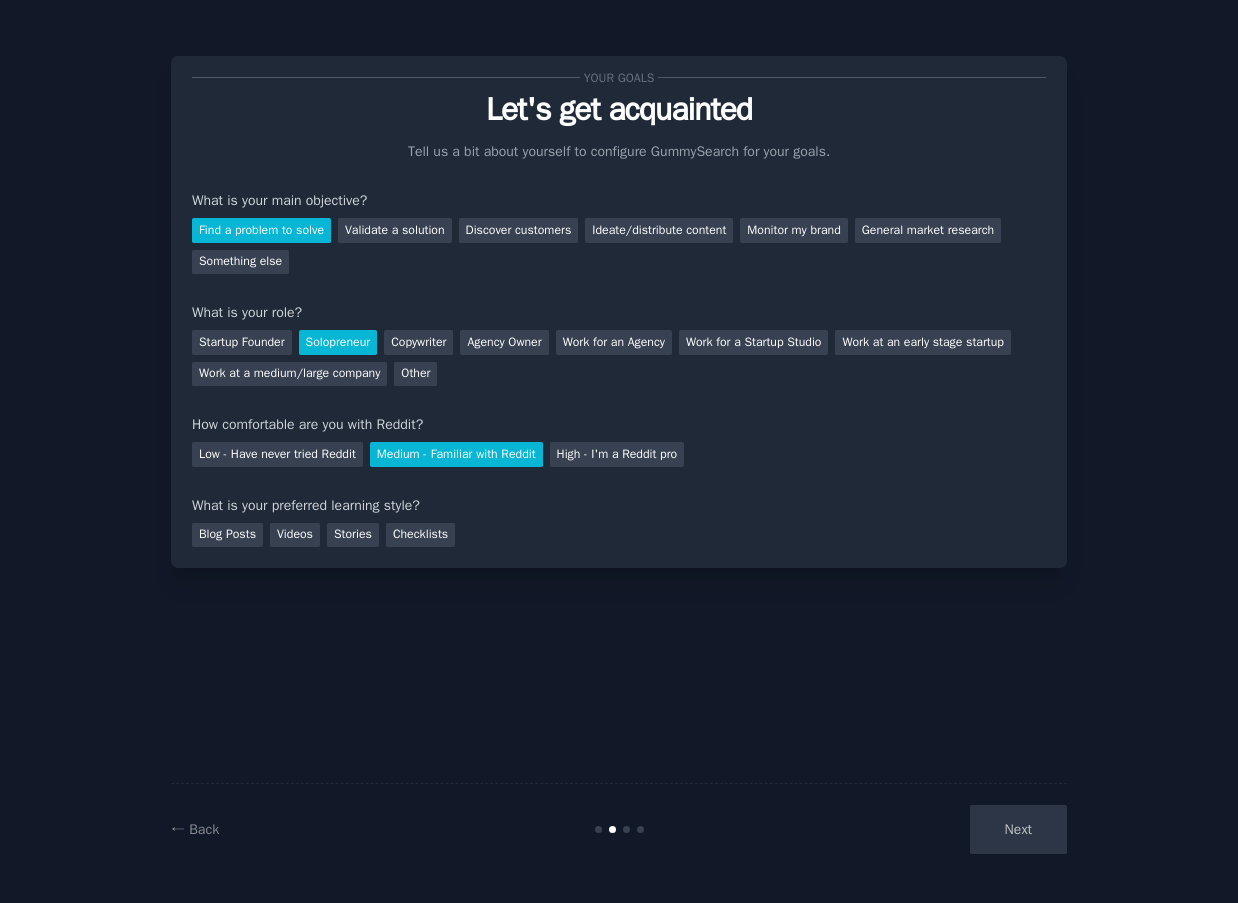scroll, scrollTop: 0, scrollLeft: 0, axis: both 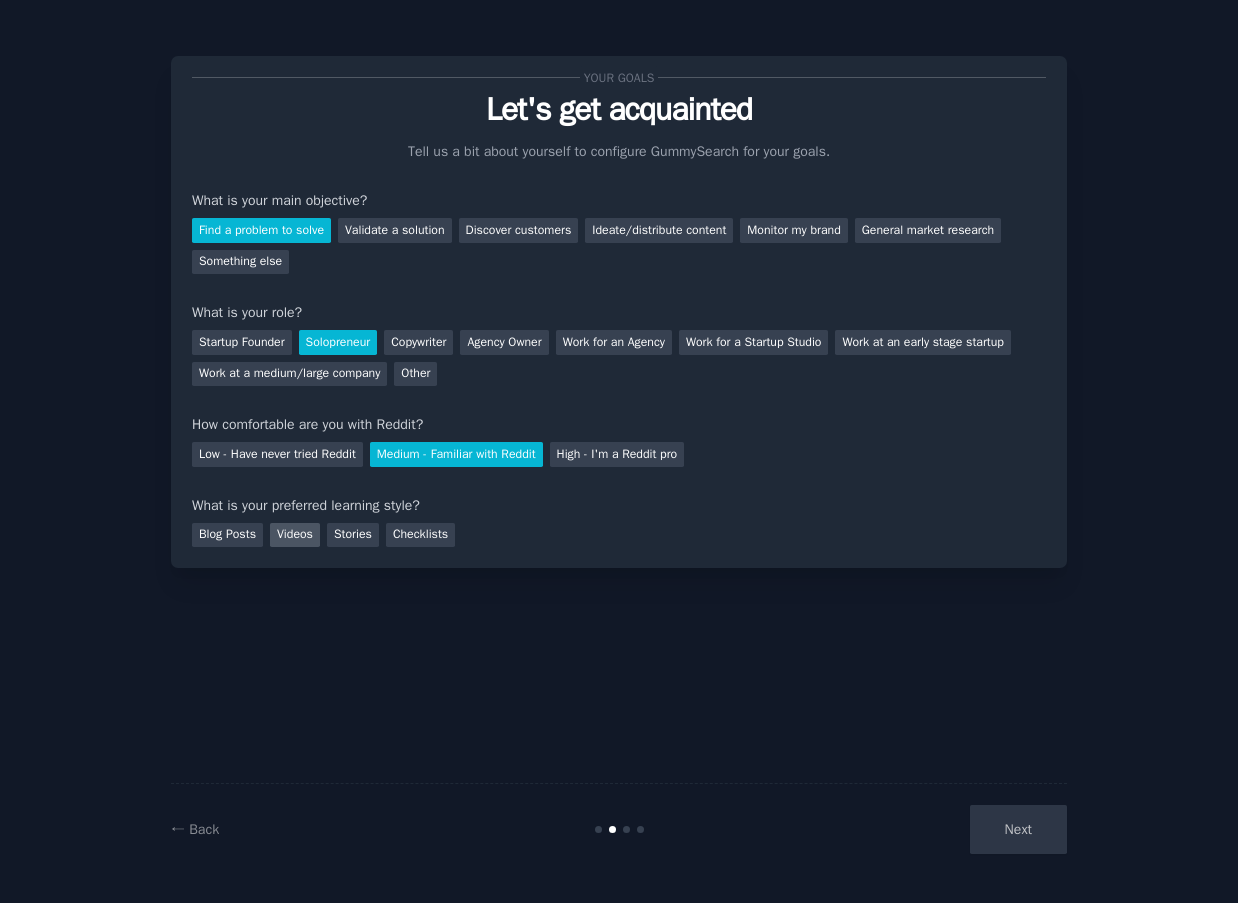 click on "Videos" at bounding box center (295, 535) 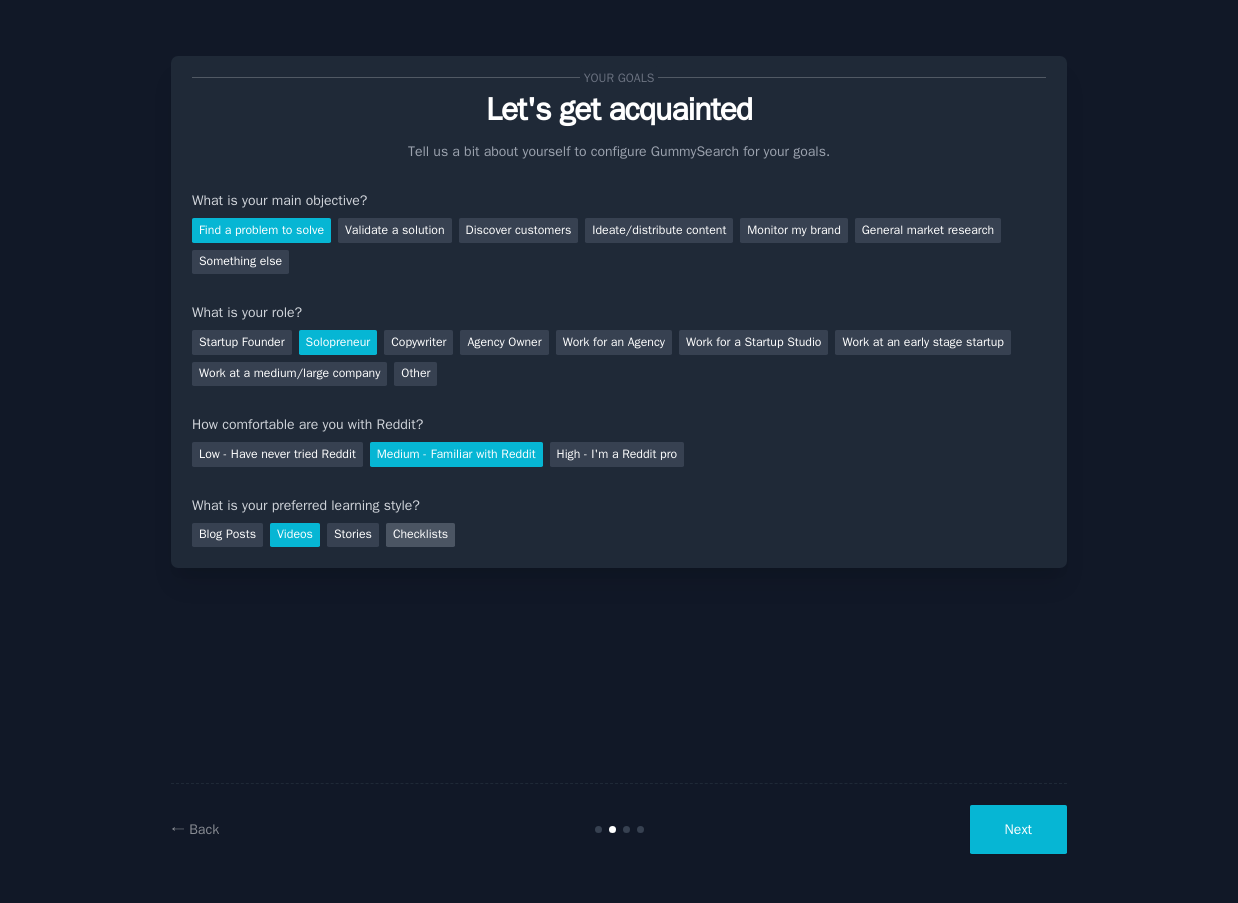 click on "Checklists" at bounding box center (420, 535) 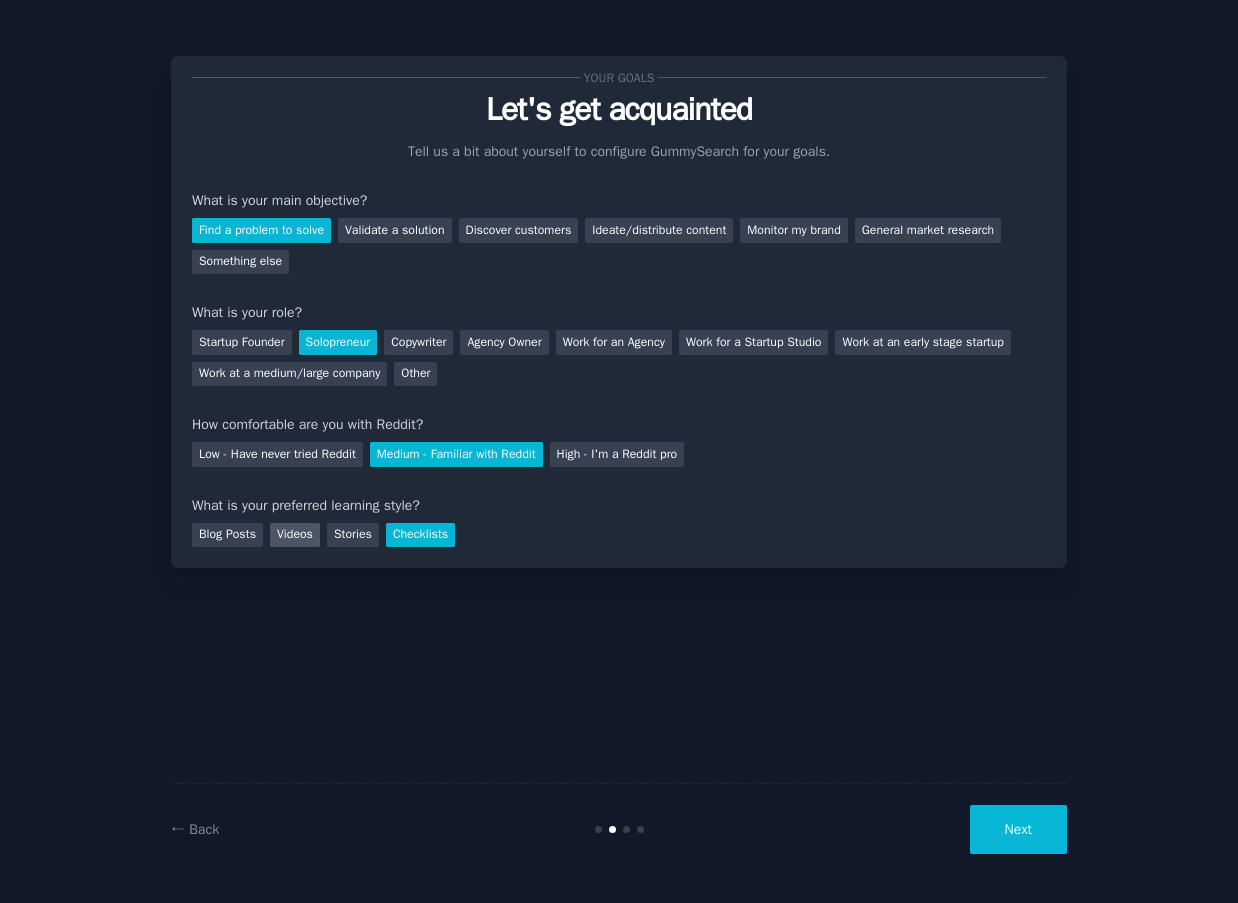 click on "Videos" at bounding box center [295, 535] 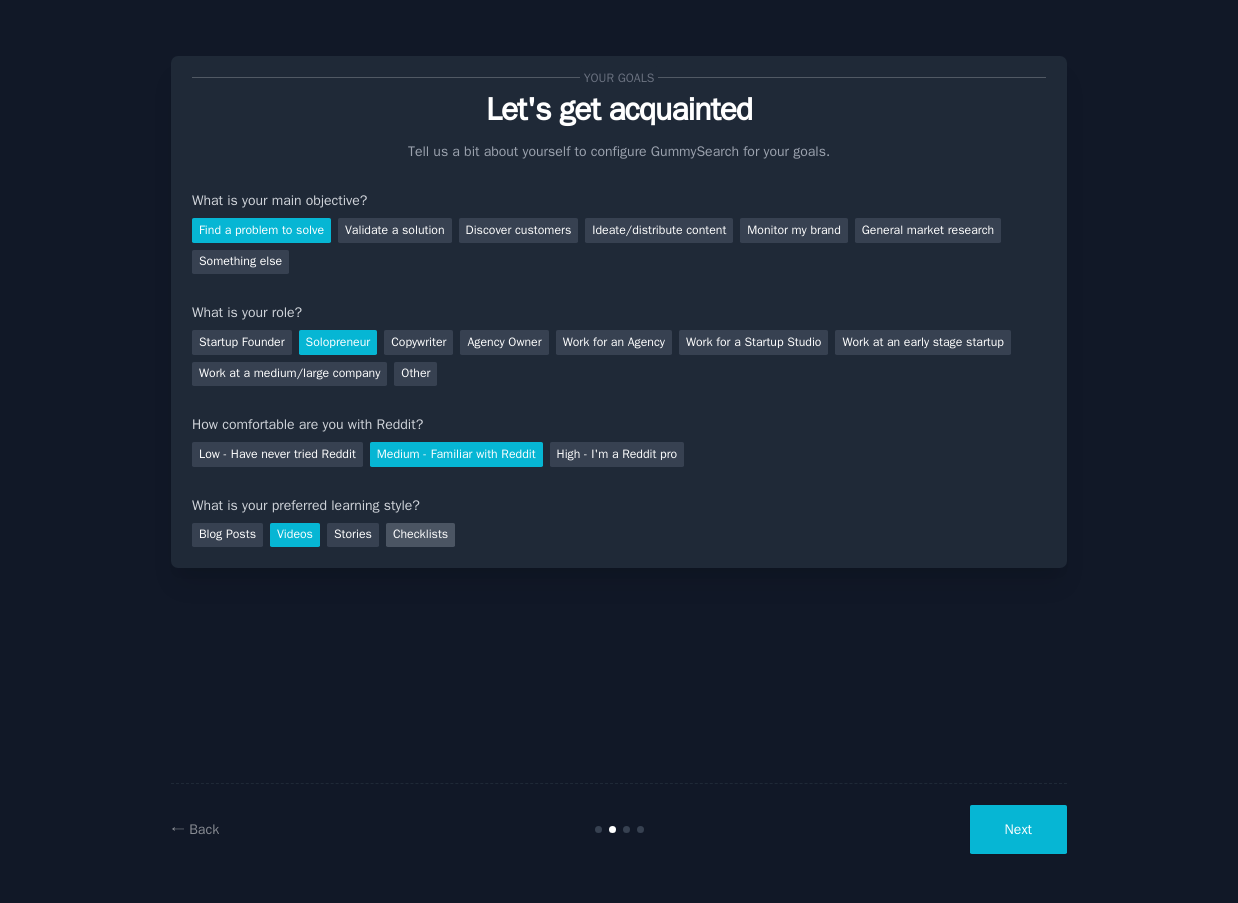 click on "Checklists" at bounding box center (420, 535) 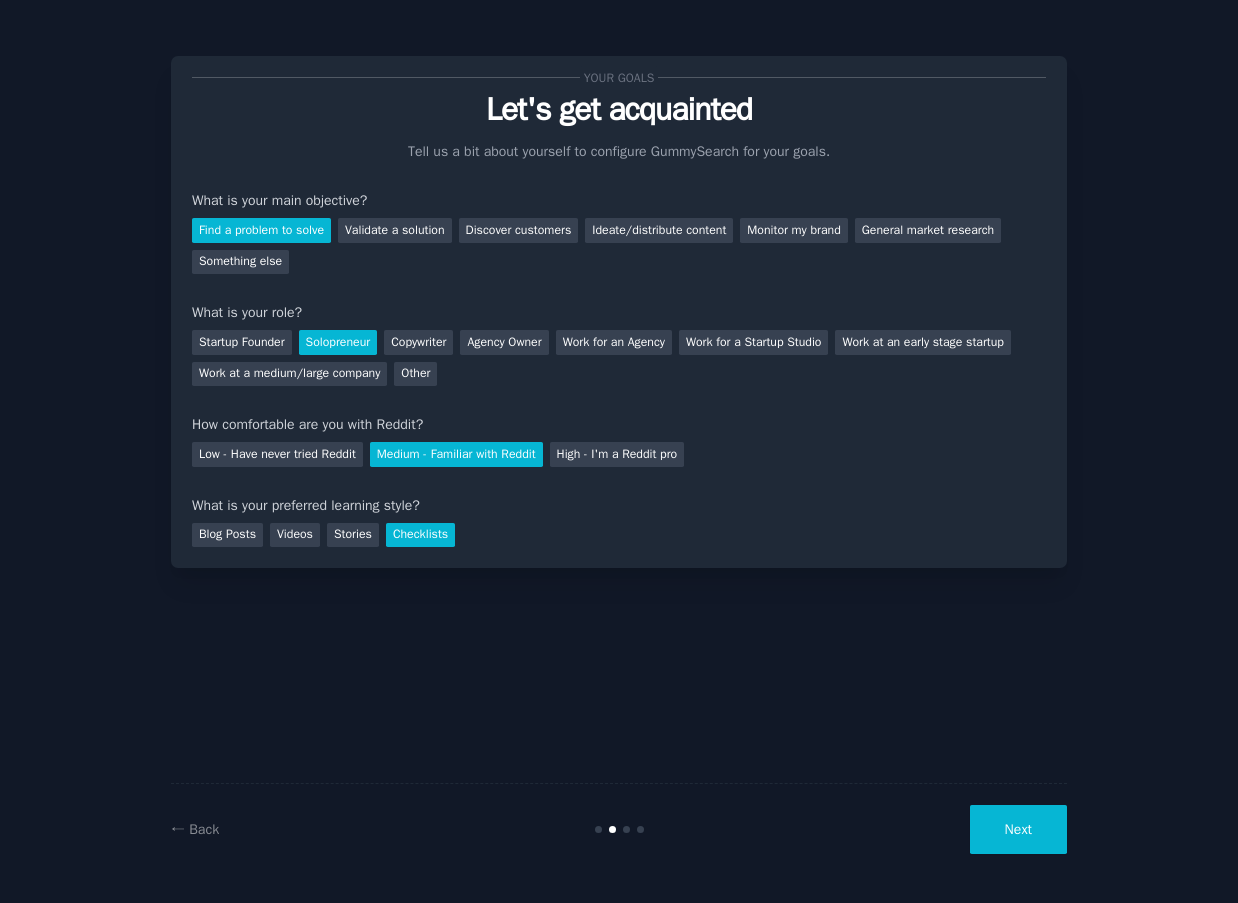 click on "Next" at bounding box center (1018, 829) 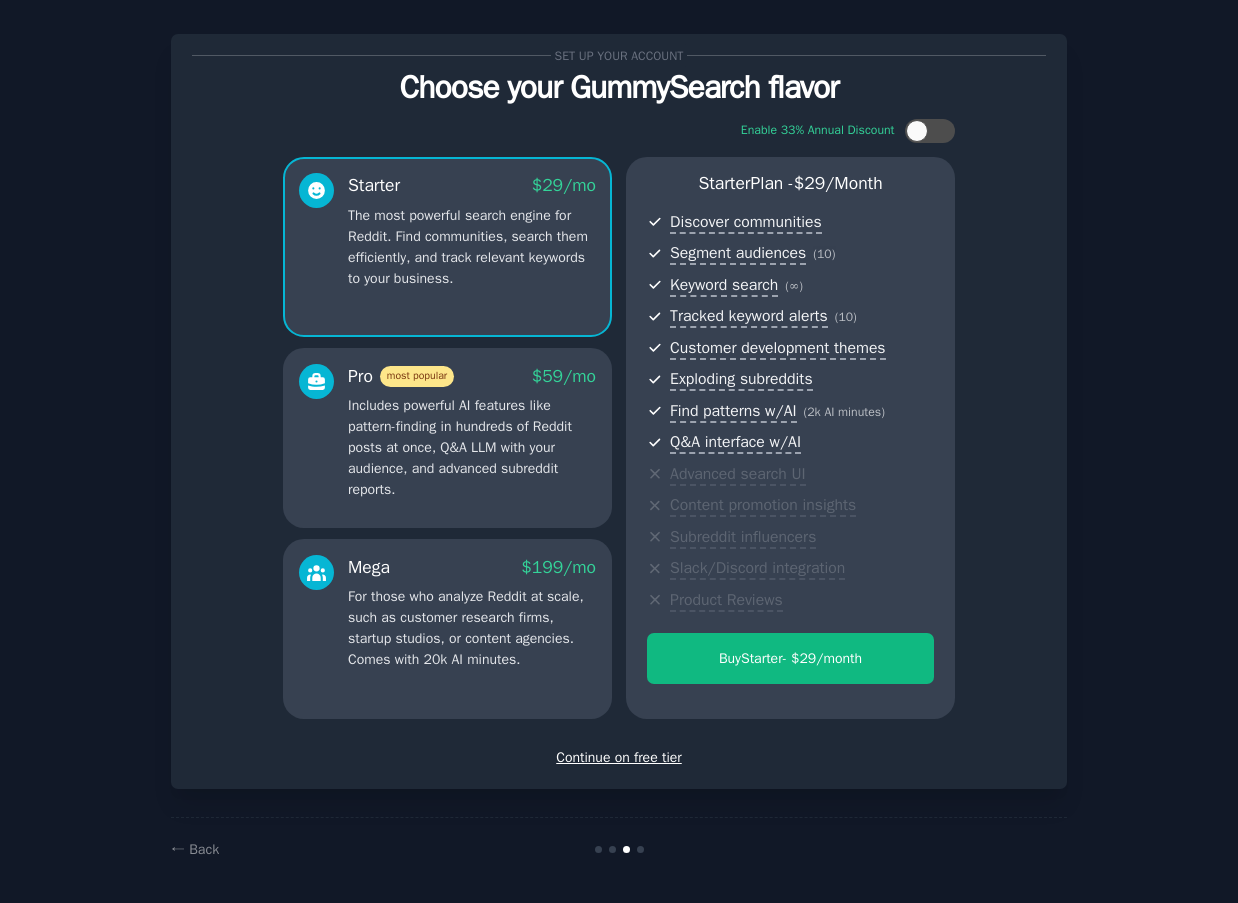 scroll, scrollTop: 21, scrollLeft: 0, axis: vertical 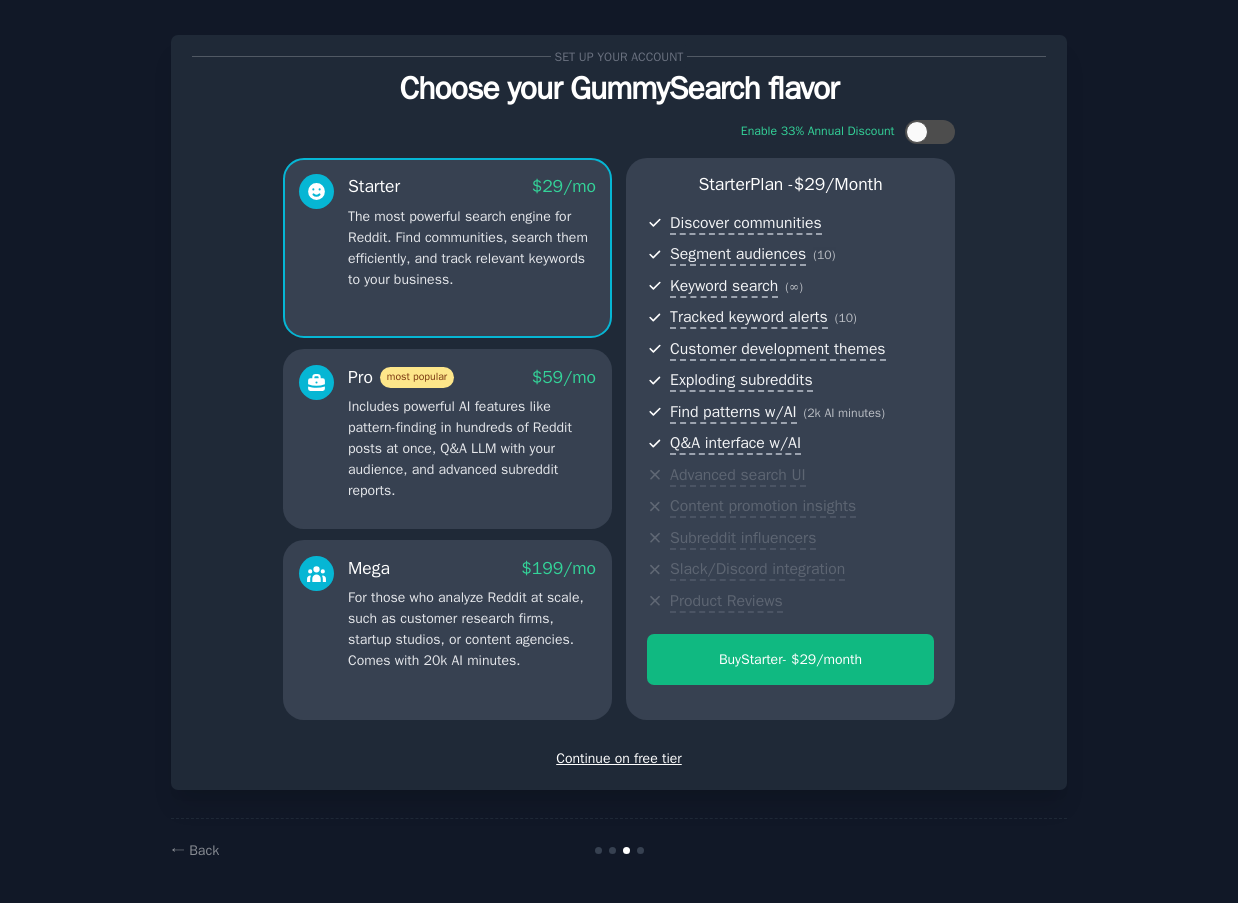 click on "Continue on free tier" at bounding box center [619, 758] 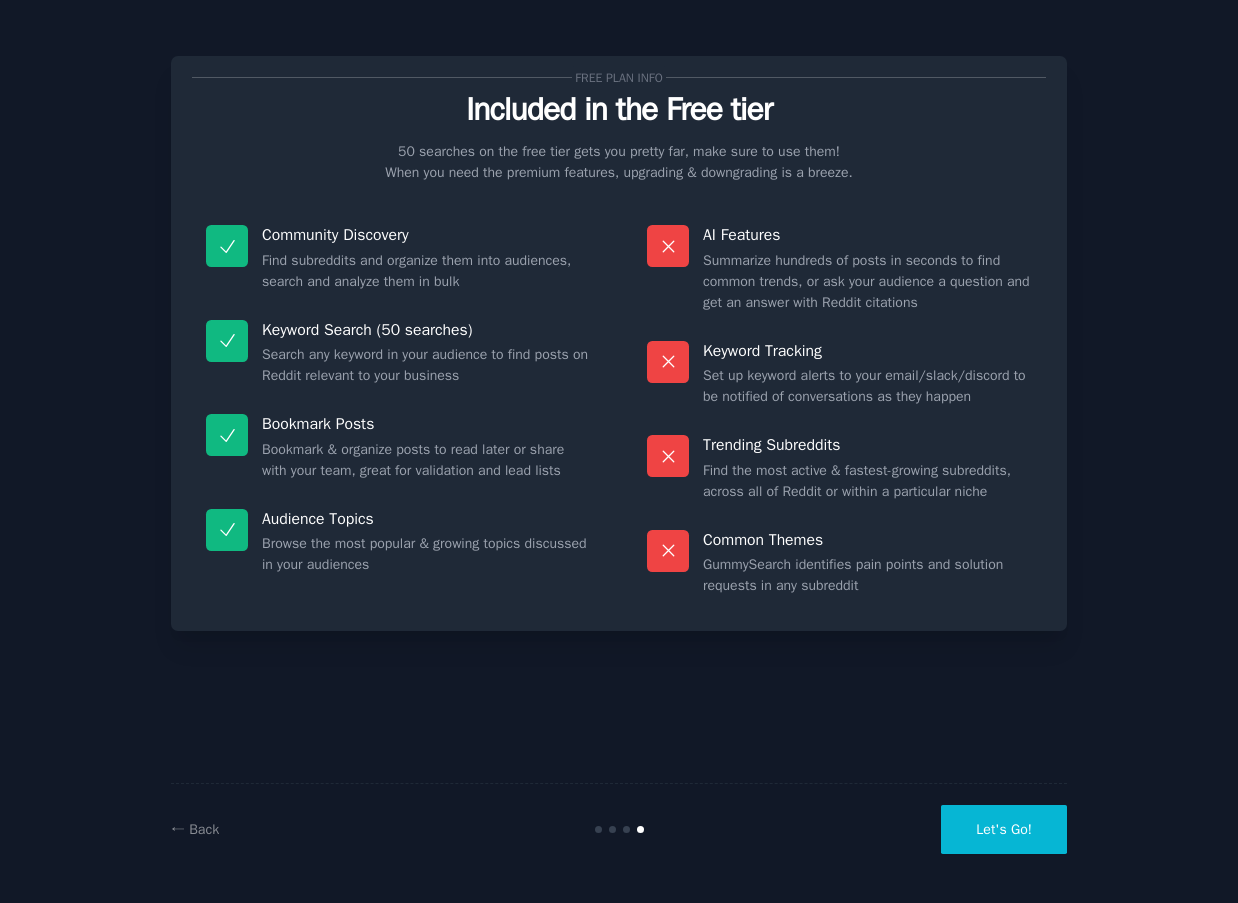 click on "Let's Go!" at bounding box center [1004, 829] 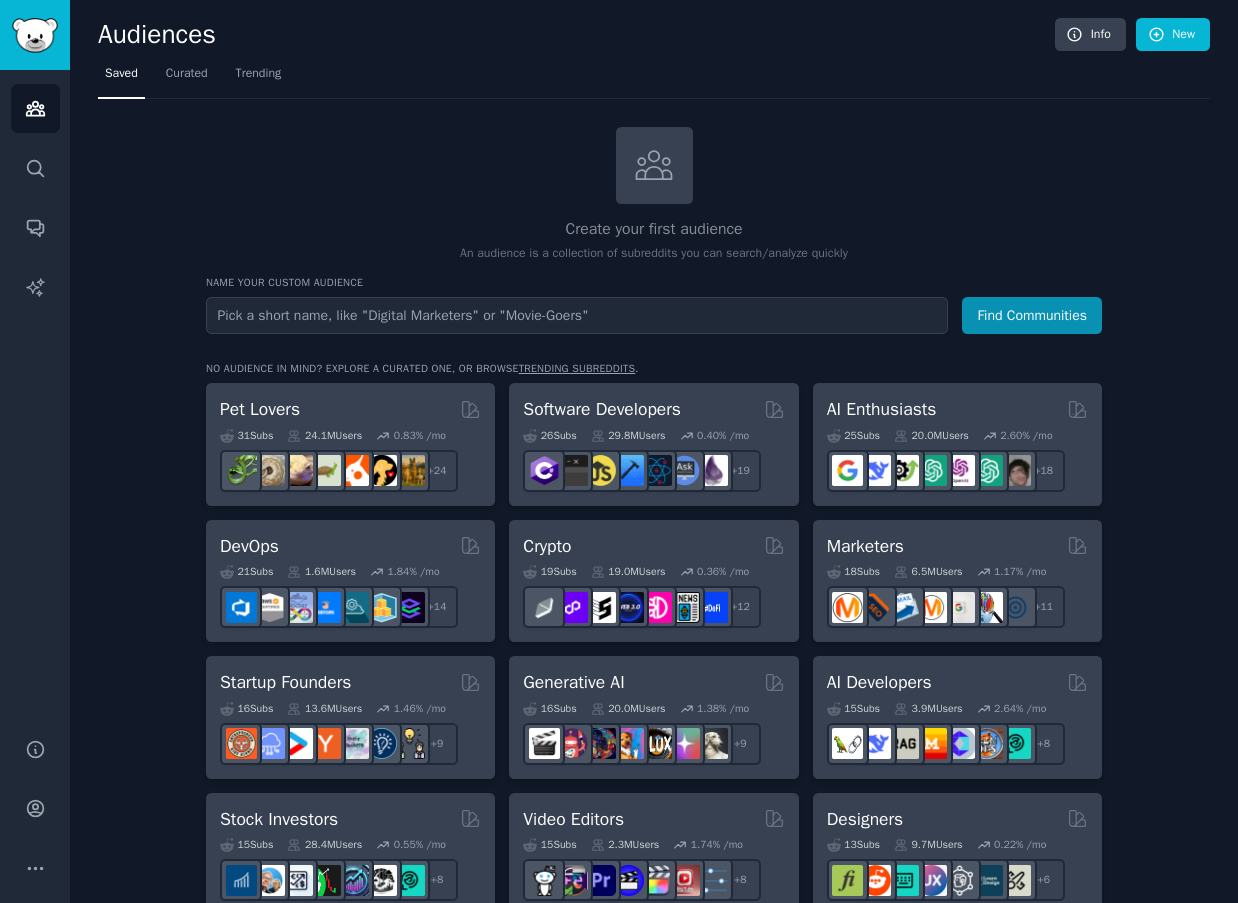 click at bounding box center [577, 315] 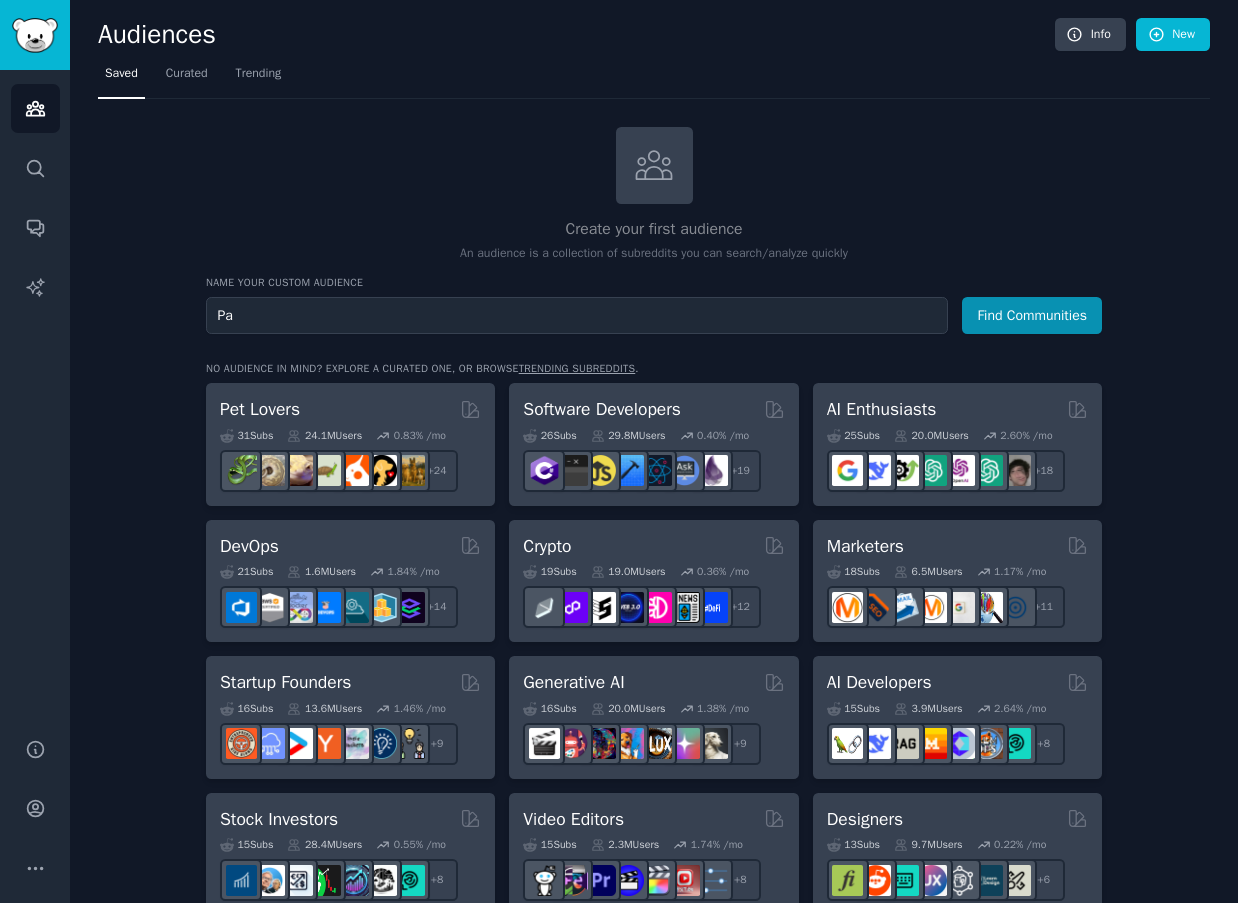 type on "P" 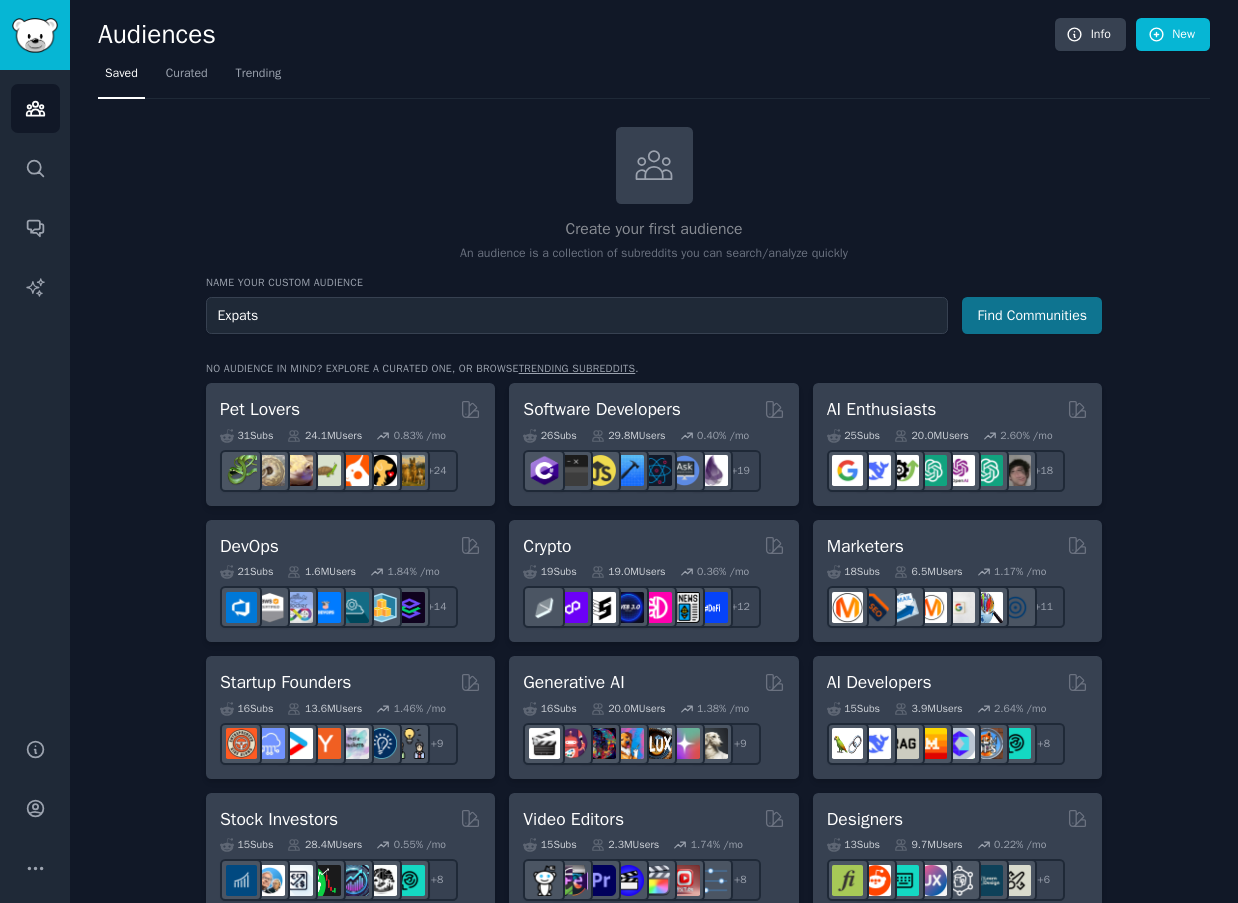 type on "Expats" 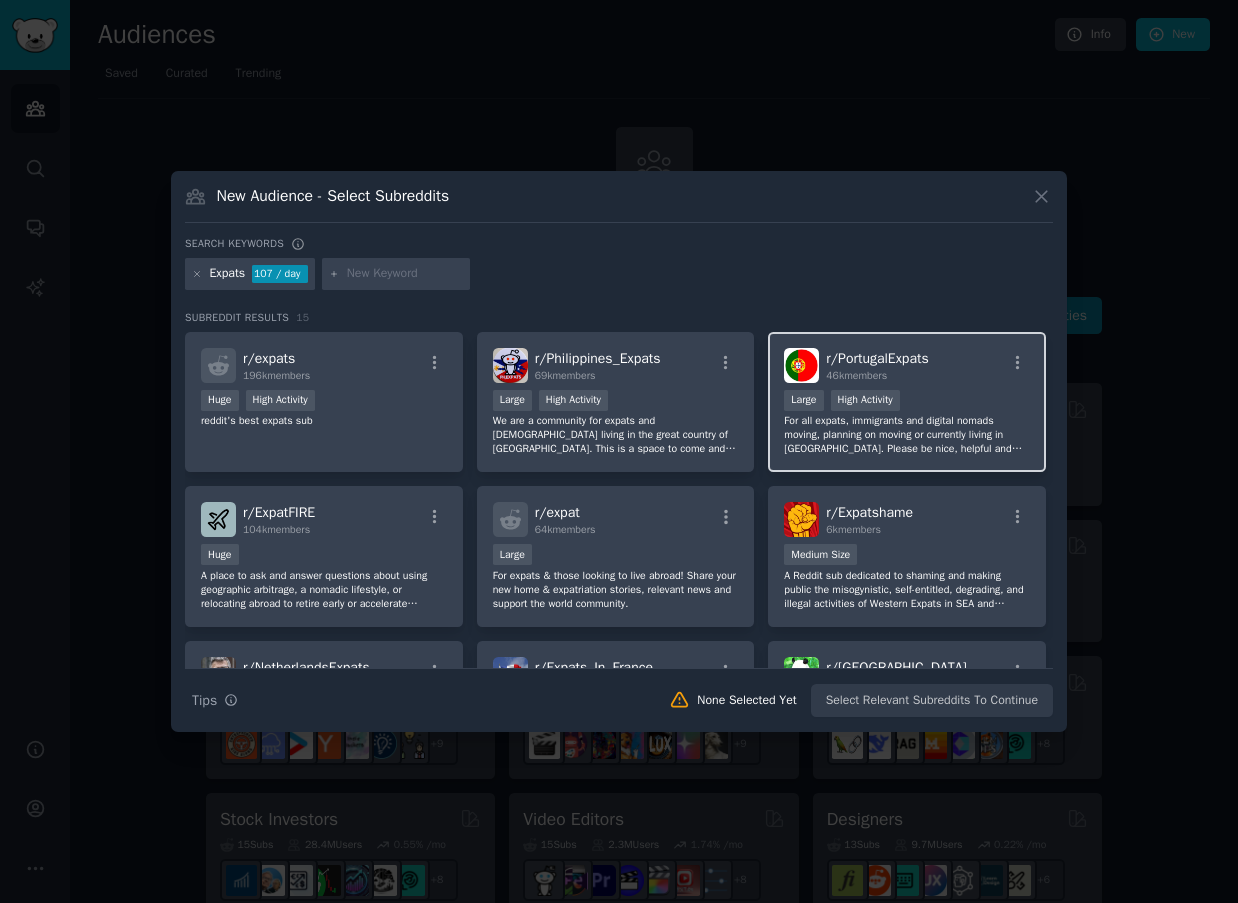click on ">= 80th percentile for submissions / day Large High Activity" at bounding box center [907, 402] 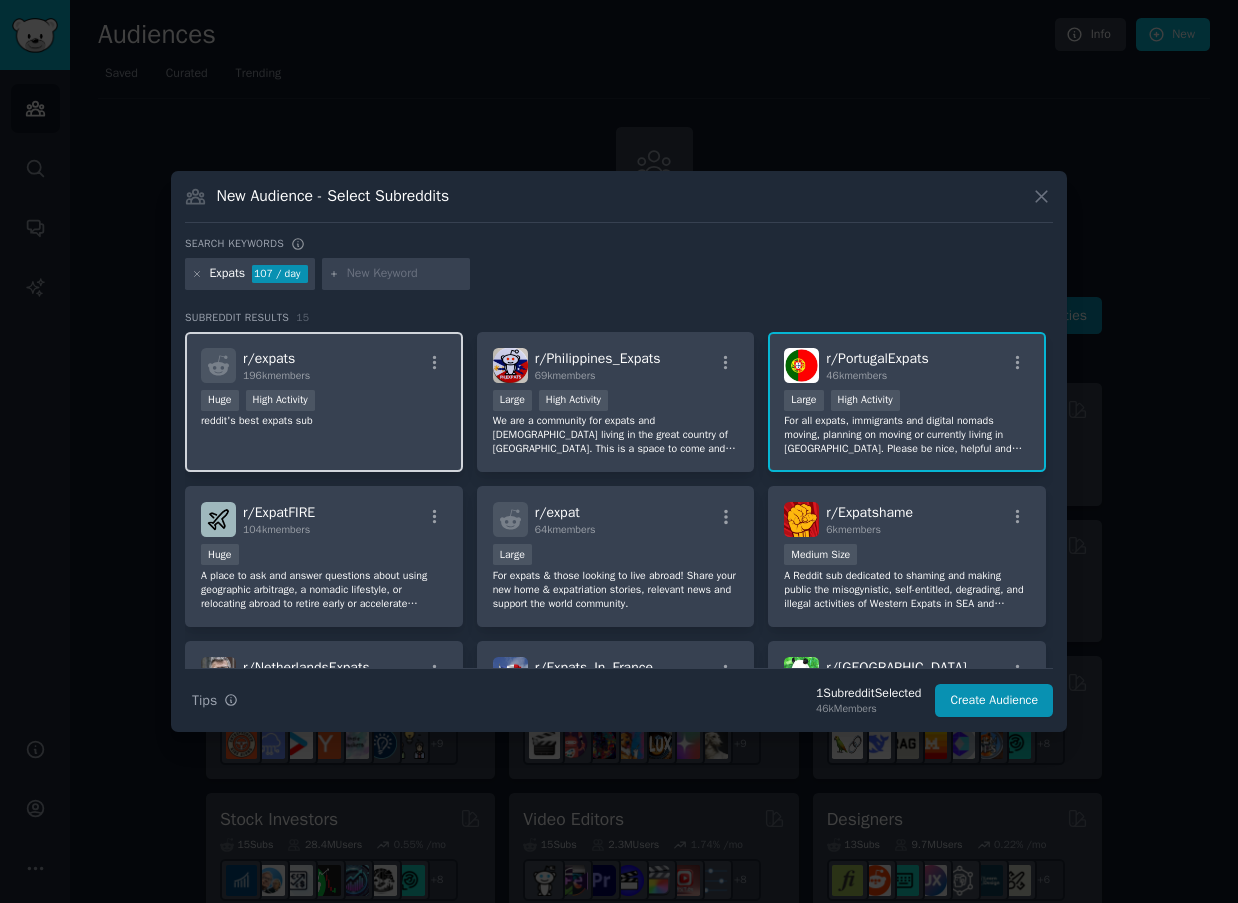 click on "reddit's best expats sub" at bounding box center [324, 421] 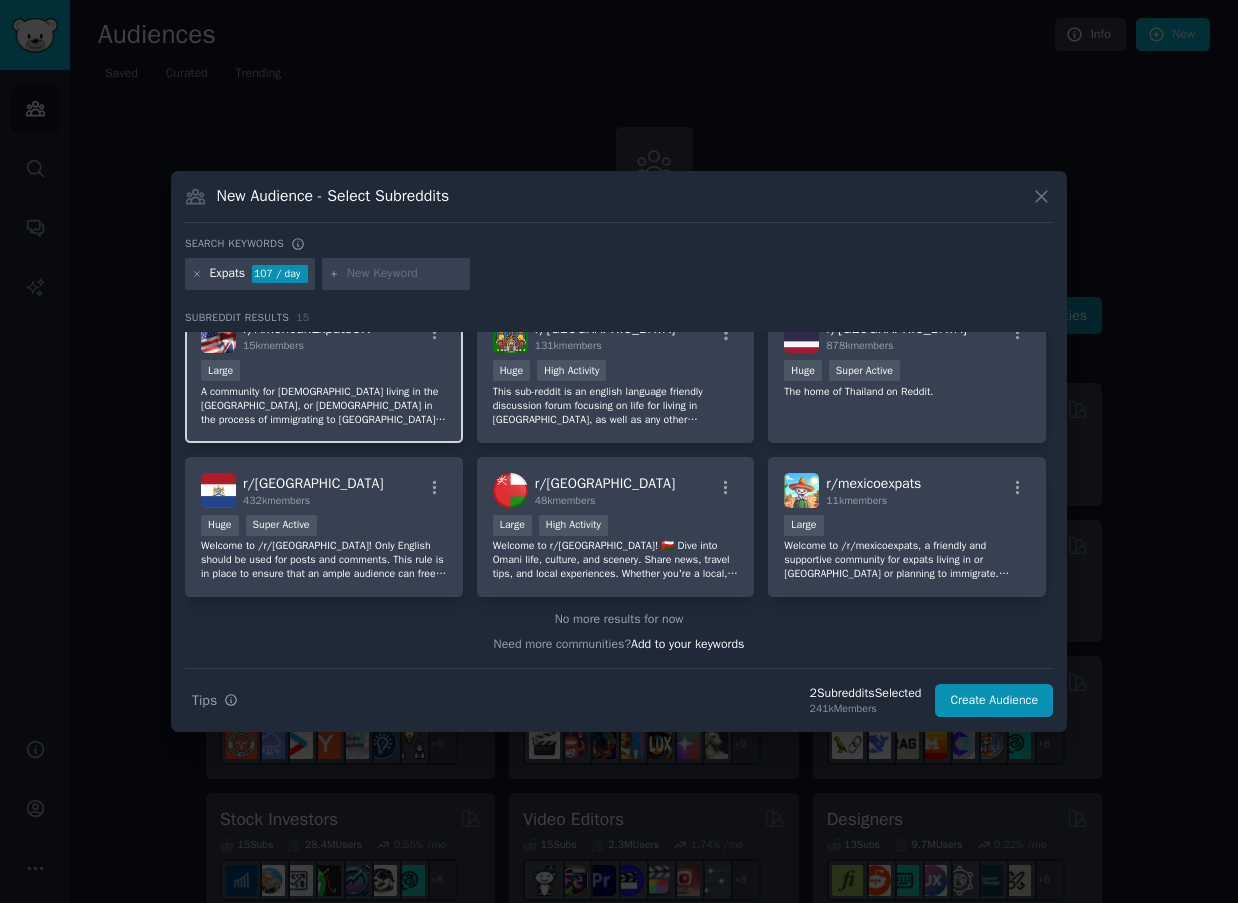 scroll, scrollTop: 492, scrollLeft: 0, axis: vertical 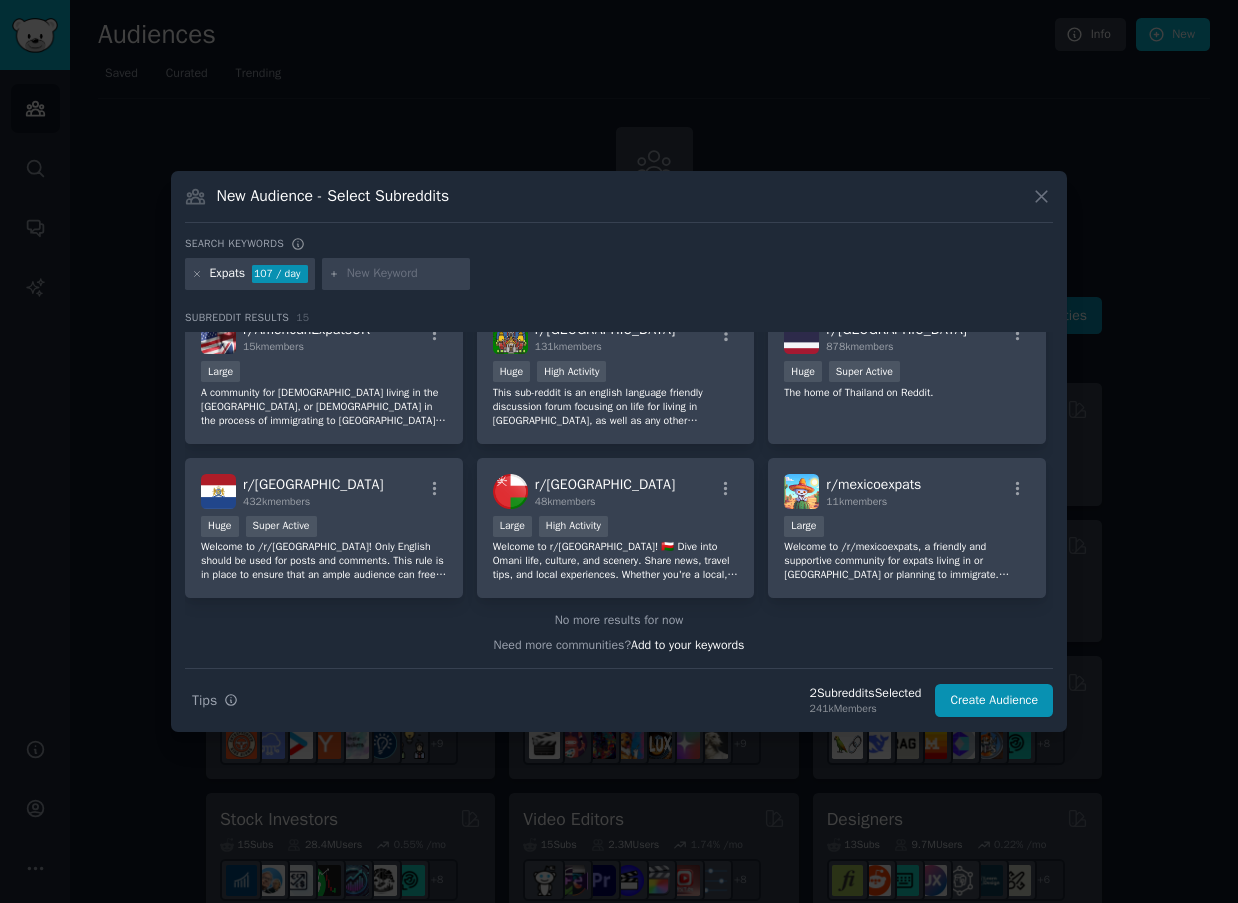click at bounding box center (405, 274) 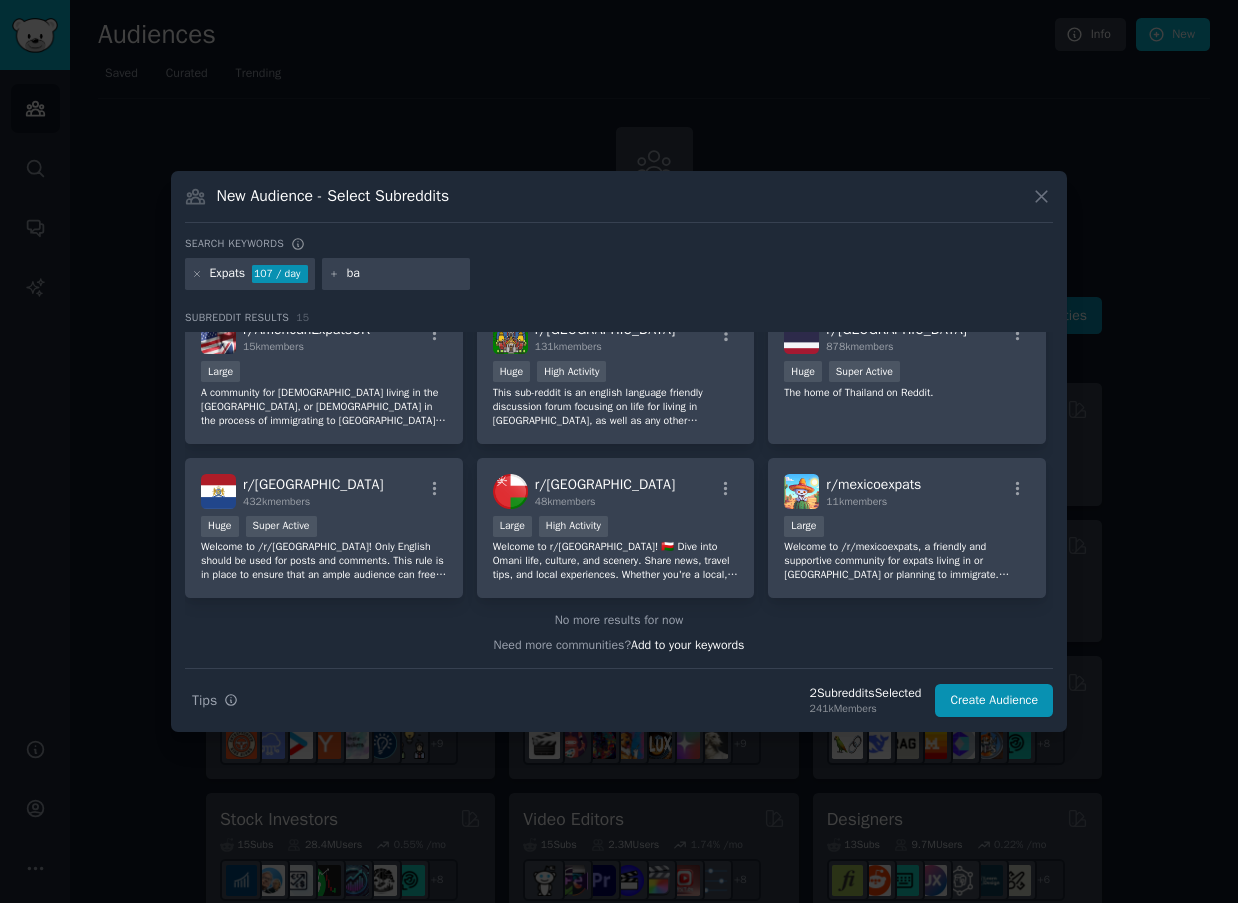 type on "b" 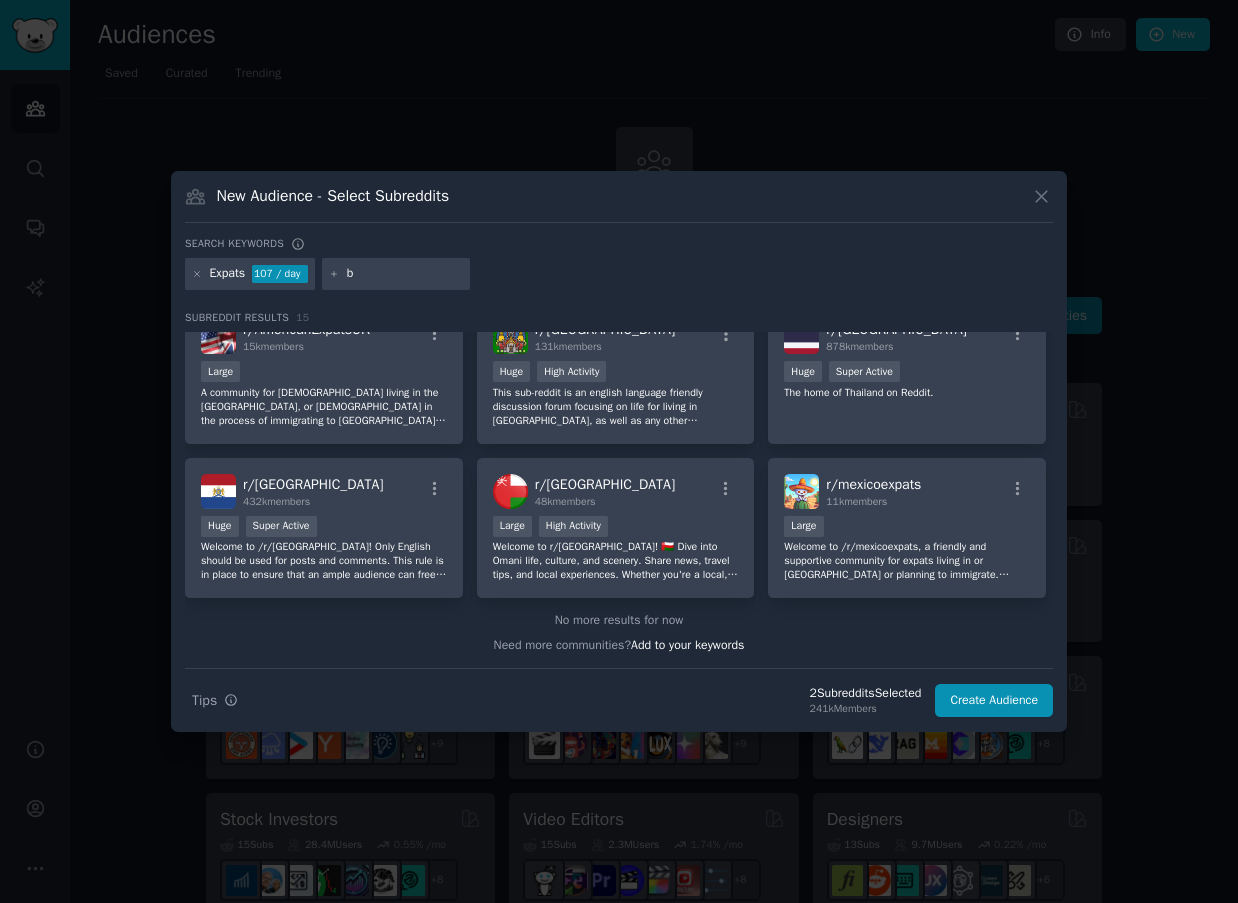 type 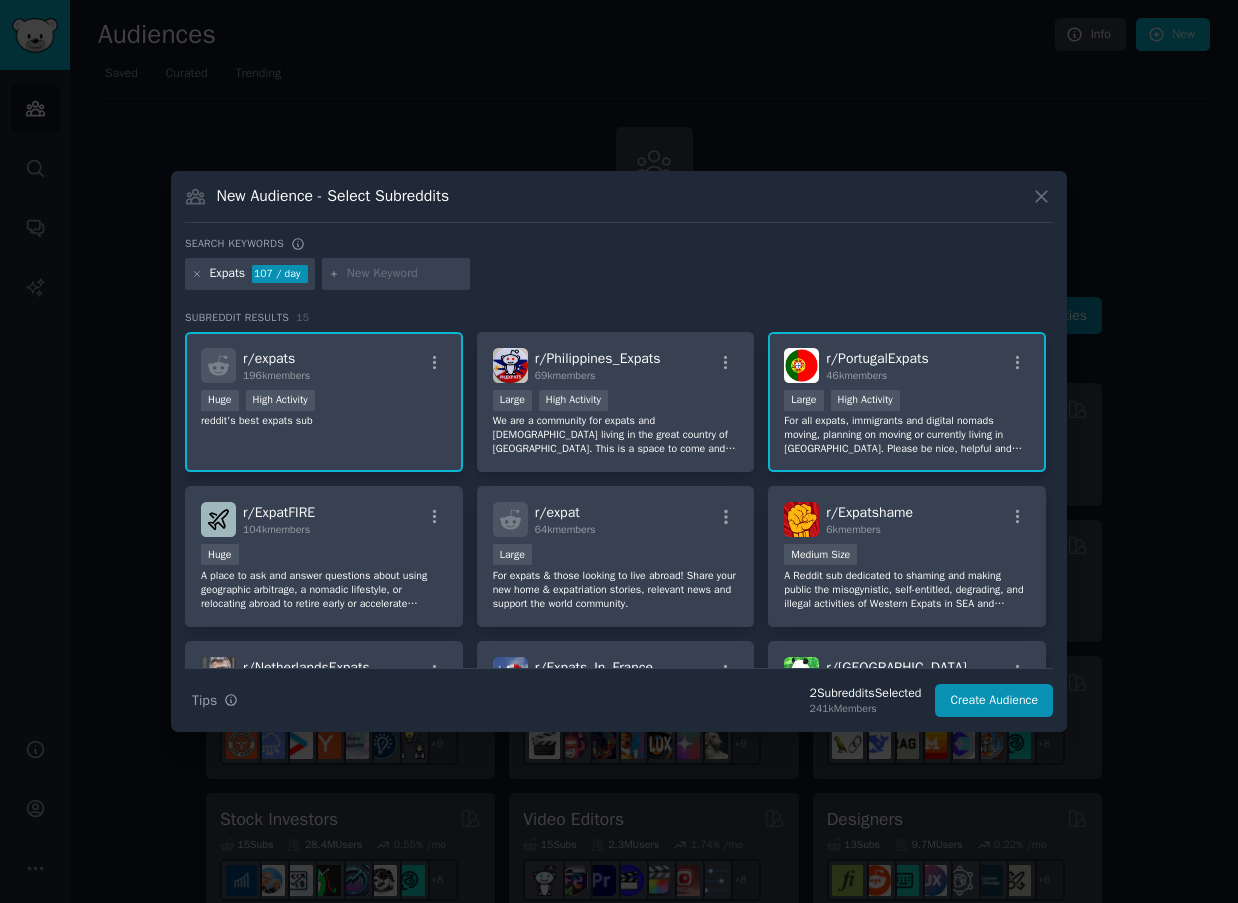 scroll, scrollTop: 0, scrollLeft: 0, axis: both 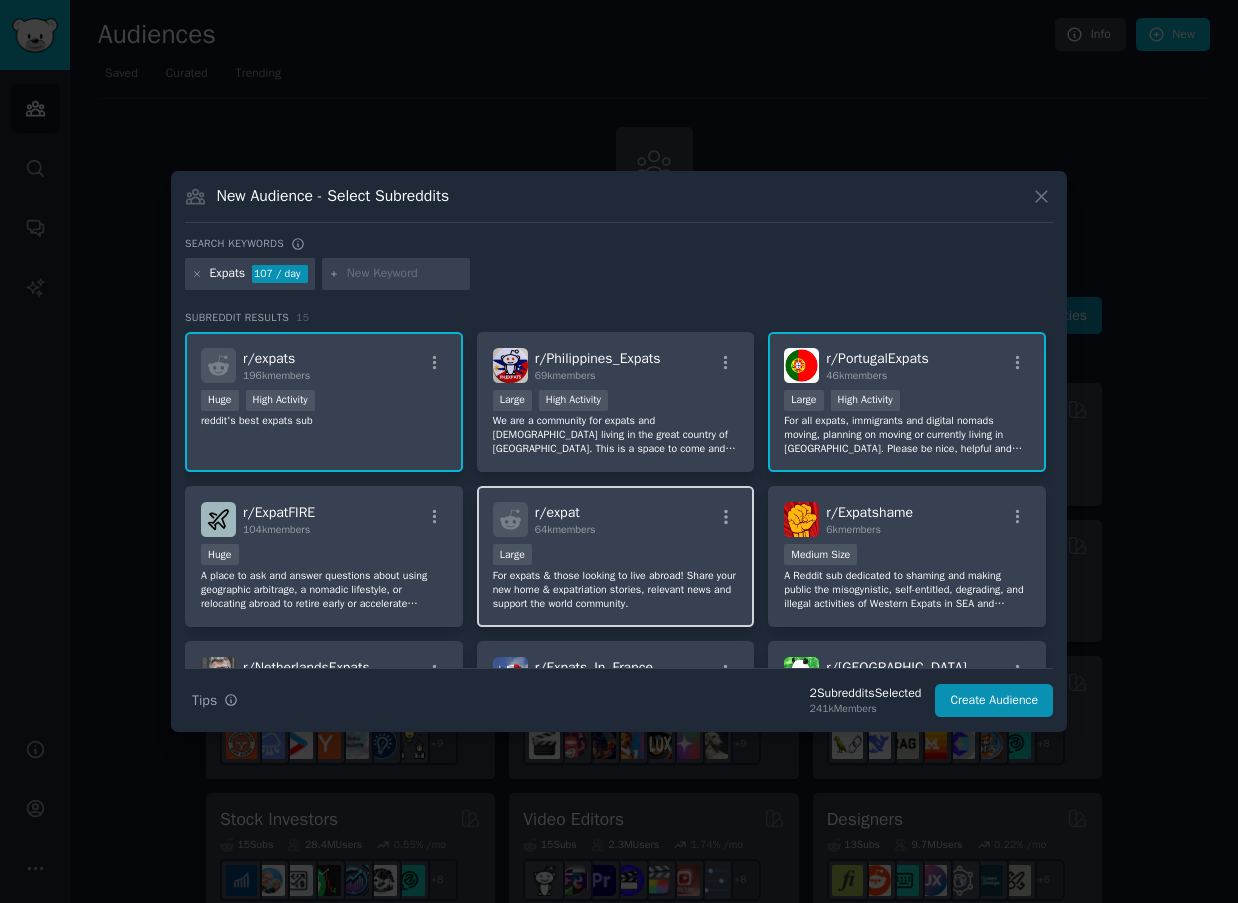 click on "r/ expat 64k  members" at bounding box center (616, 519) 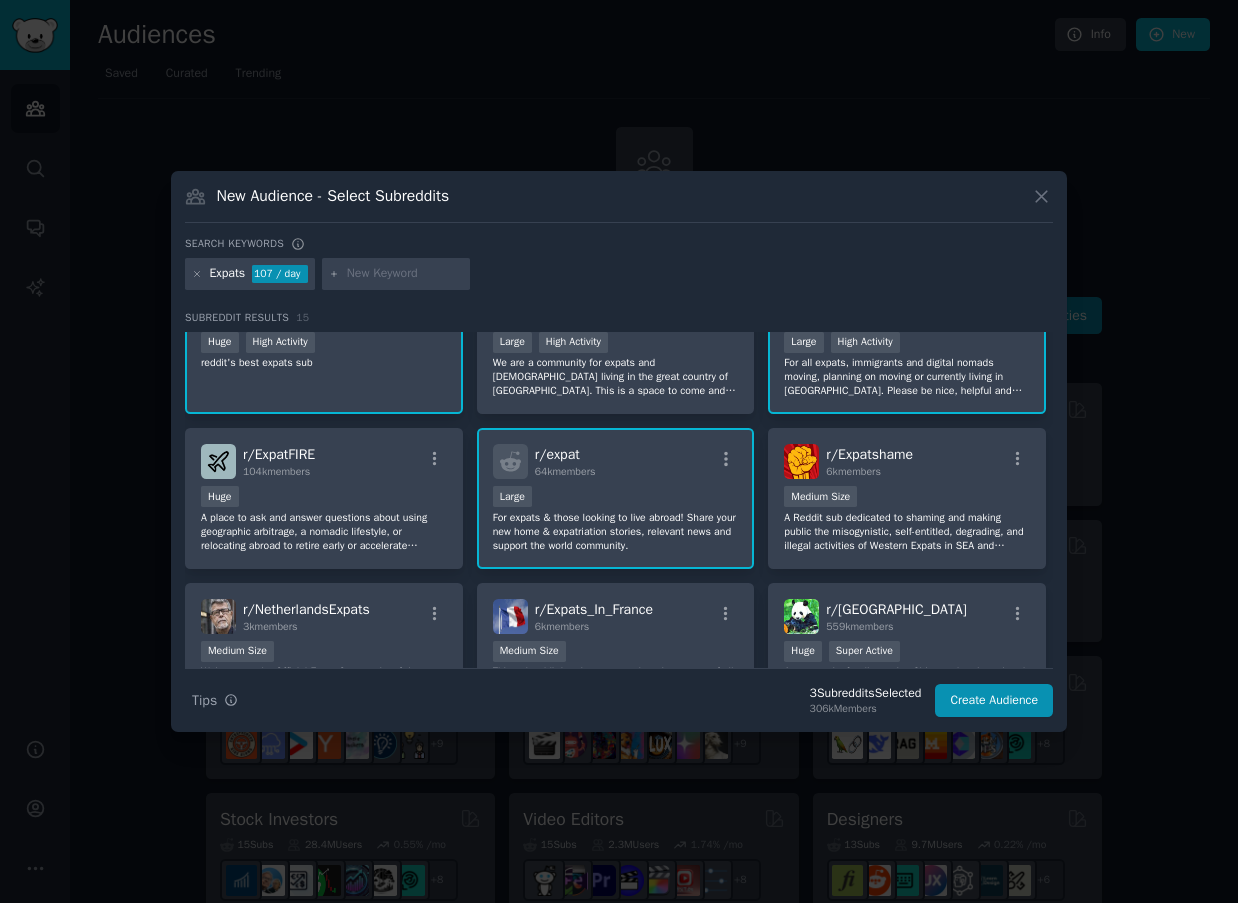 scroll, scrollTop: 61, scrollLeft: 0, axis: vertical 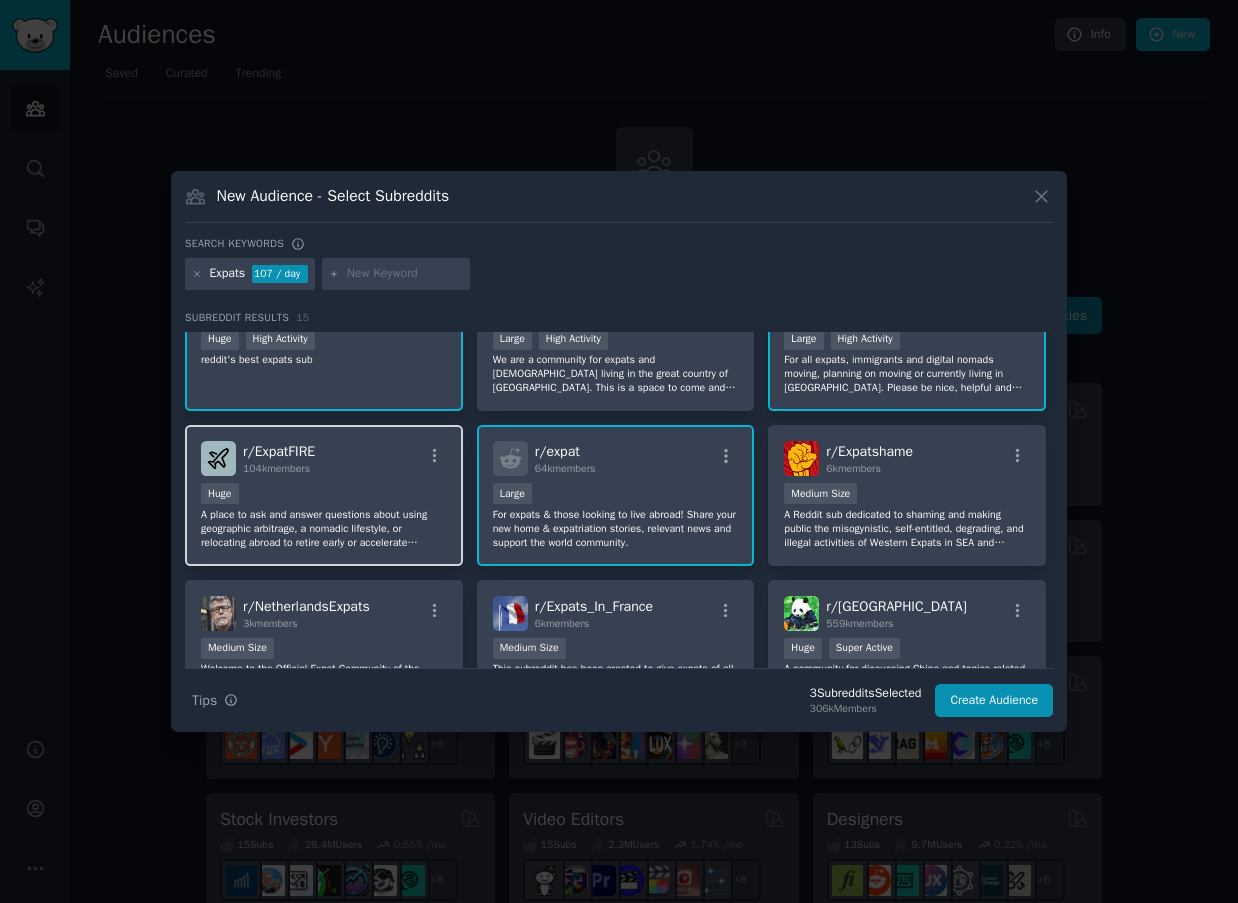 click on "r/ ExpatFIRE 104k  members Huge A place to ask and answer questions about using geographic arbitrage, a nomadic lifestyle, or relocating abroad to retire early or accelerate financial independence." at bounding box center [324, 495] 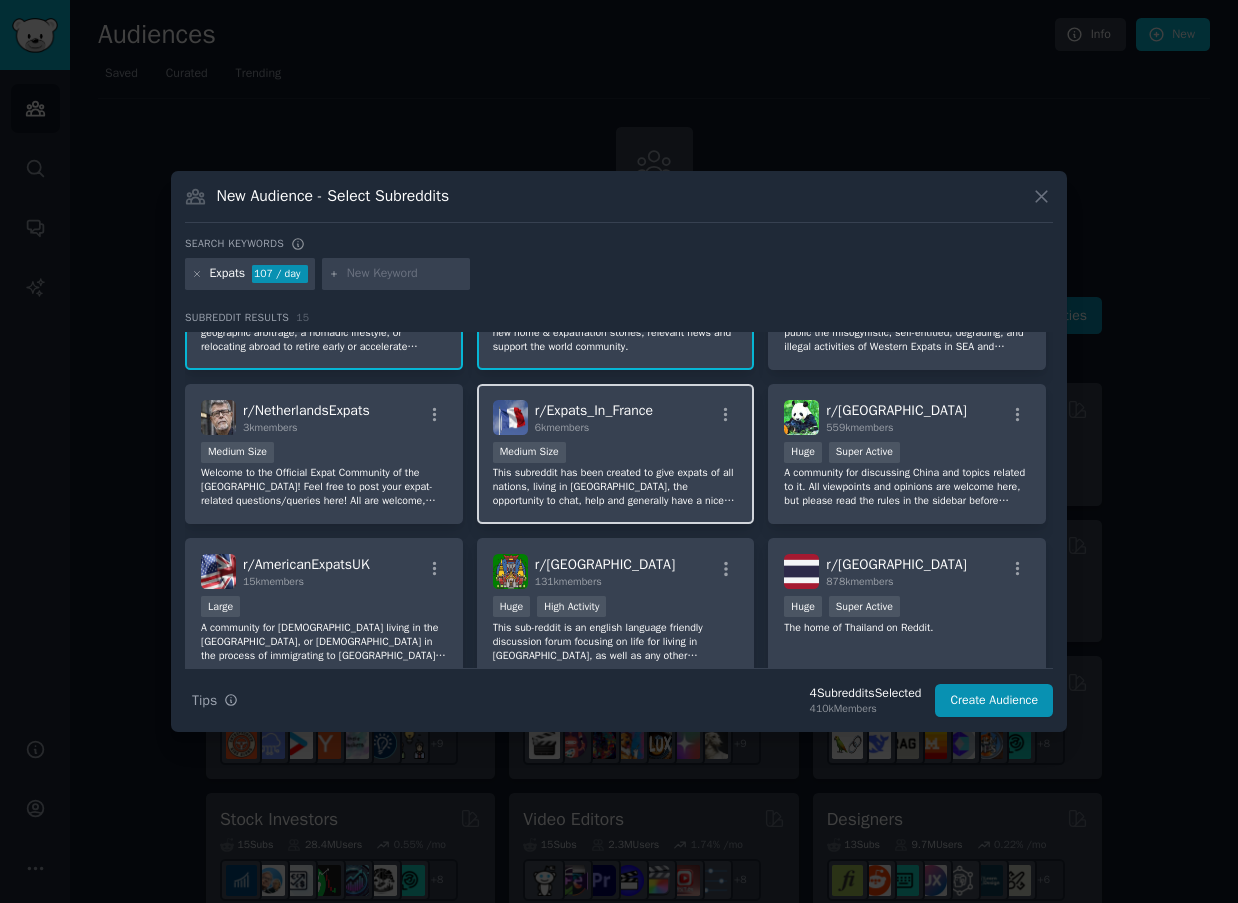 scroll, scrollTop: 259, scrollLeft: 0, axis: vertical 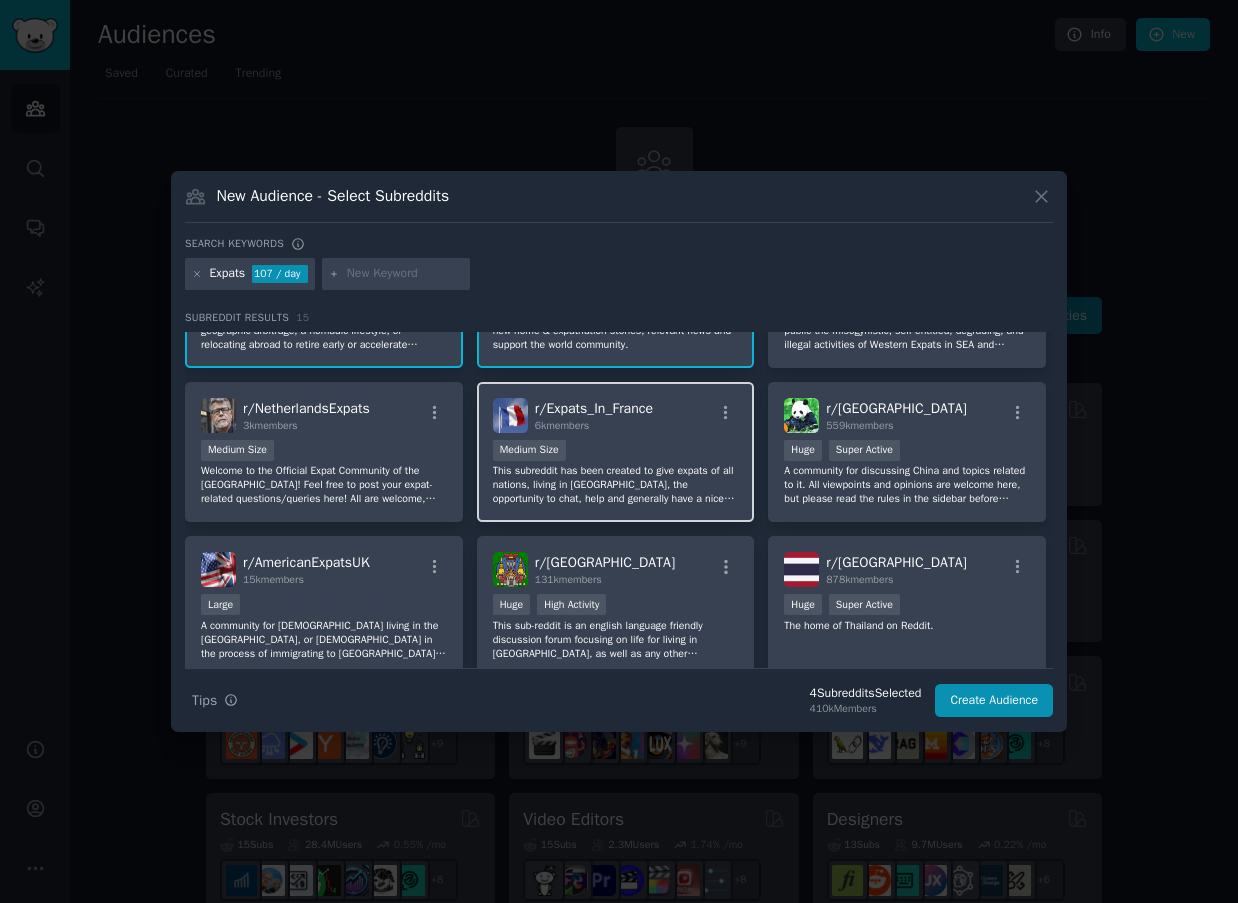 click on "r/ Expats_In_France 6k  members" at bounding box center (616, 415) 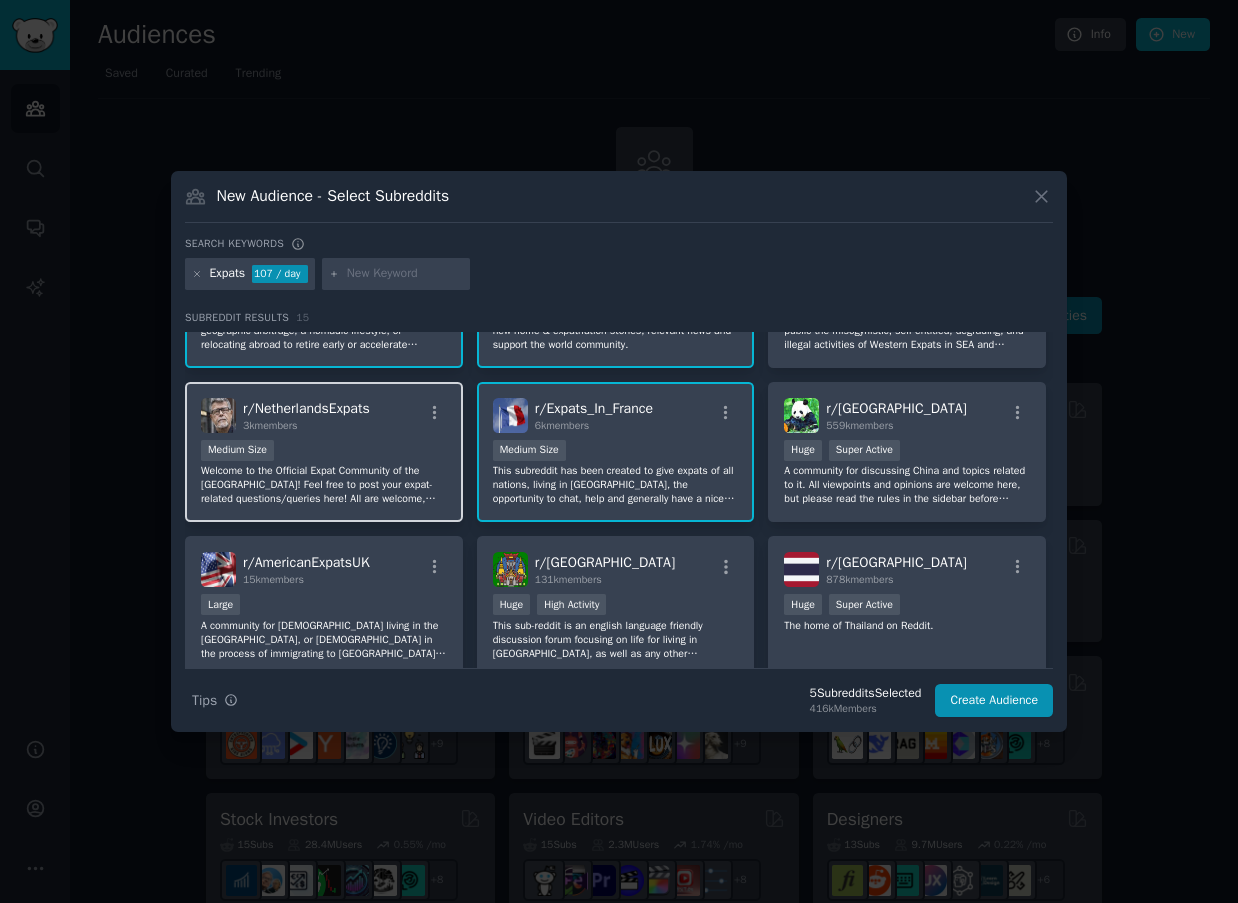 click on "r/ NetherlandsExpats 3k  members" at bounding box center (324, 415) 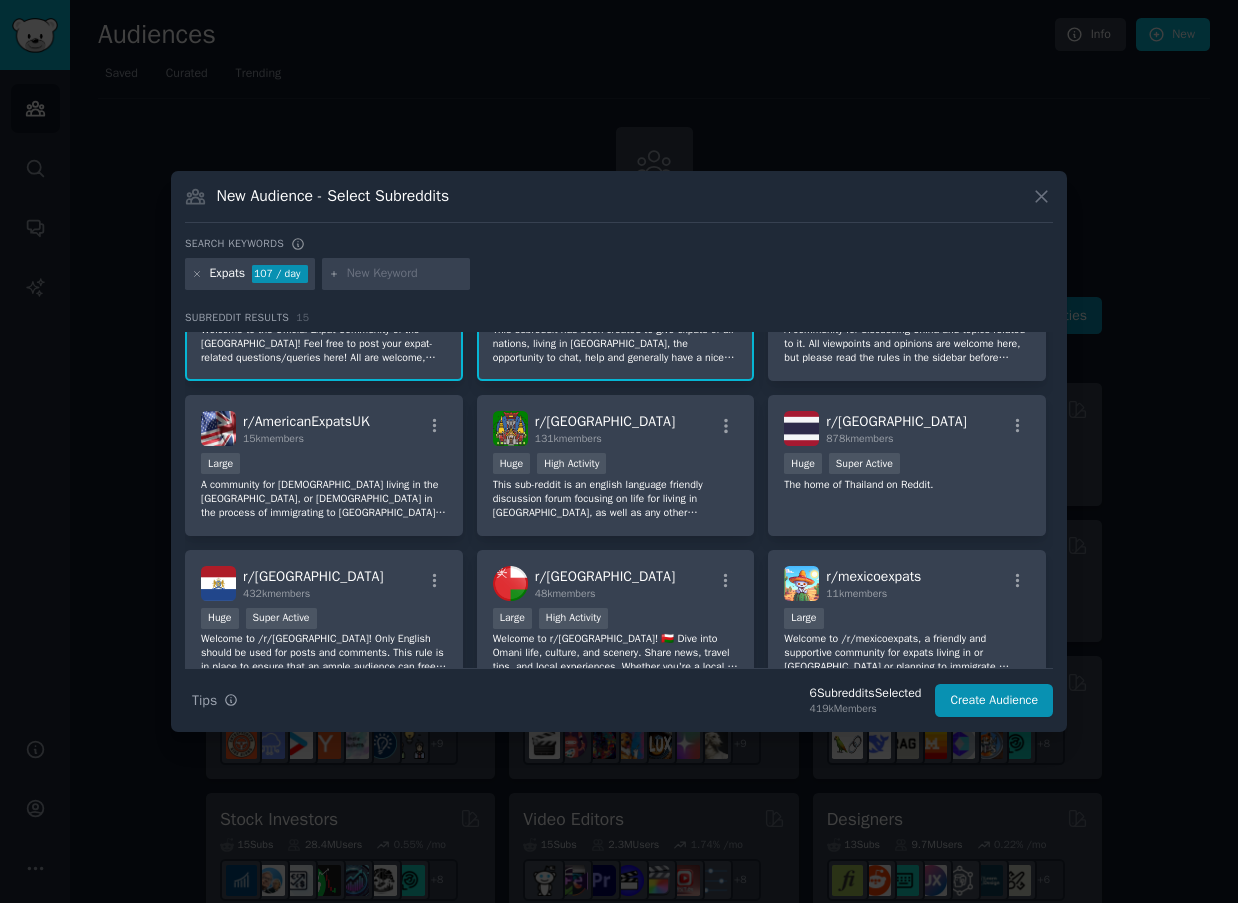 scroll, scrollTop: 422, scrollLeft: 0, axis: vertical 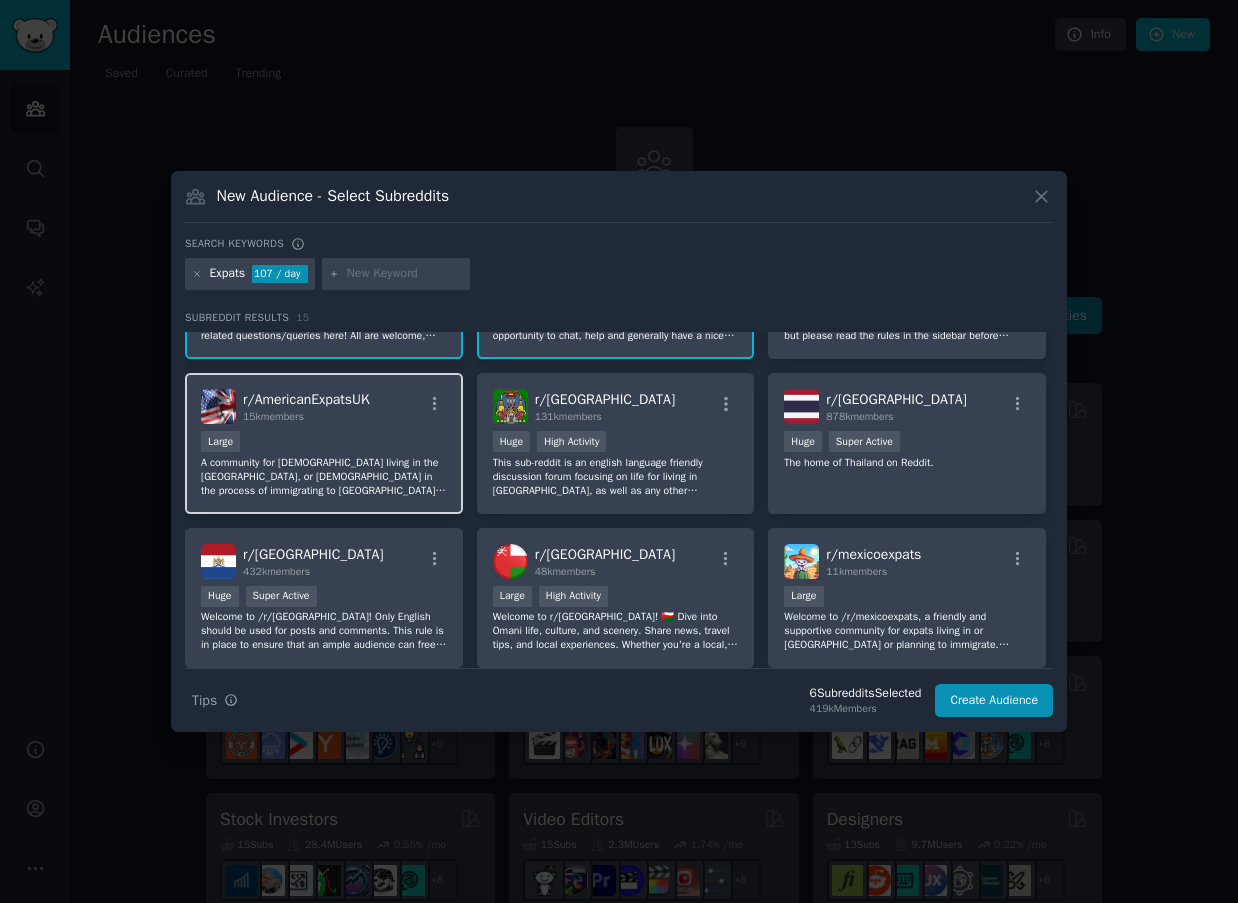 click on "Large" at bounding box center [324, 443] 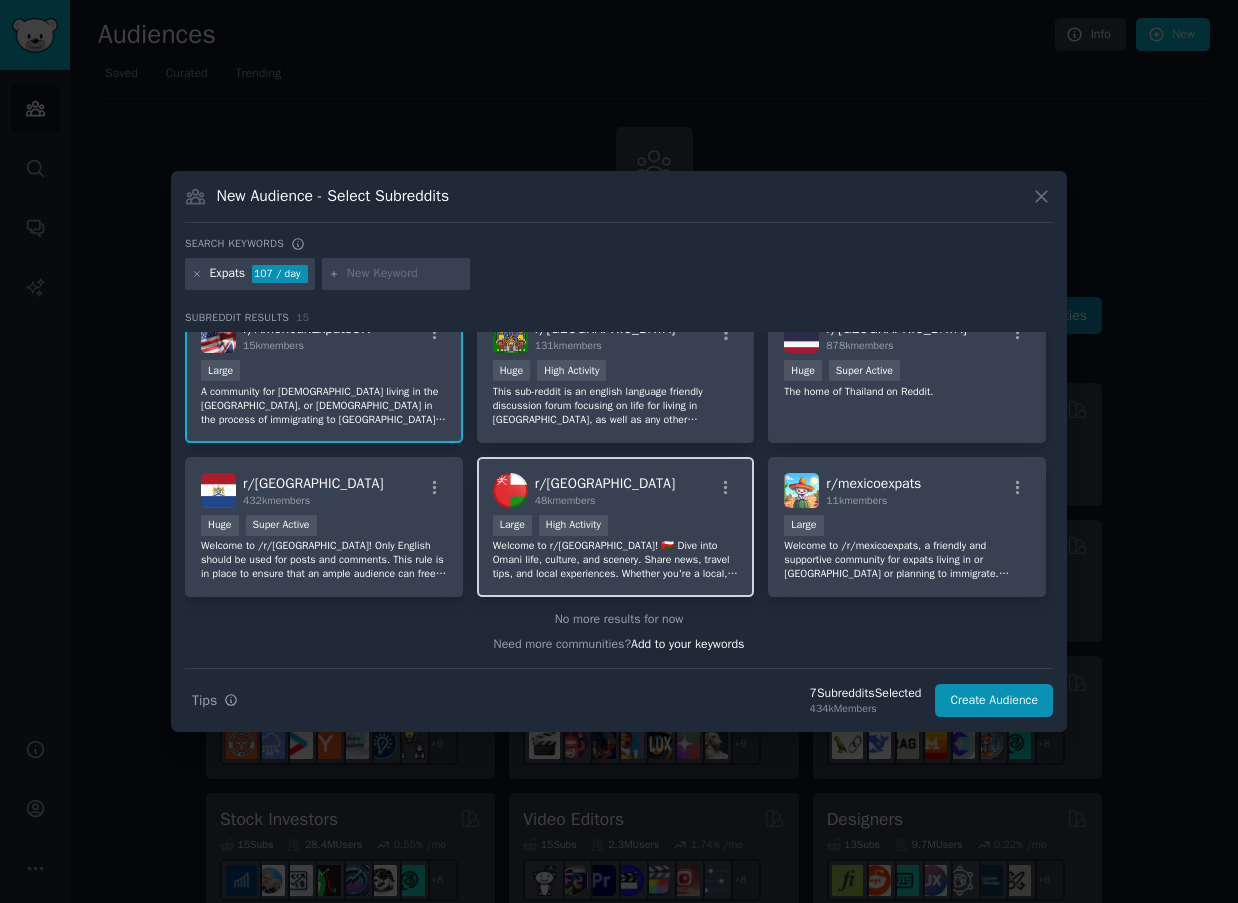 scroll, scrollTop: 492, scrollLeft: 0, axis: vertical 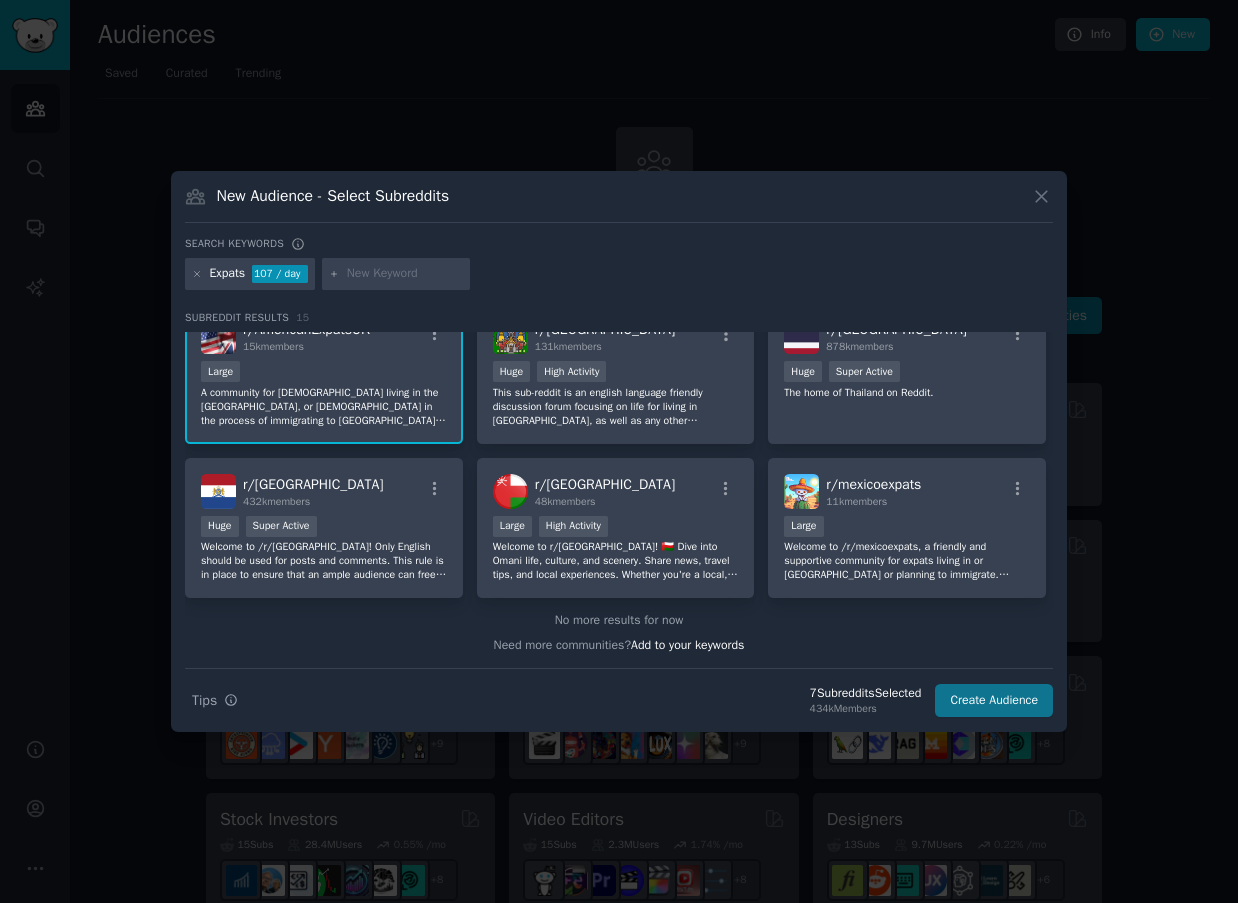 click on "Create Audience" at bounding box center [994, 701] 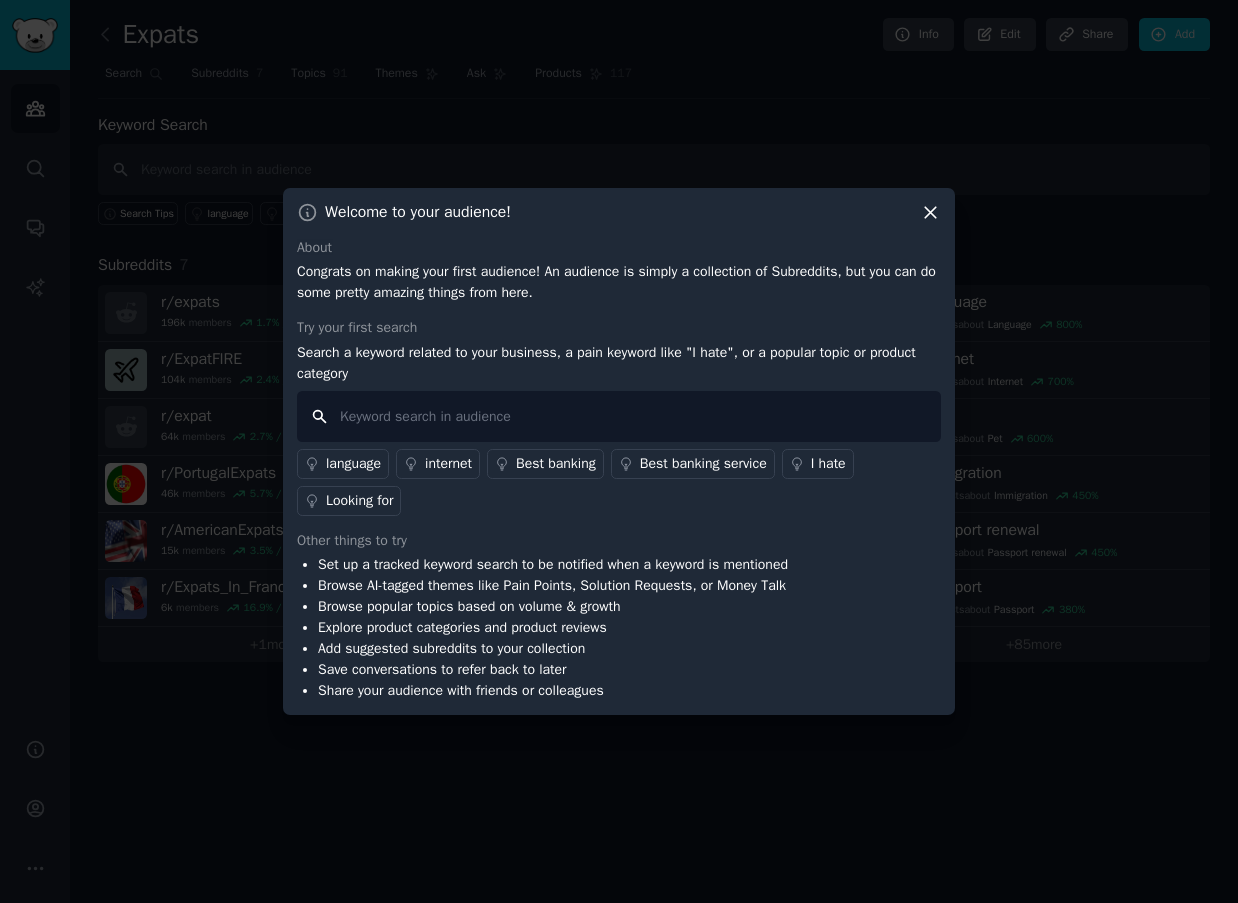 click at bounding box center [619, 416] 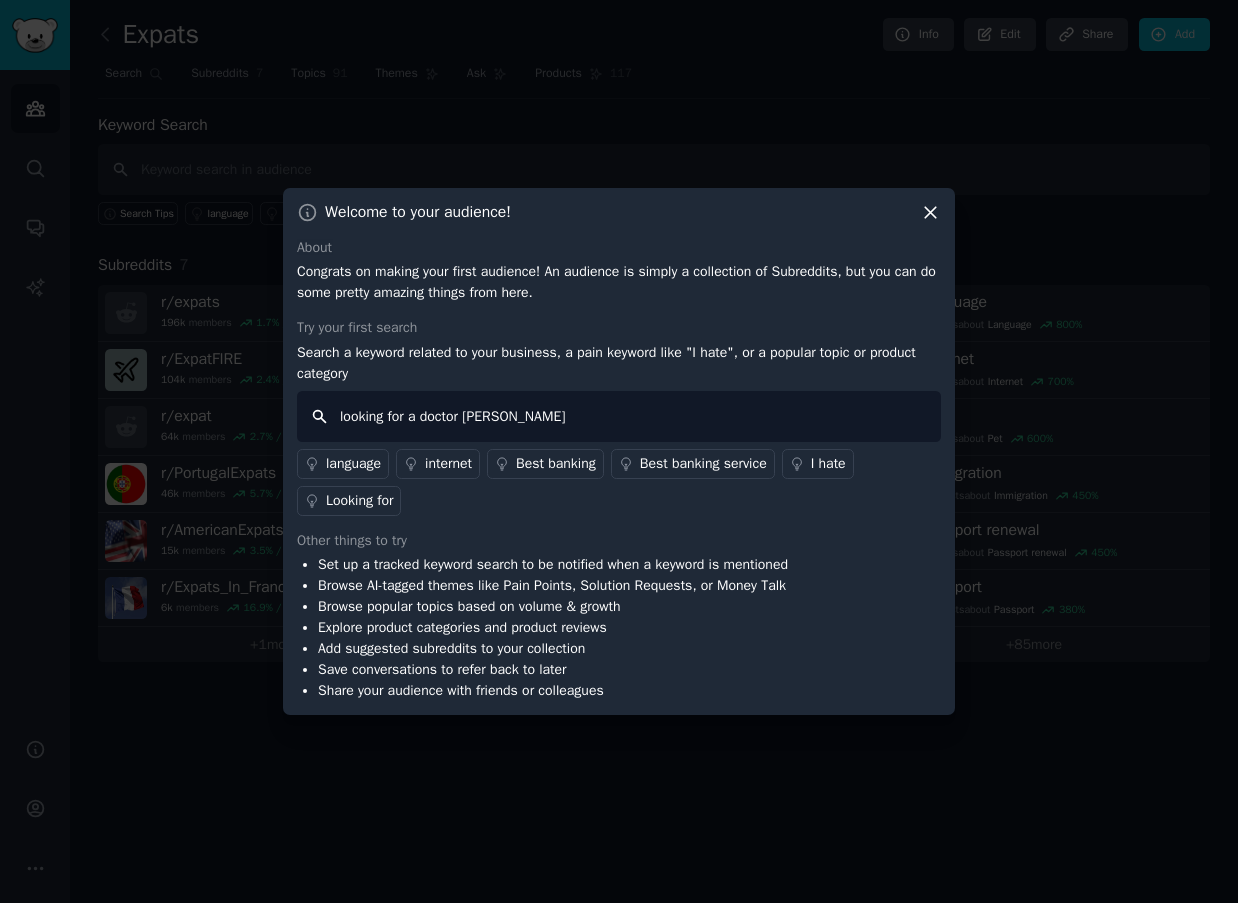 type on "looking for a doctor that" 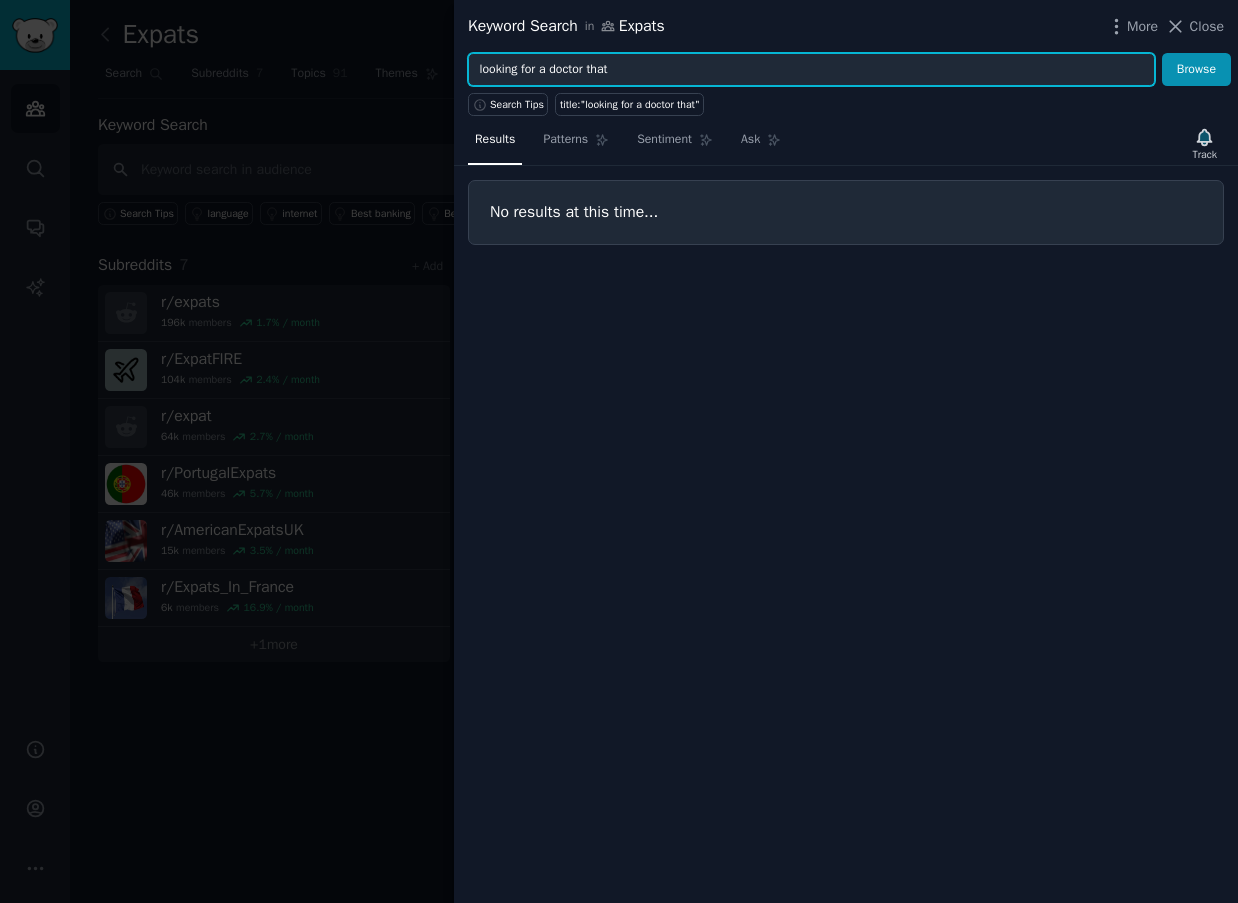 drag, startPoint x: 634, startPoint y: 69, endPoint x: 544, endPoint y: 69, distance: 90 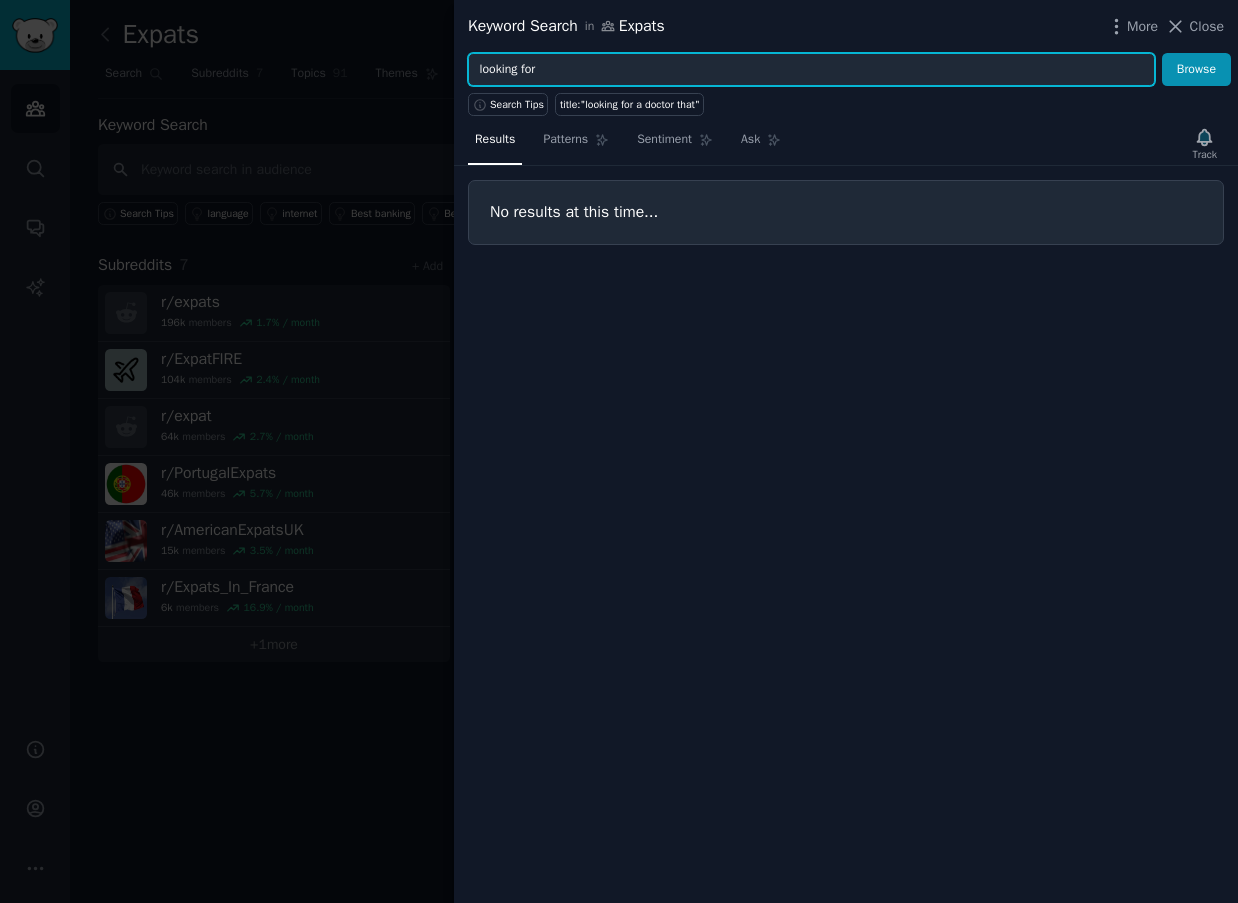 click on "Browse" at bounding box center [1196, 70] 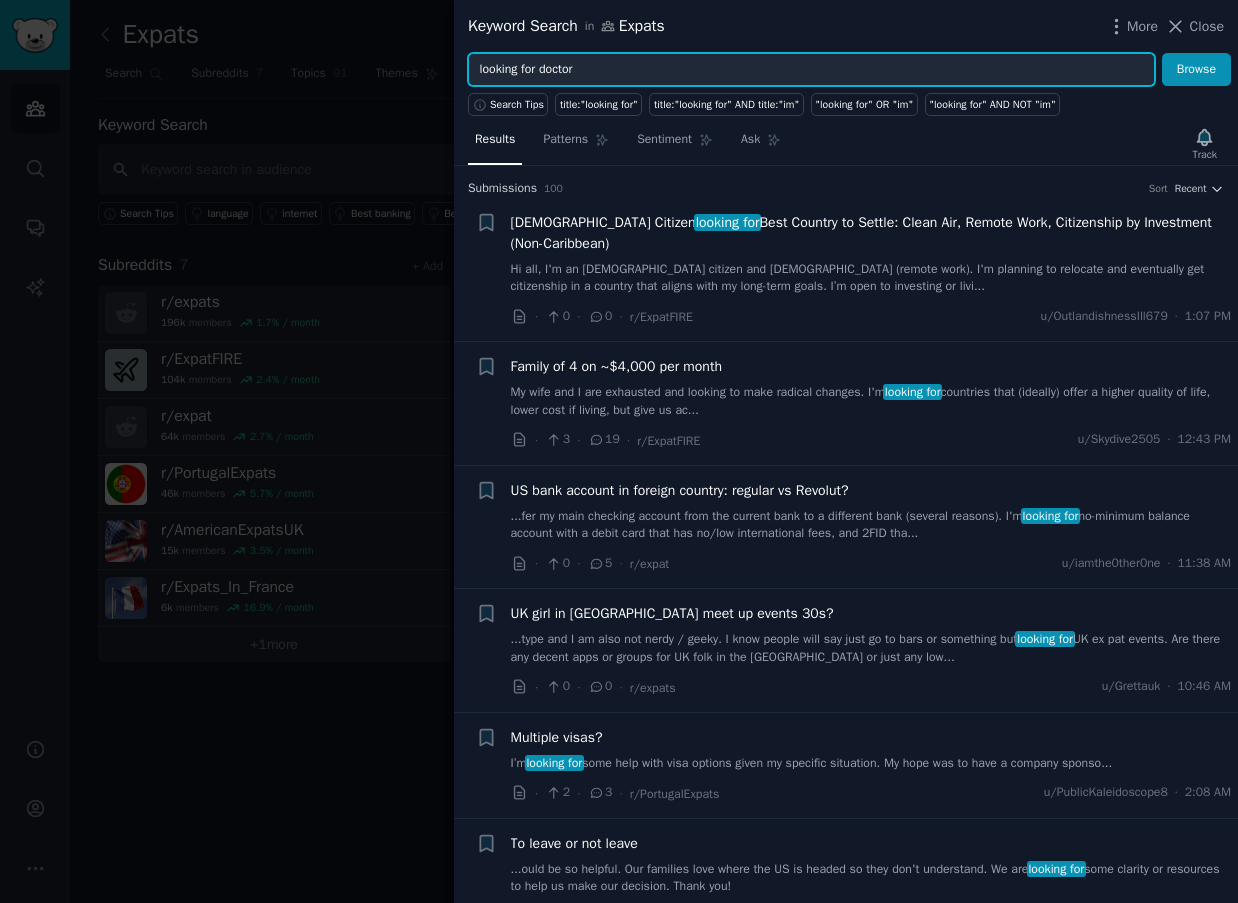 click on "Browse" at bounding box center [1196, 70] 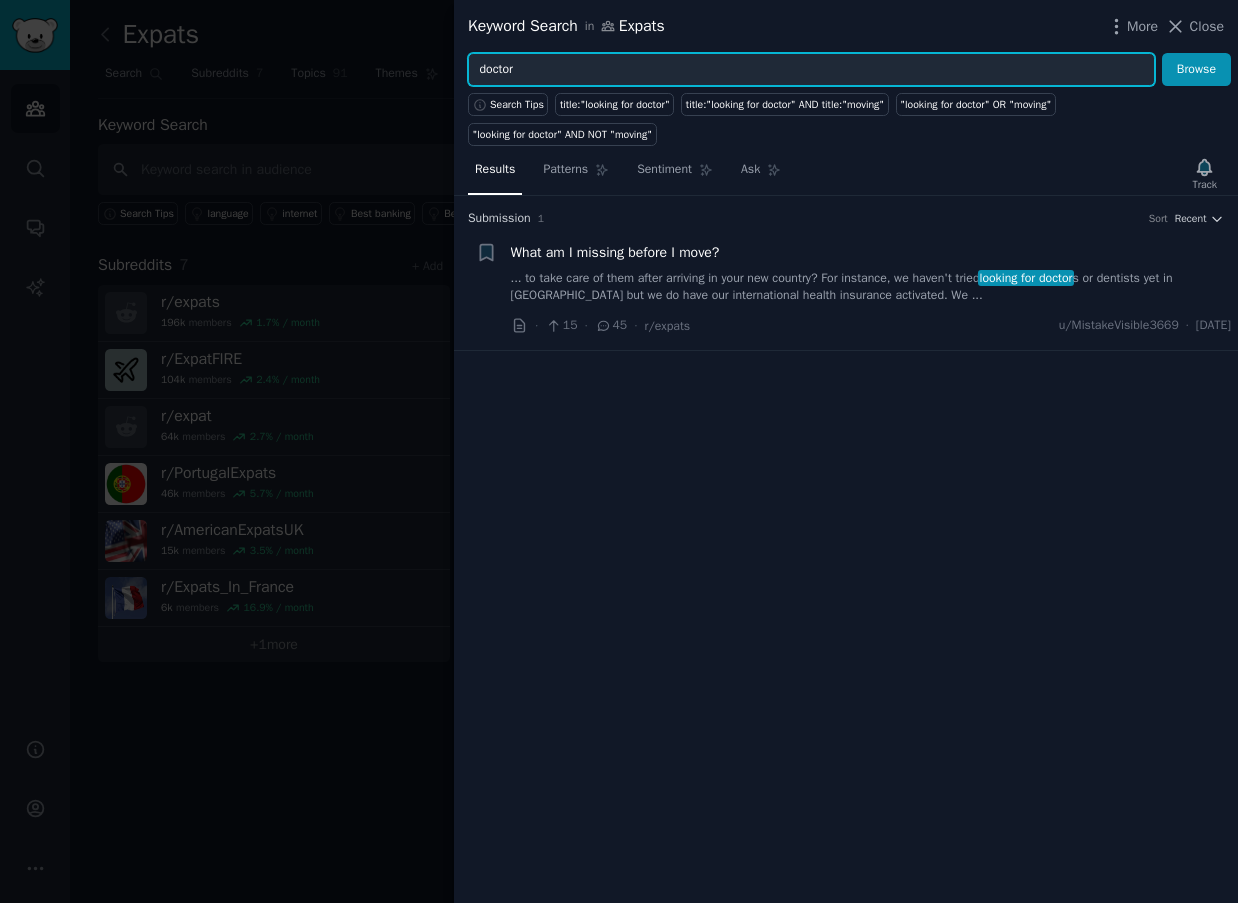 type on "doctor" 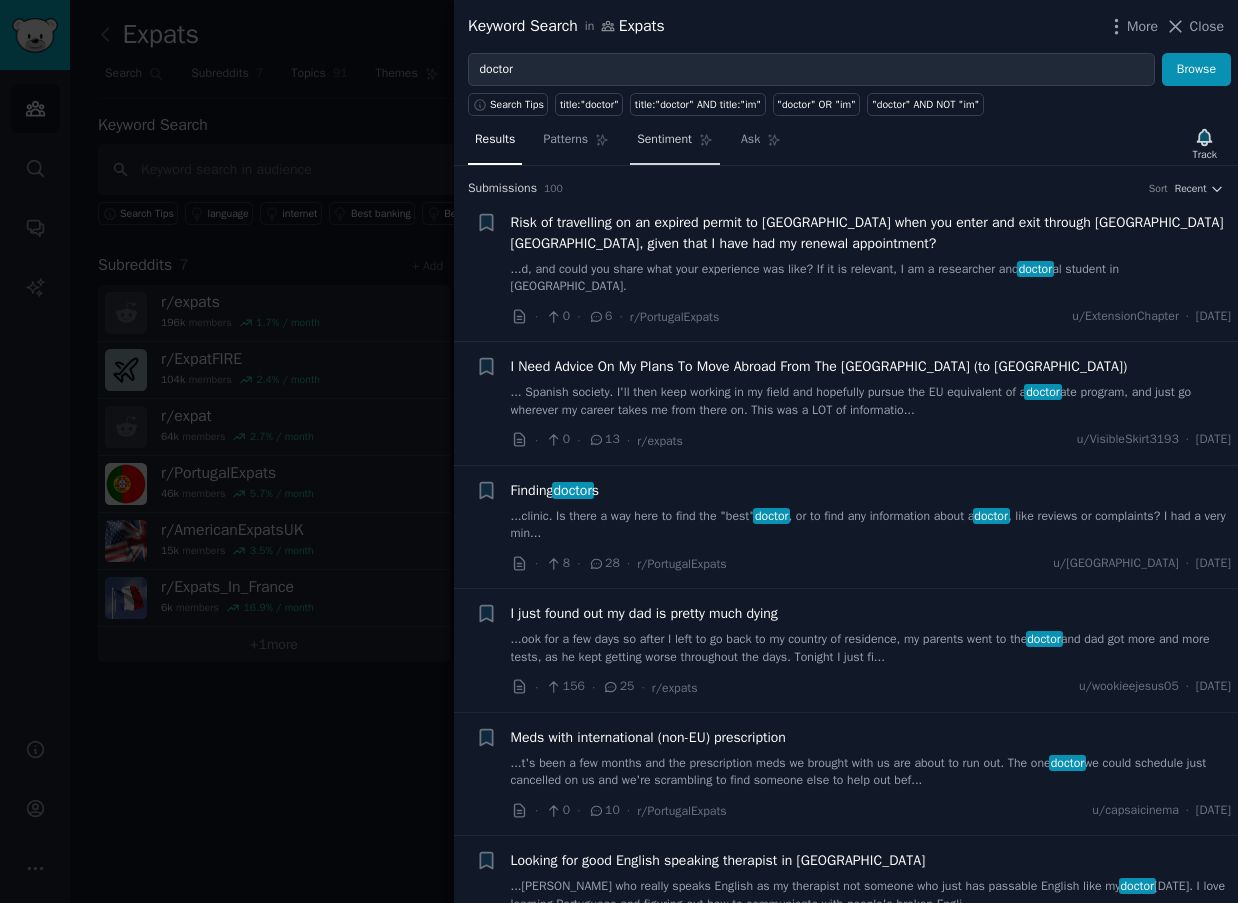 click on "Sentiment" at bounding box center [664, 140] 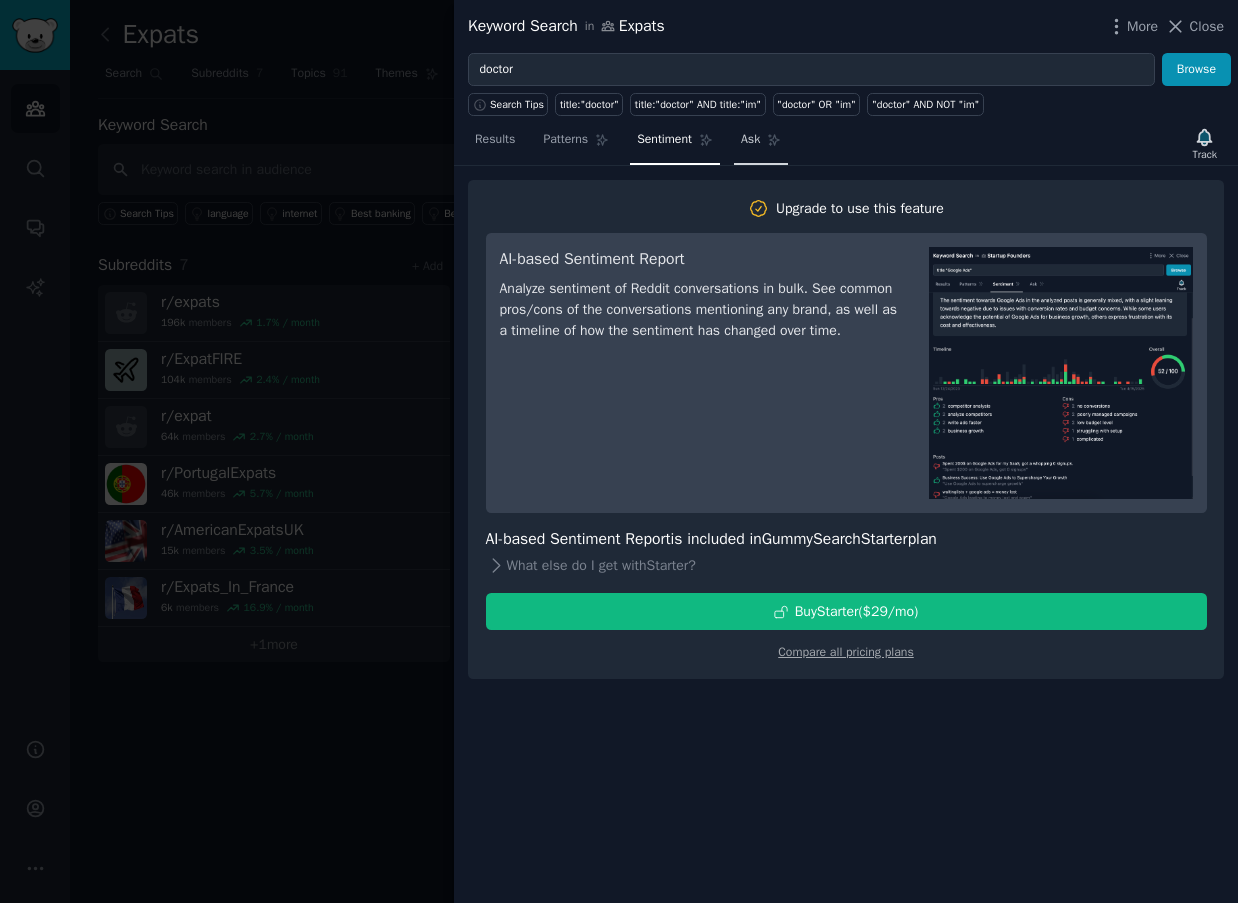 click 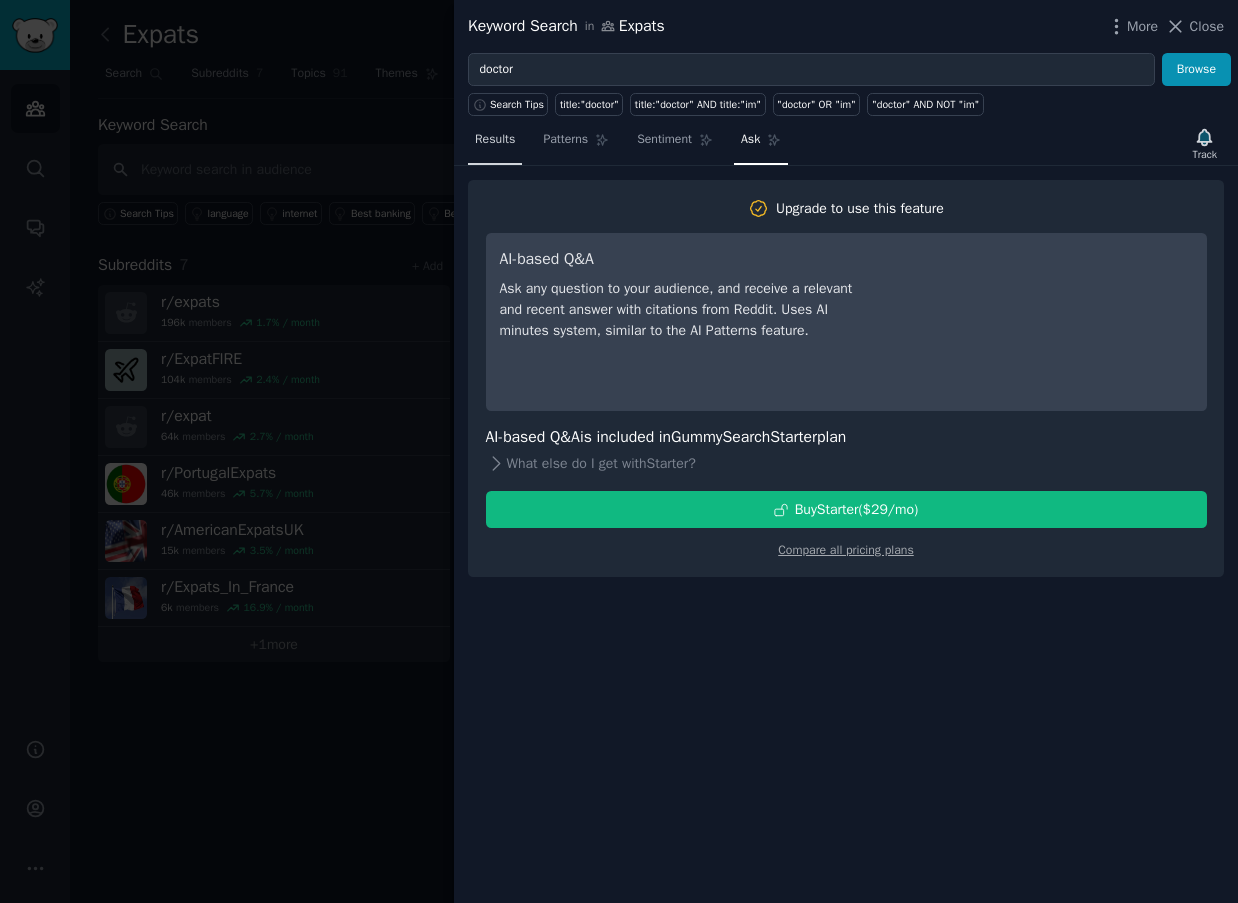 click on "Results" at bounding box center [495, 140] 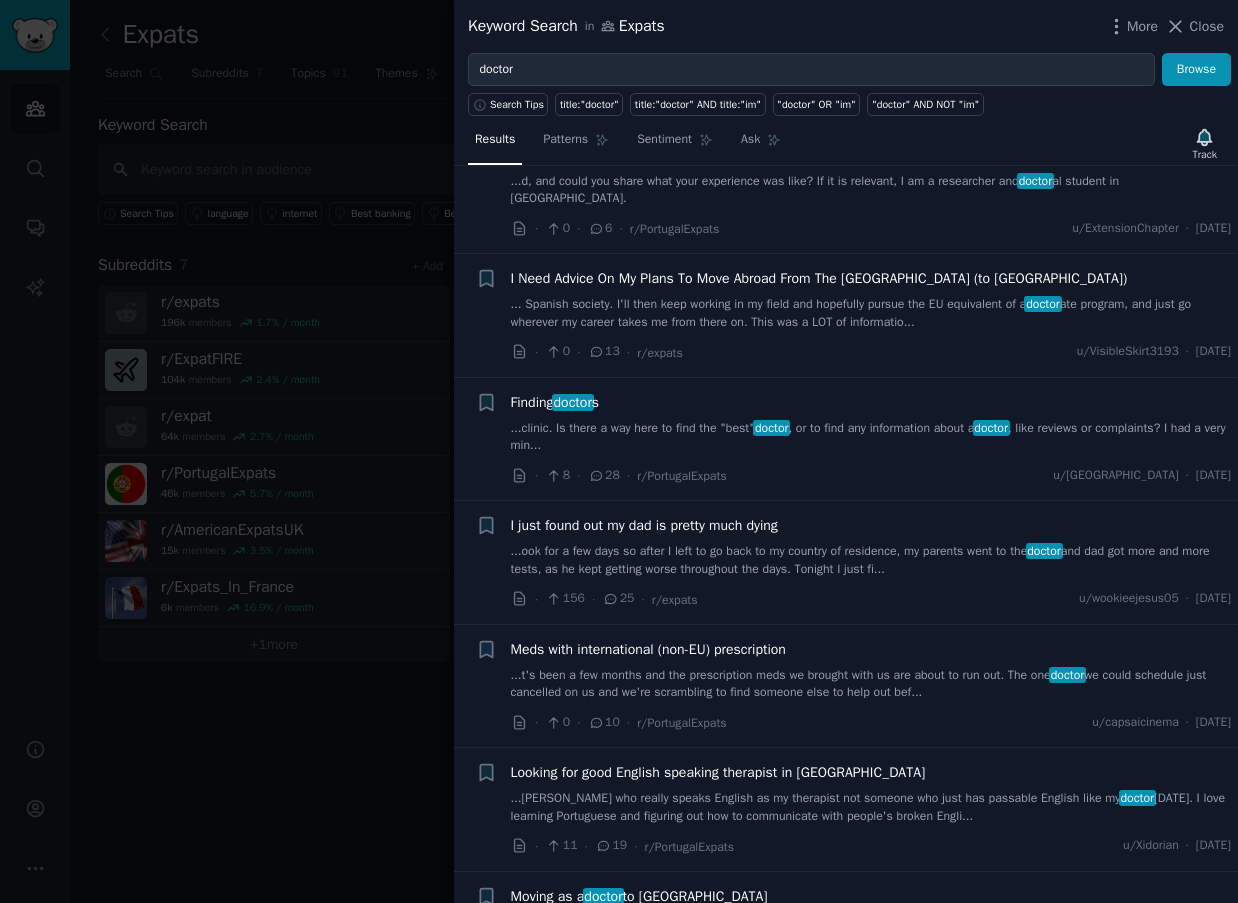 scroll, scrollTop: 92, scrollLeft: 0, axis: vertical 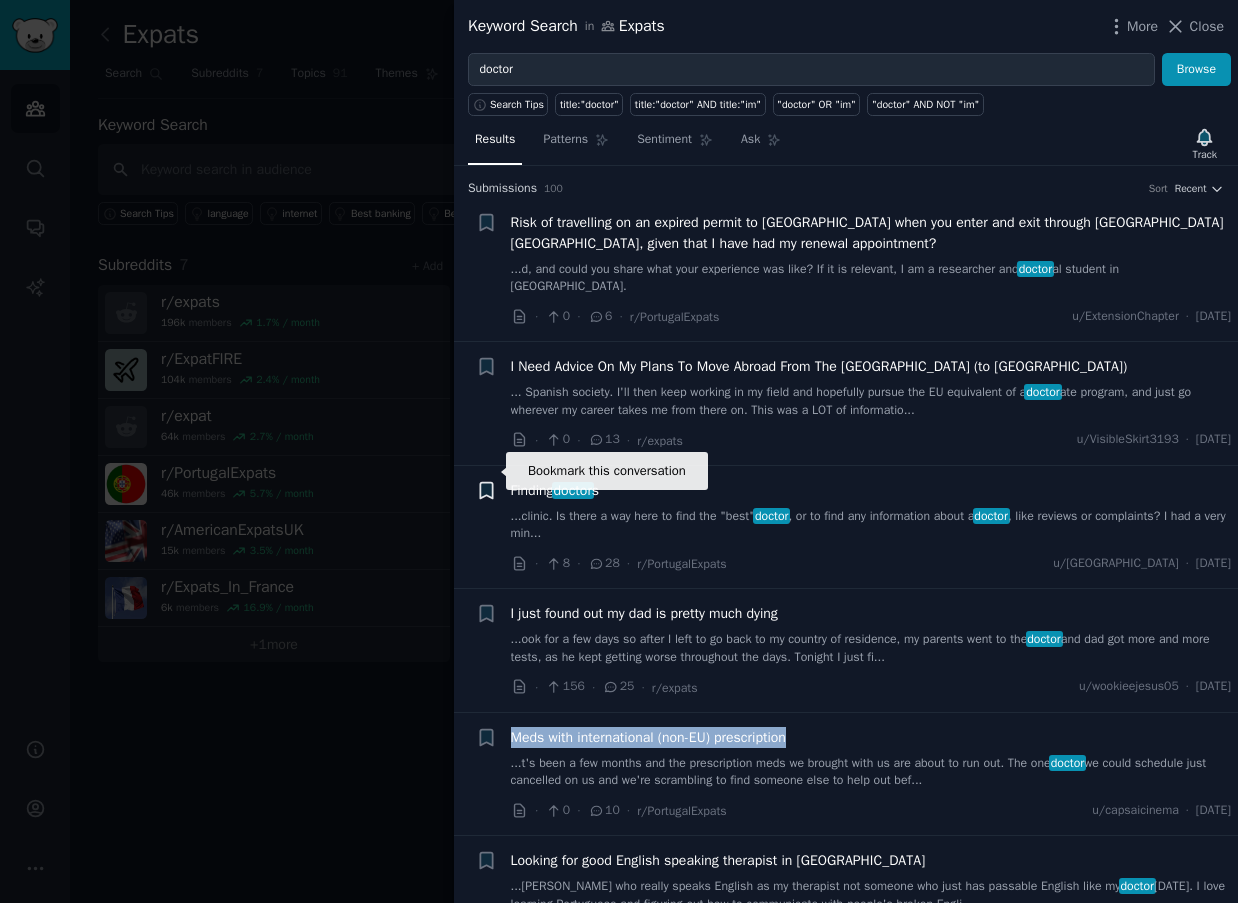 click 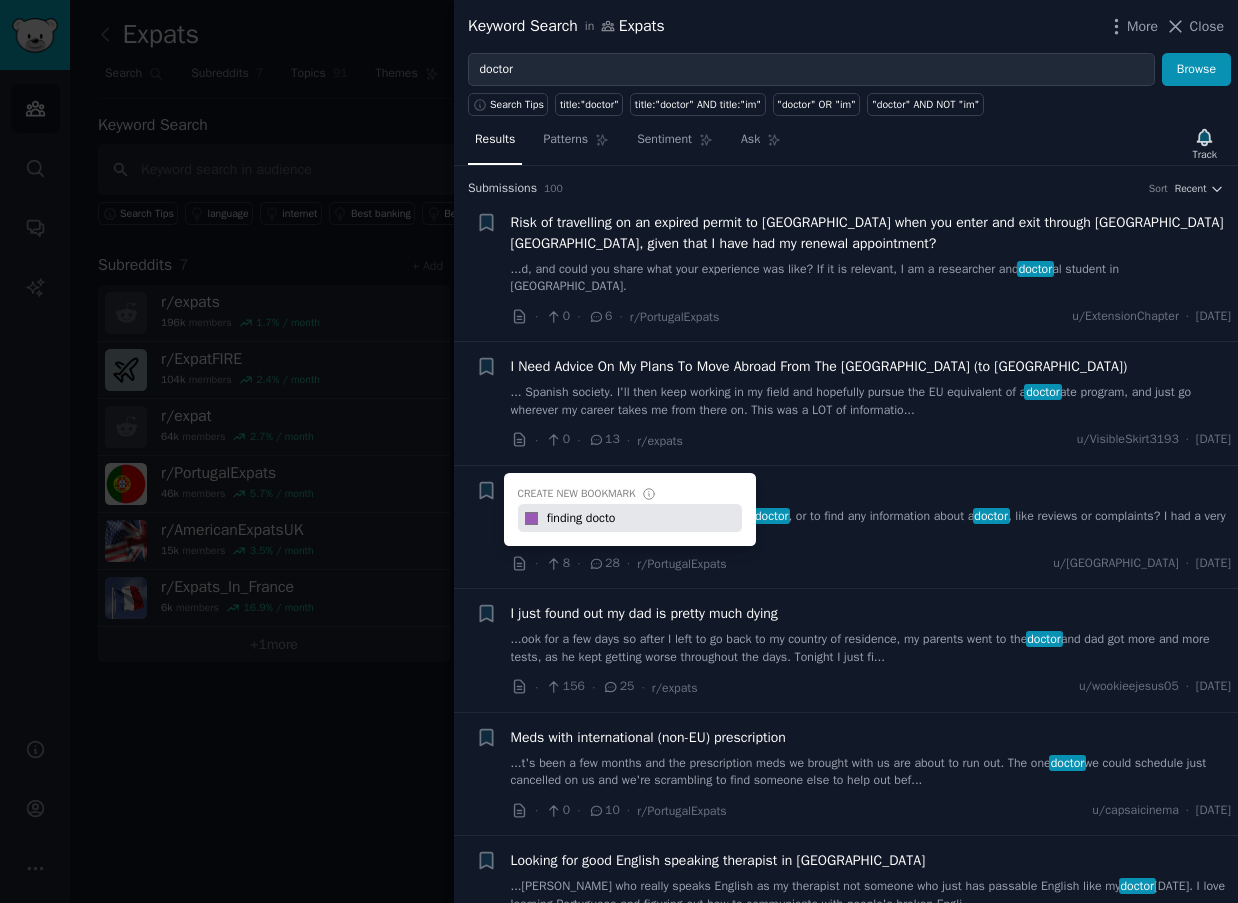 type on "finding doctor" 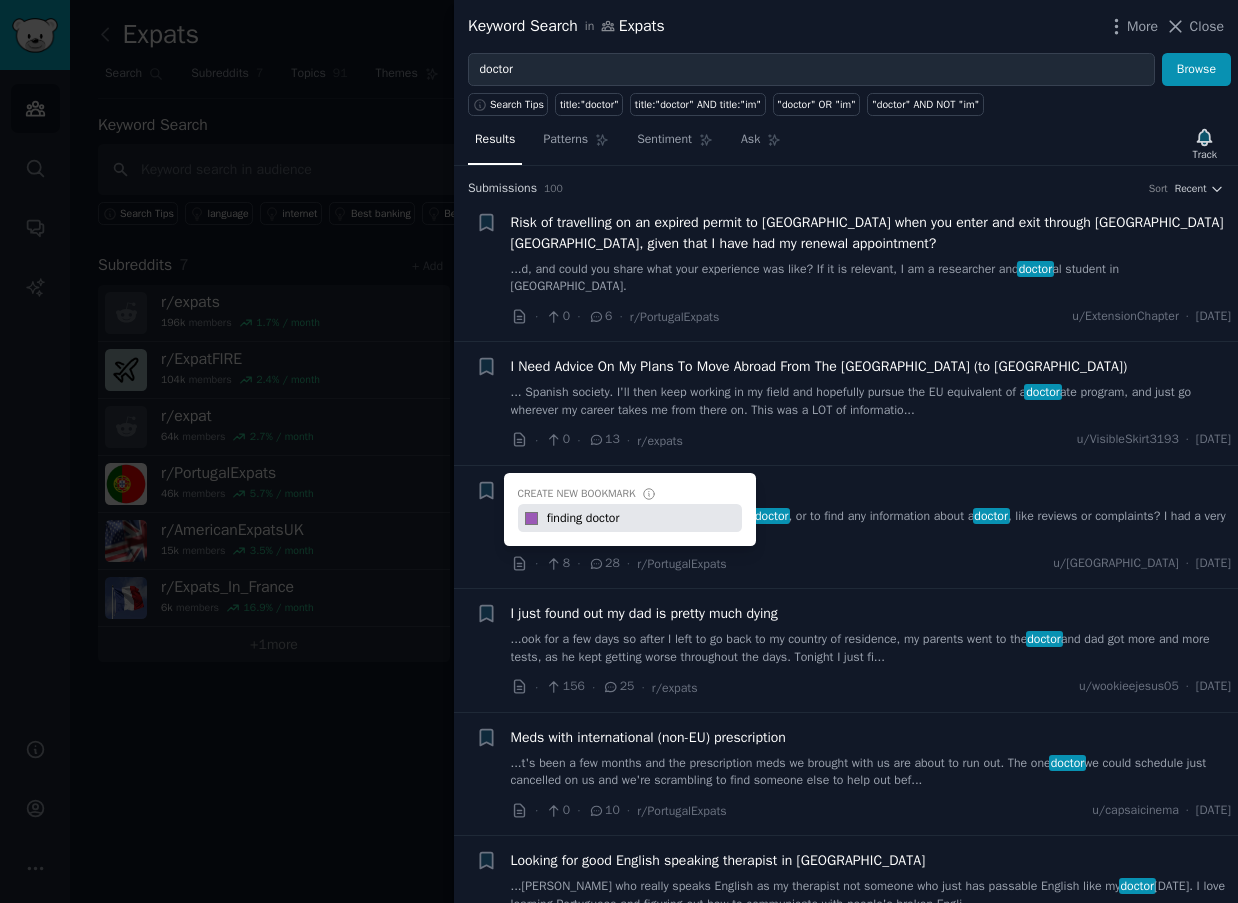 type 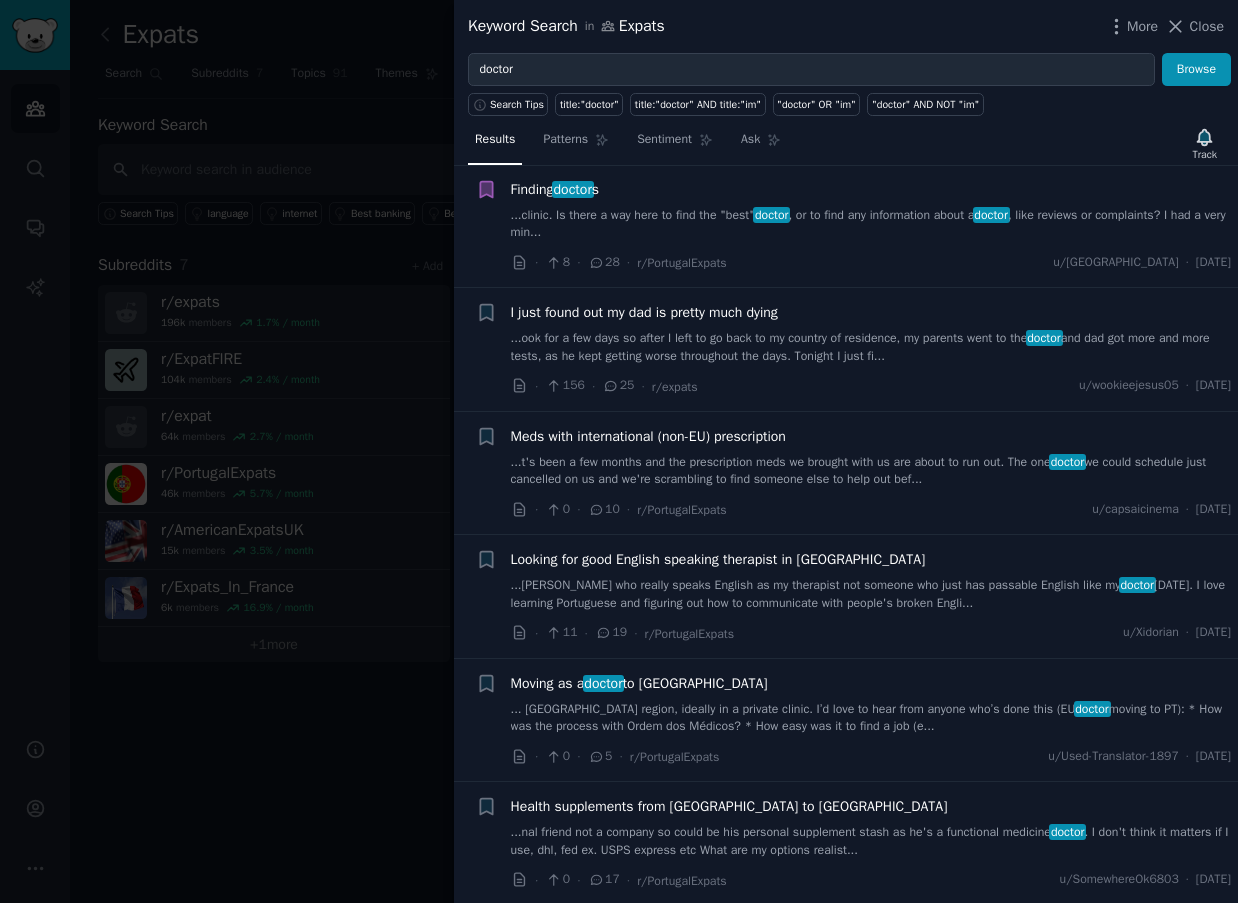 scroll, scrollTop: 303, scrollLeft: 0, axis: vertical 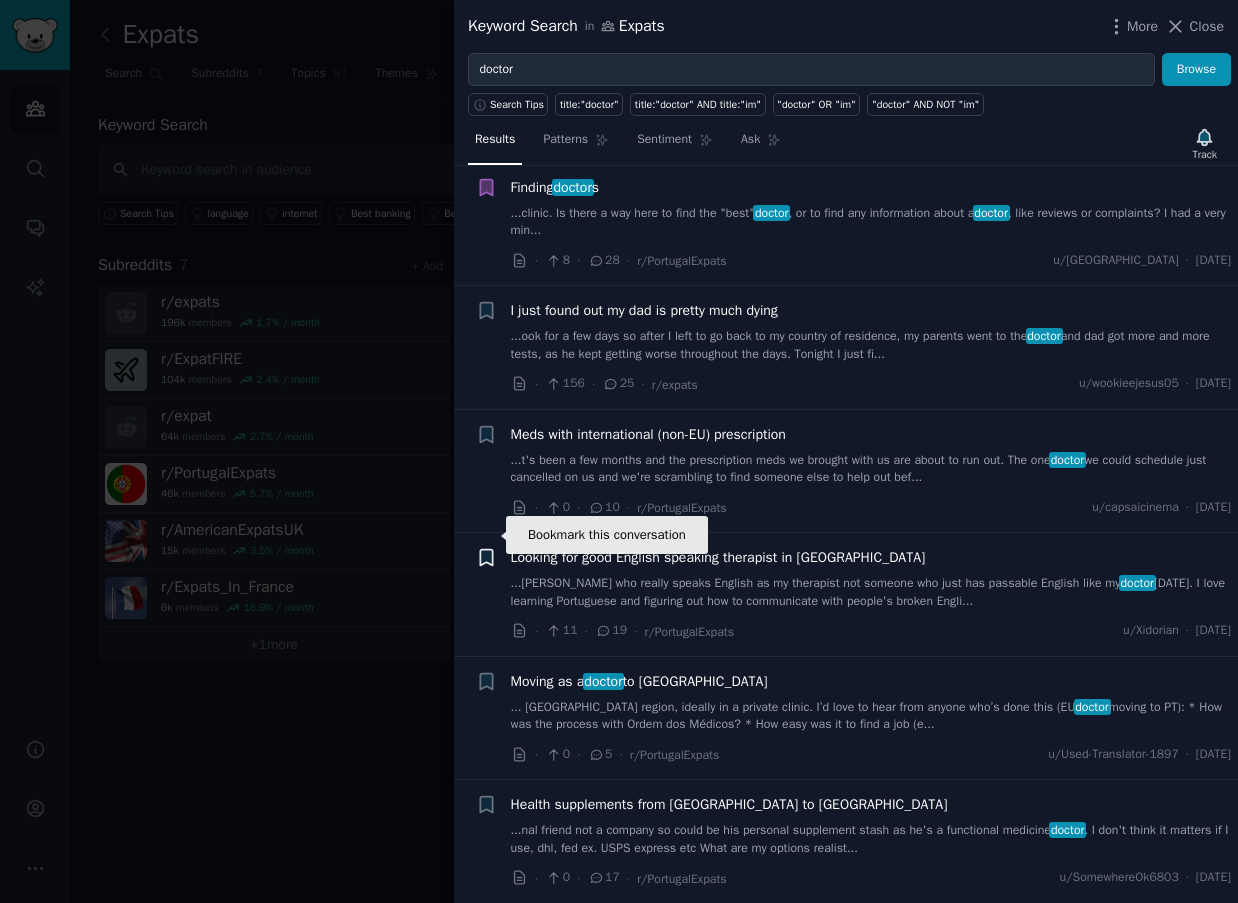 click 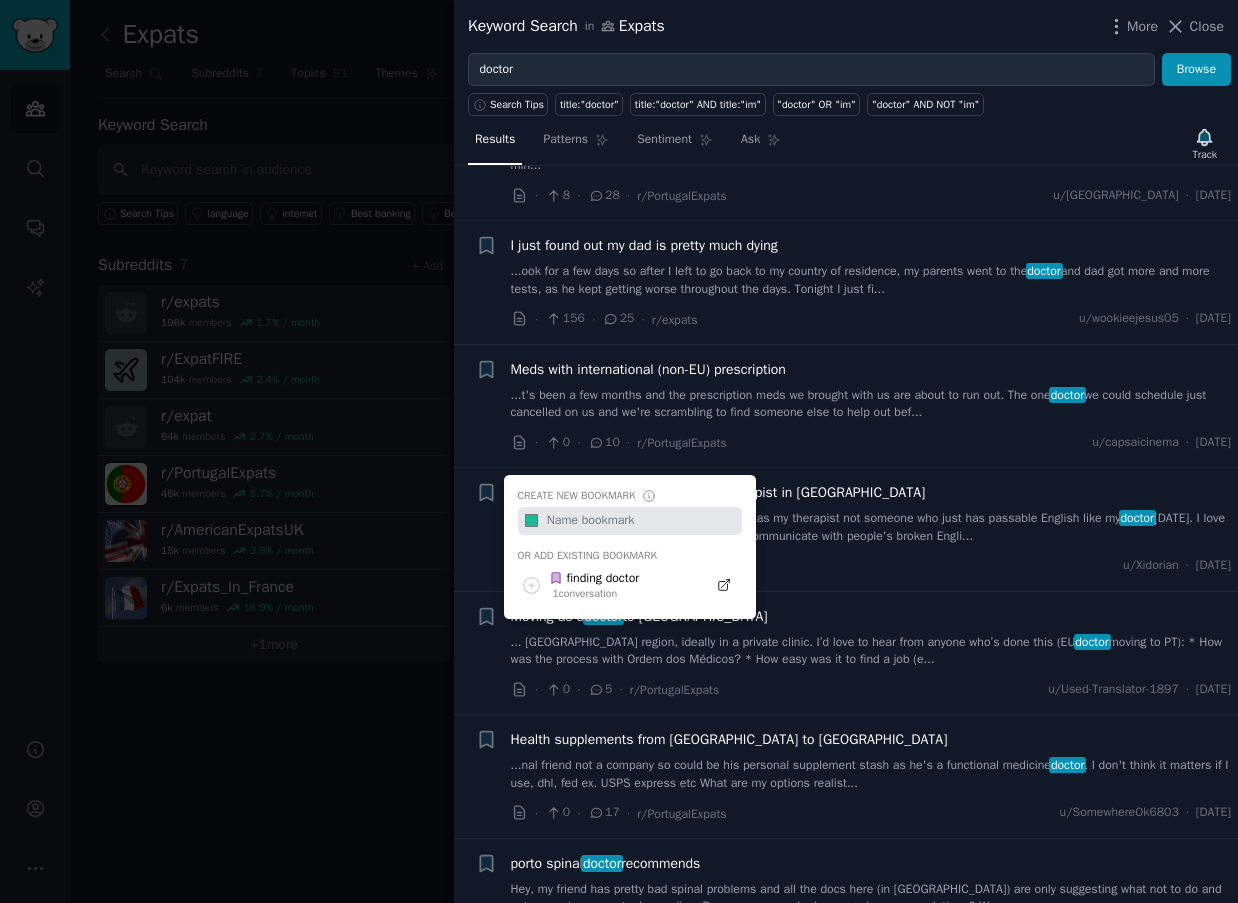 scroll, scrollTop: 369, scrollLeft: 0, axis: vertical 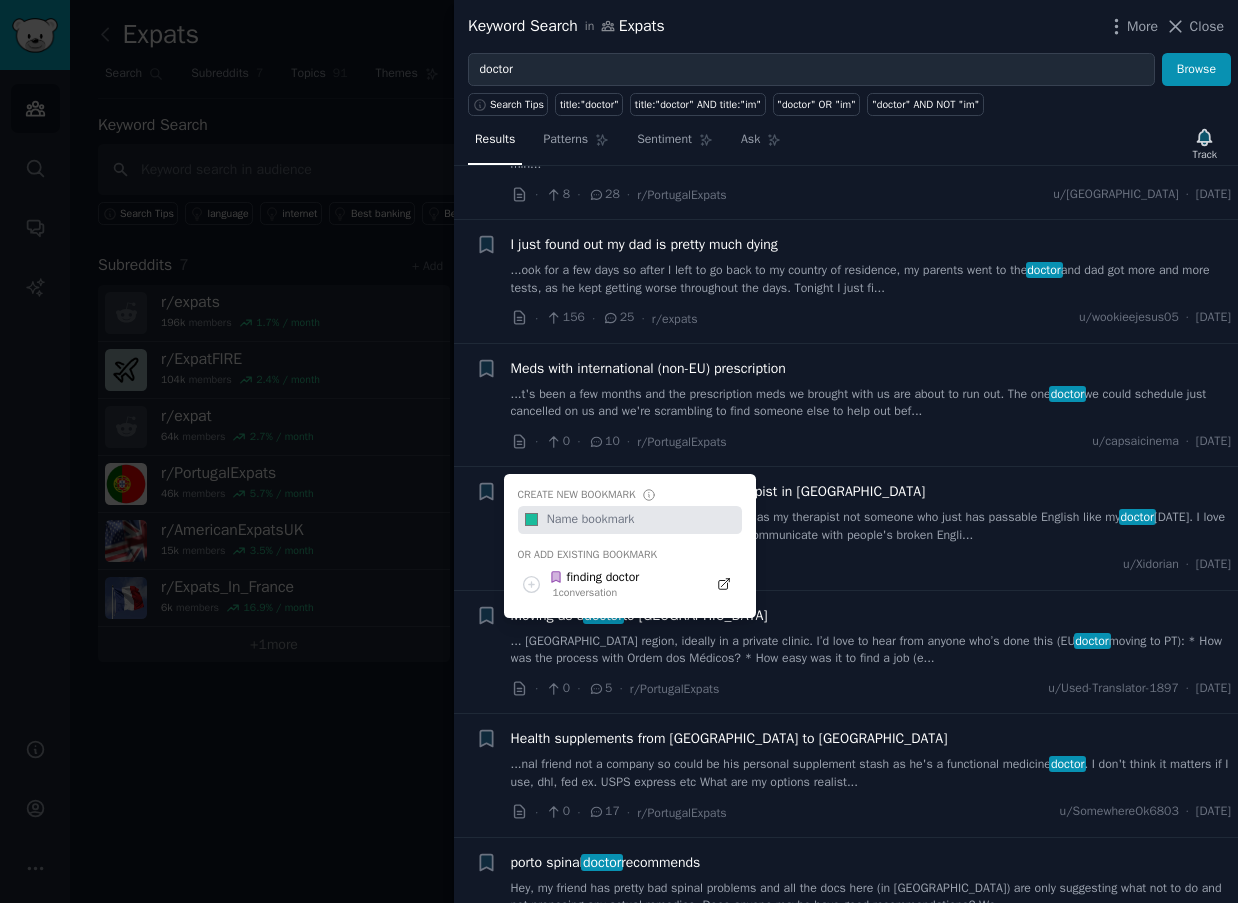 click on "+ Create new bookmark #1abc9c Or add existing bookmark finding doctor 1  conversation" 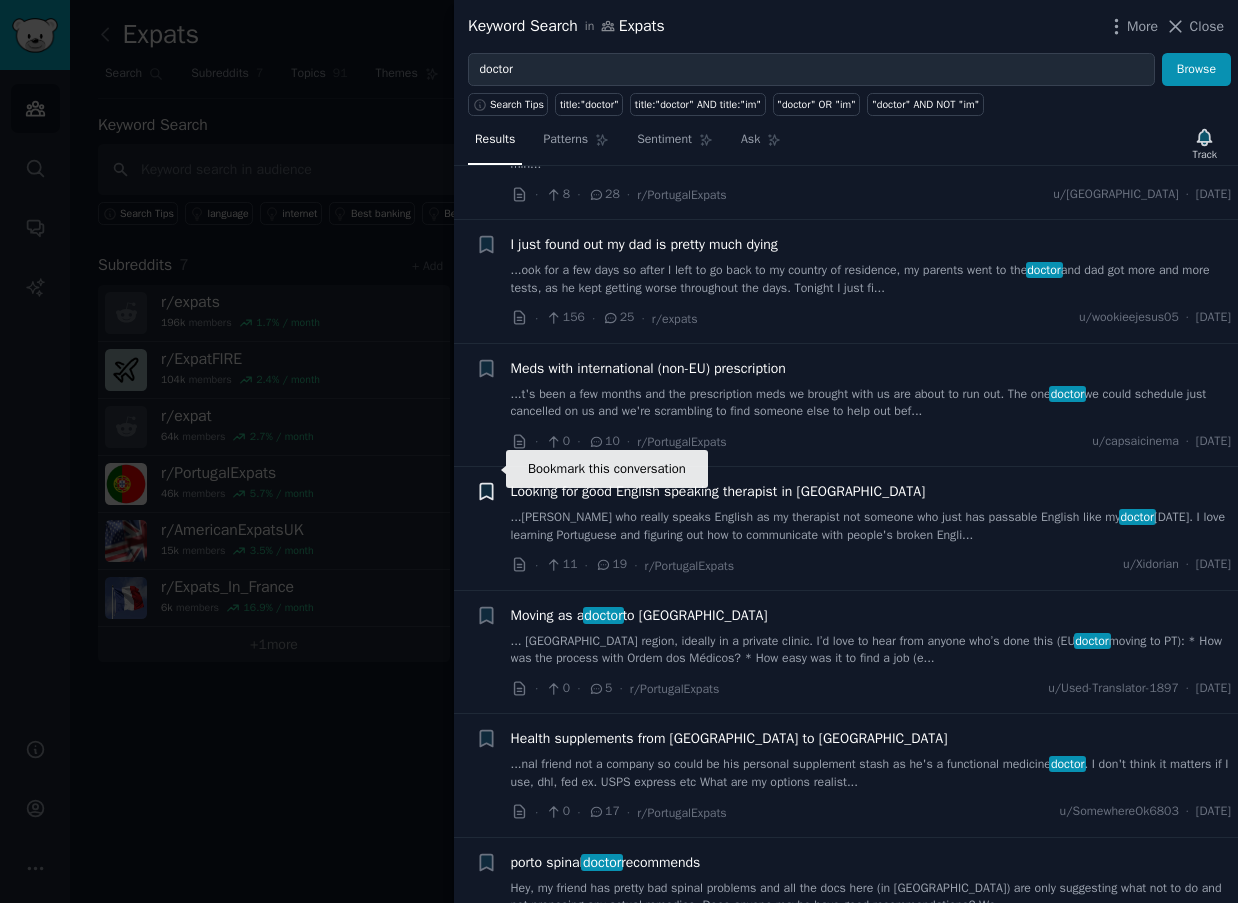 click 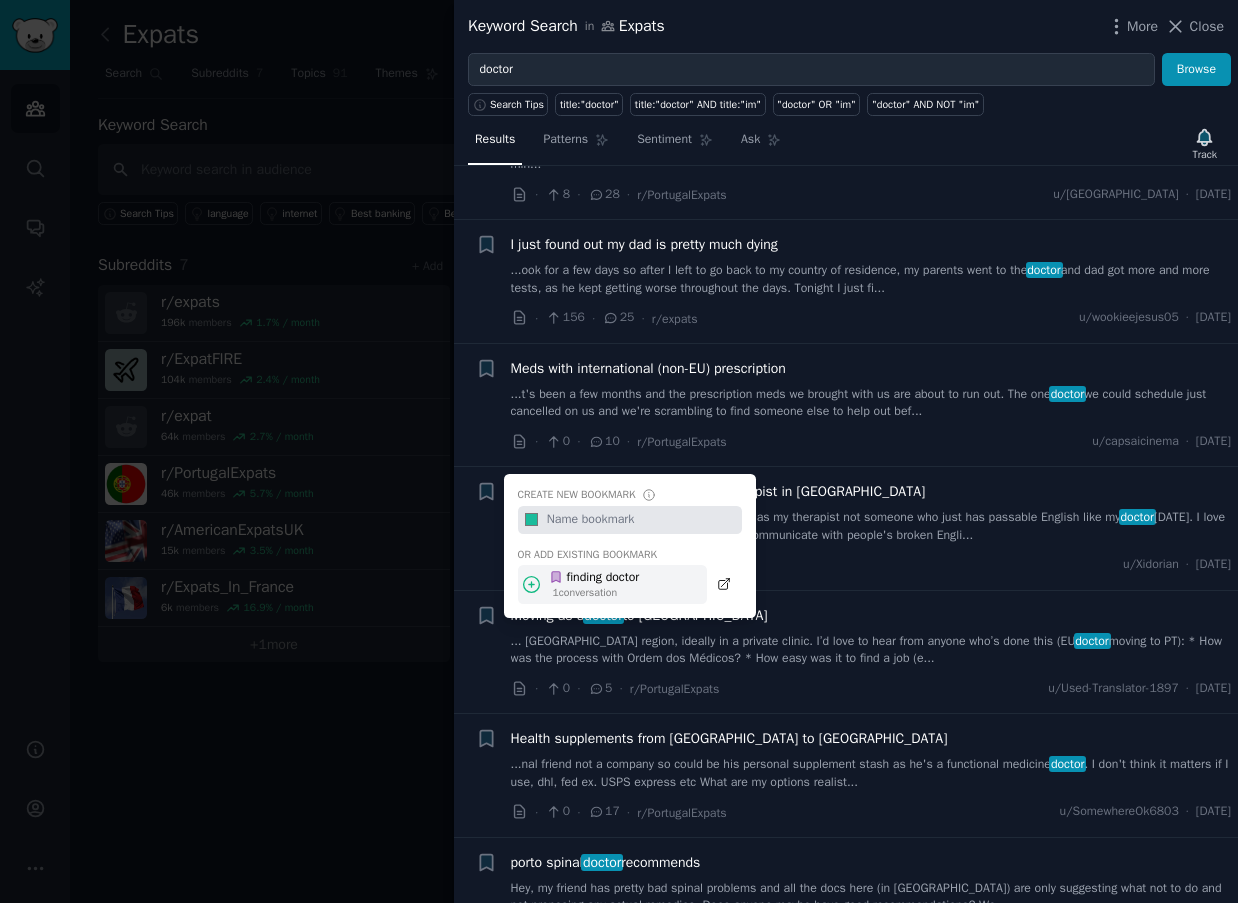 click on "finding doctor" at bounding box center (594, 578) 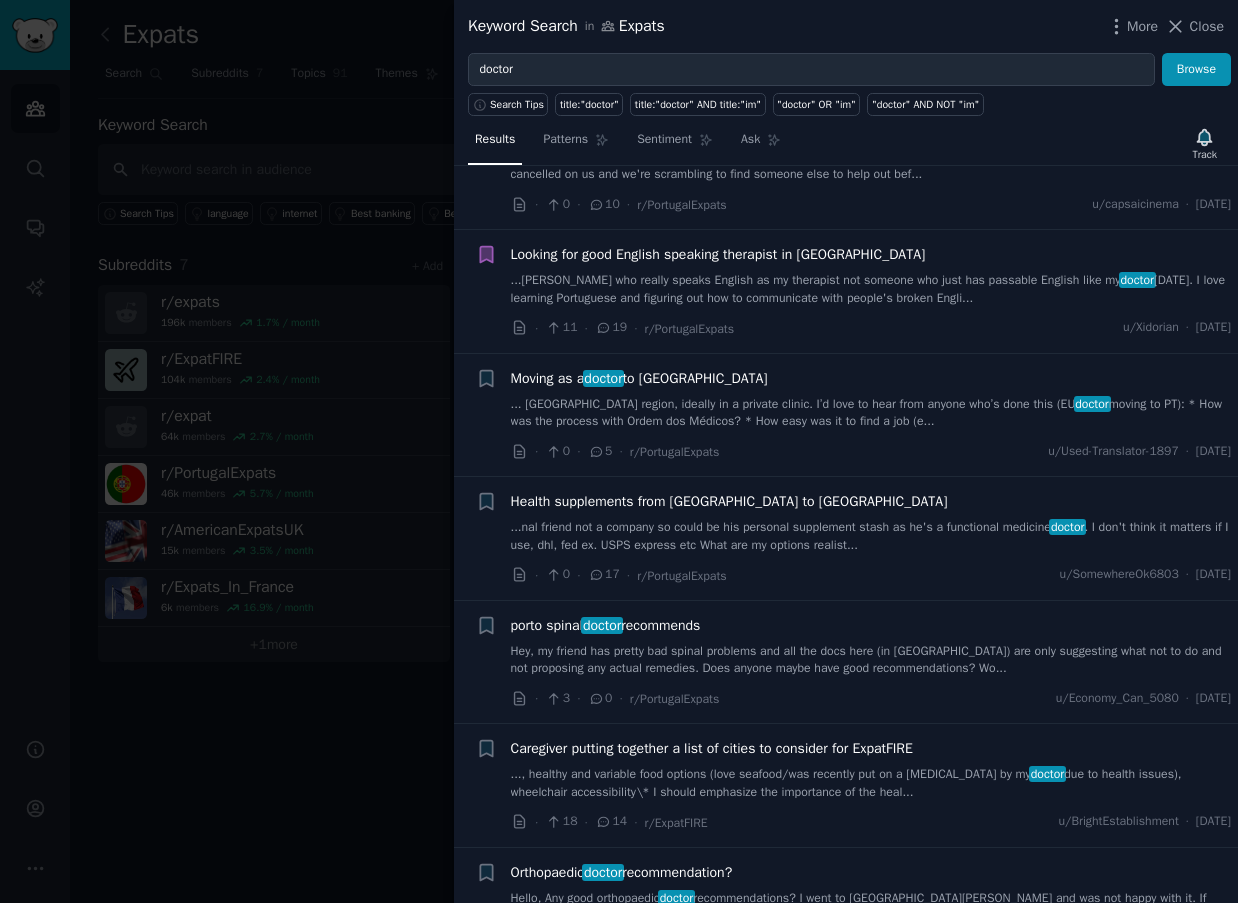scroll, scrollTop: 608, scrollLeft: 0, axis: vertical 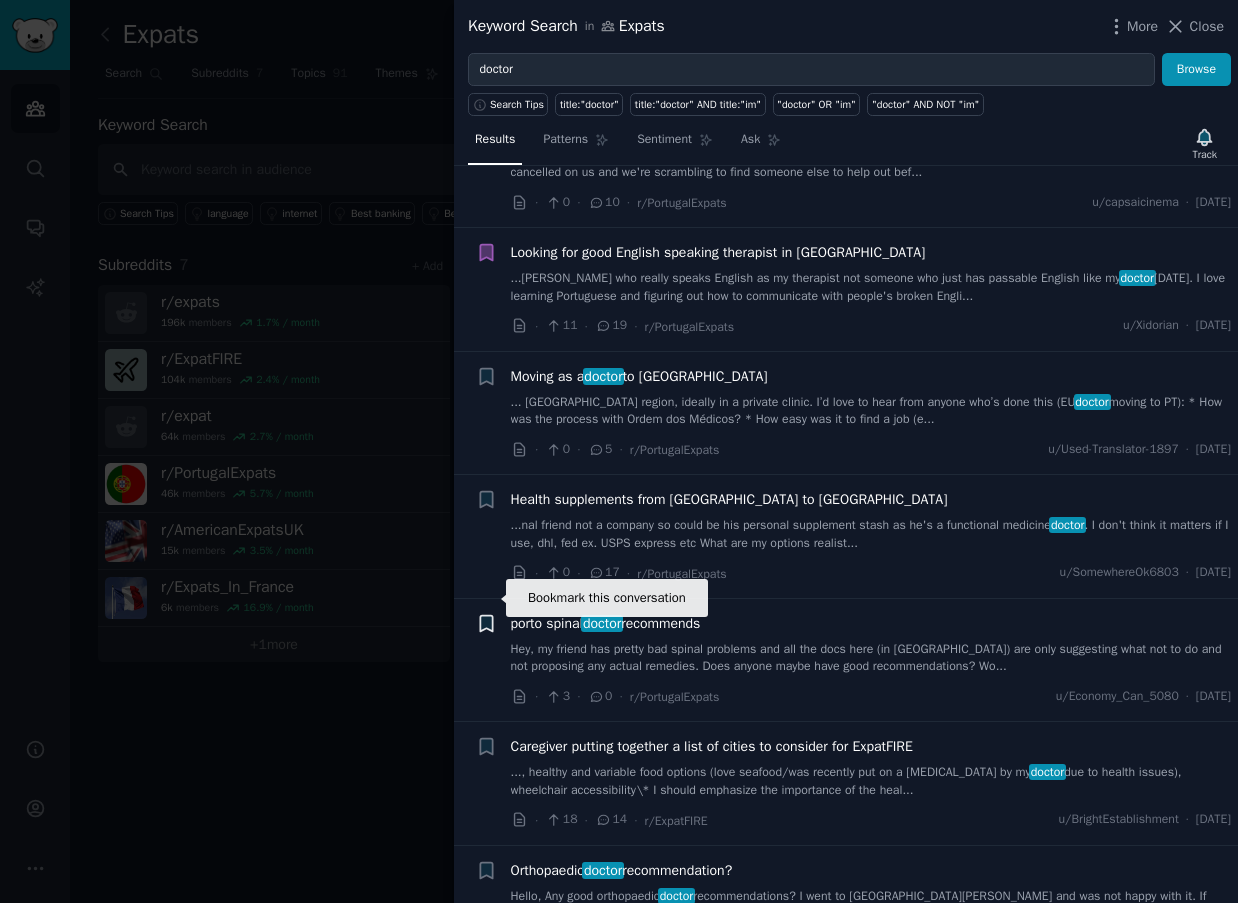 click 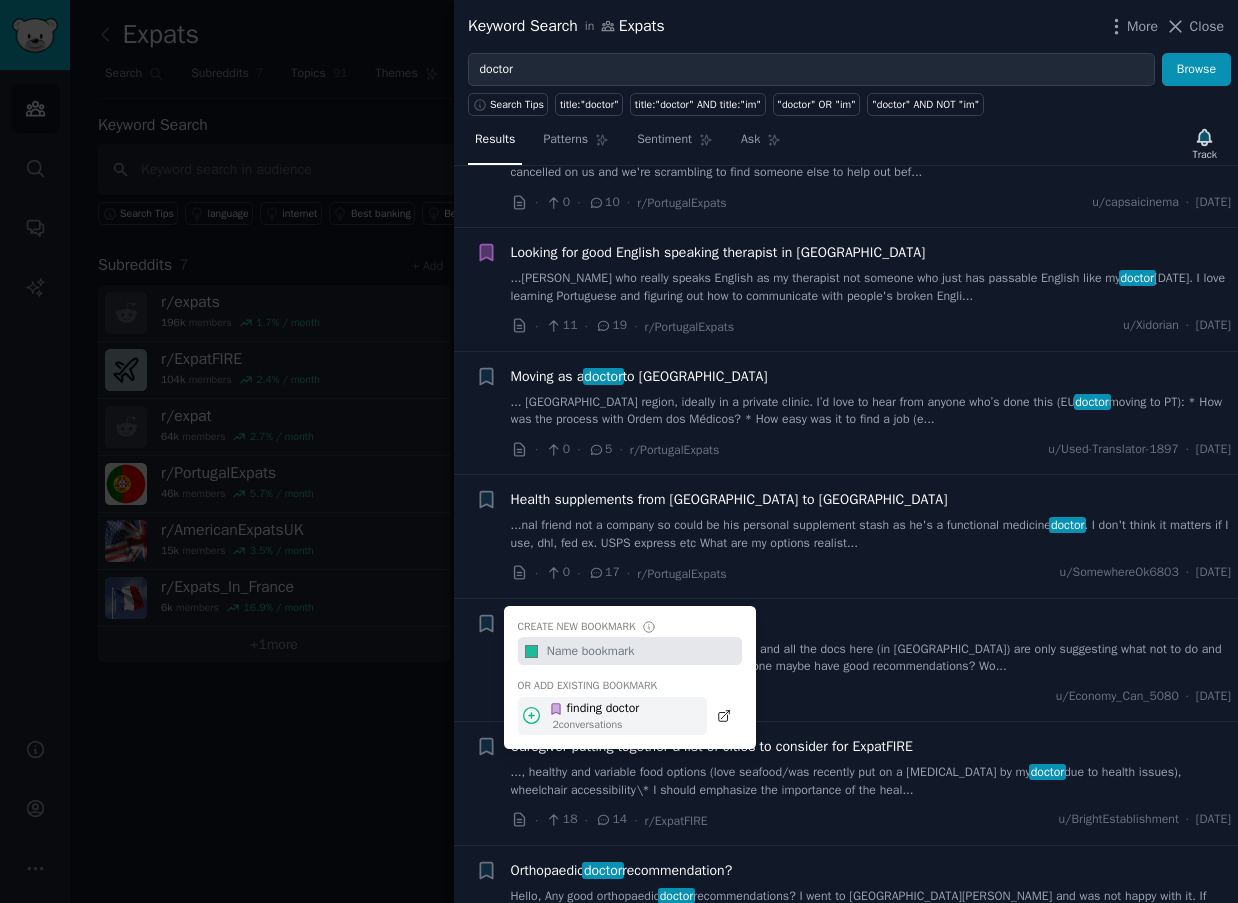 click on "2  conversation s" at bounding box center [596, 725] 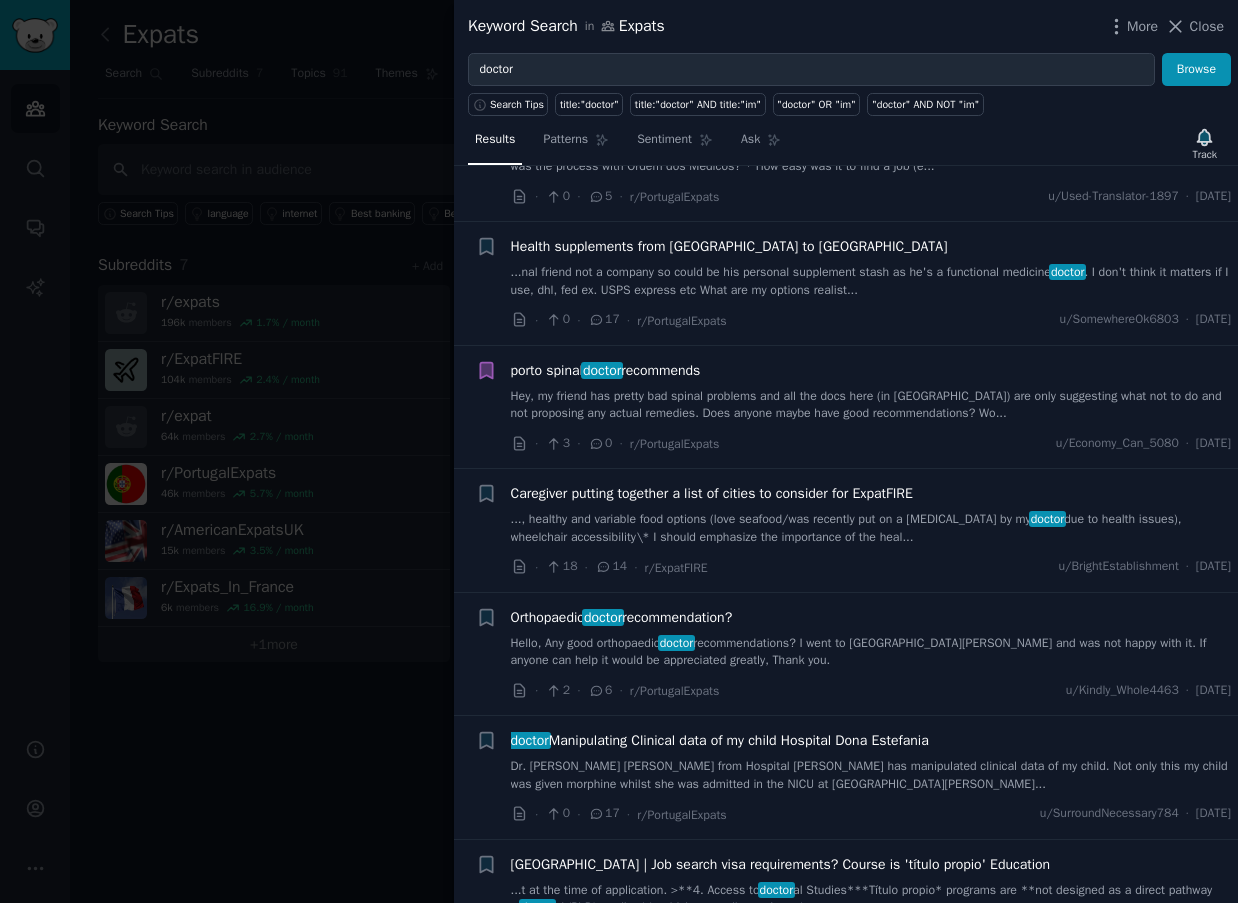 scroll, scrollTop: 883, scrollLeft: 0, axis: vertical 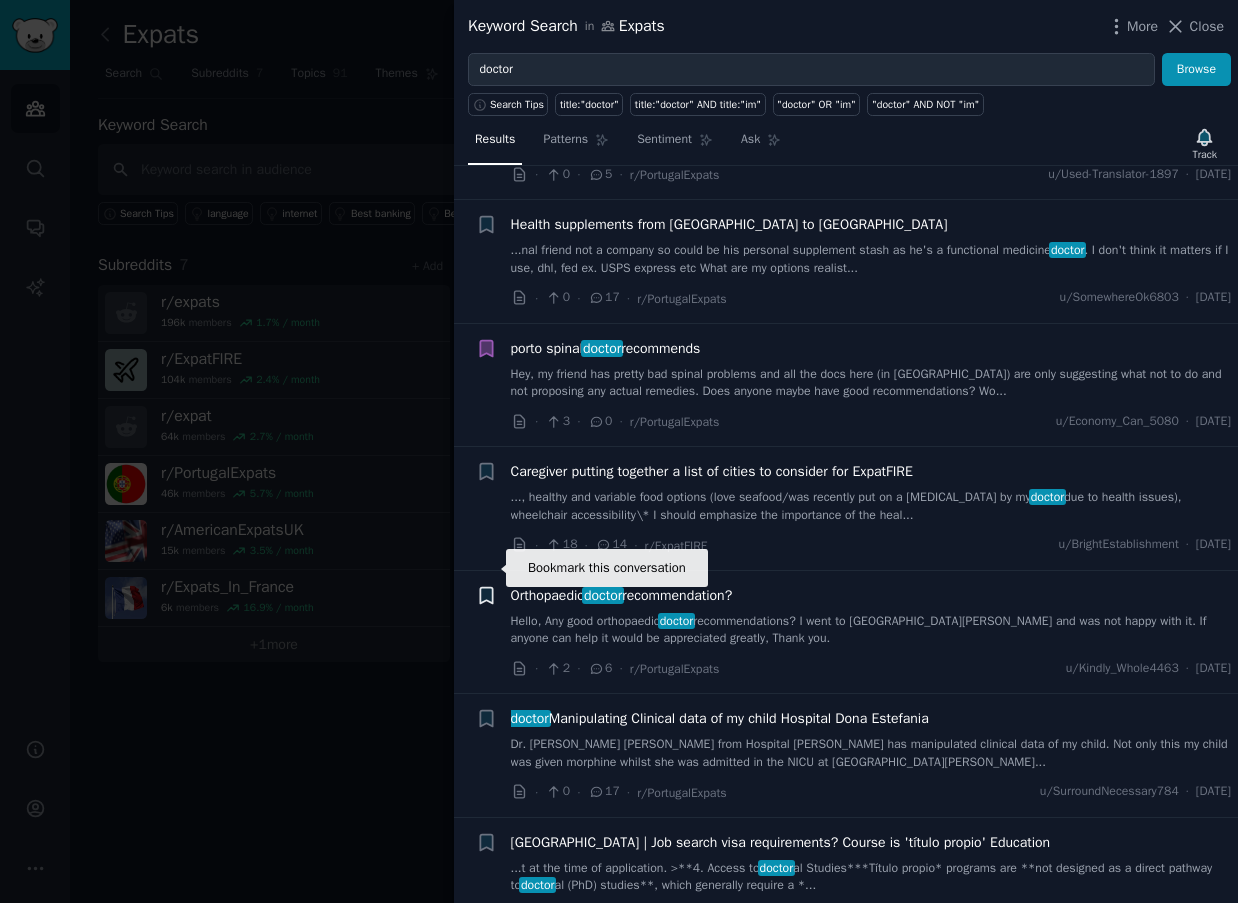 click 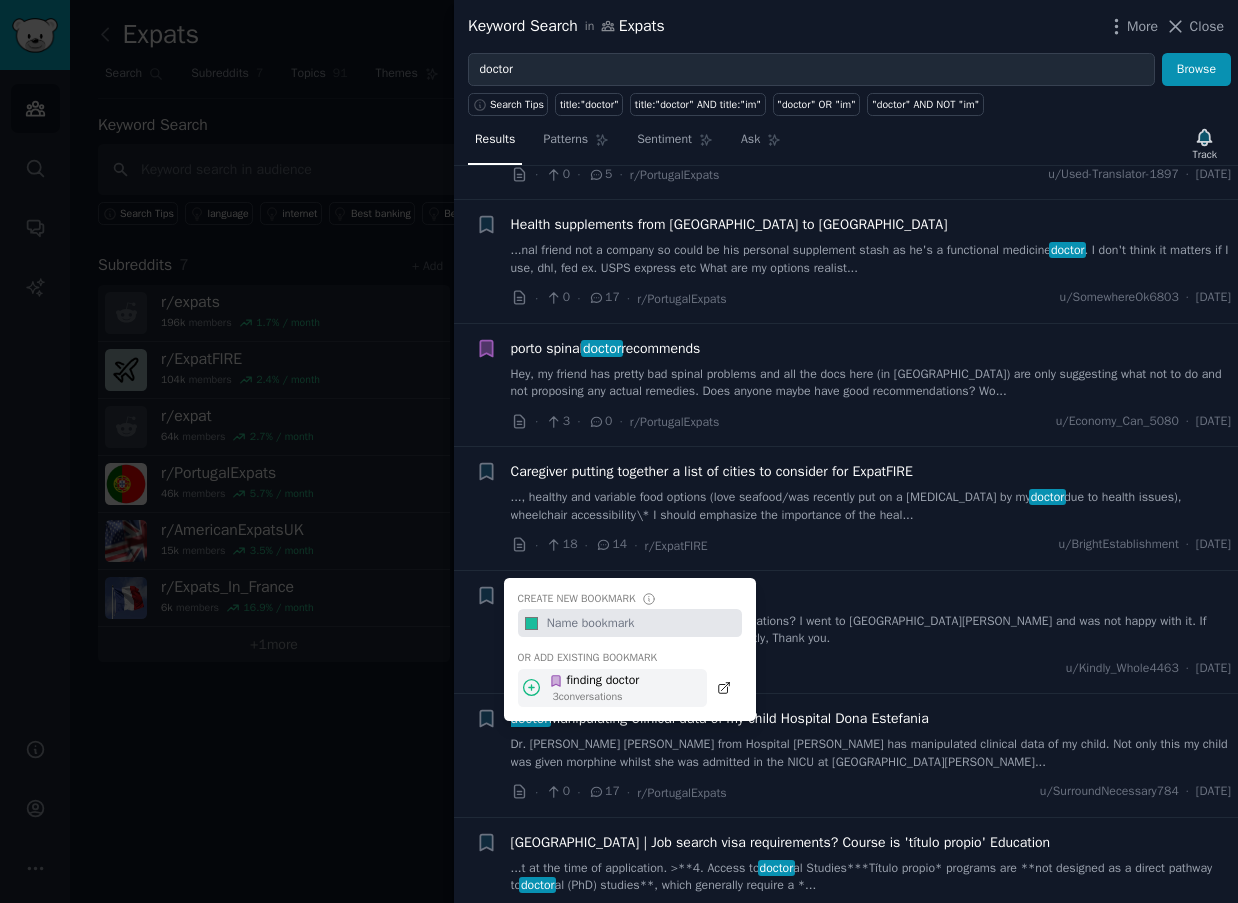 click on "3  conversation s" at bounding box center [596, 697] 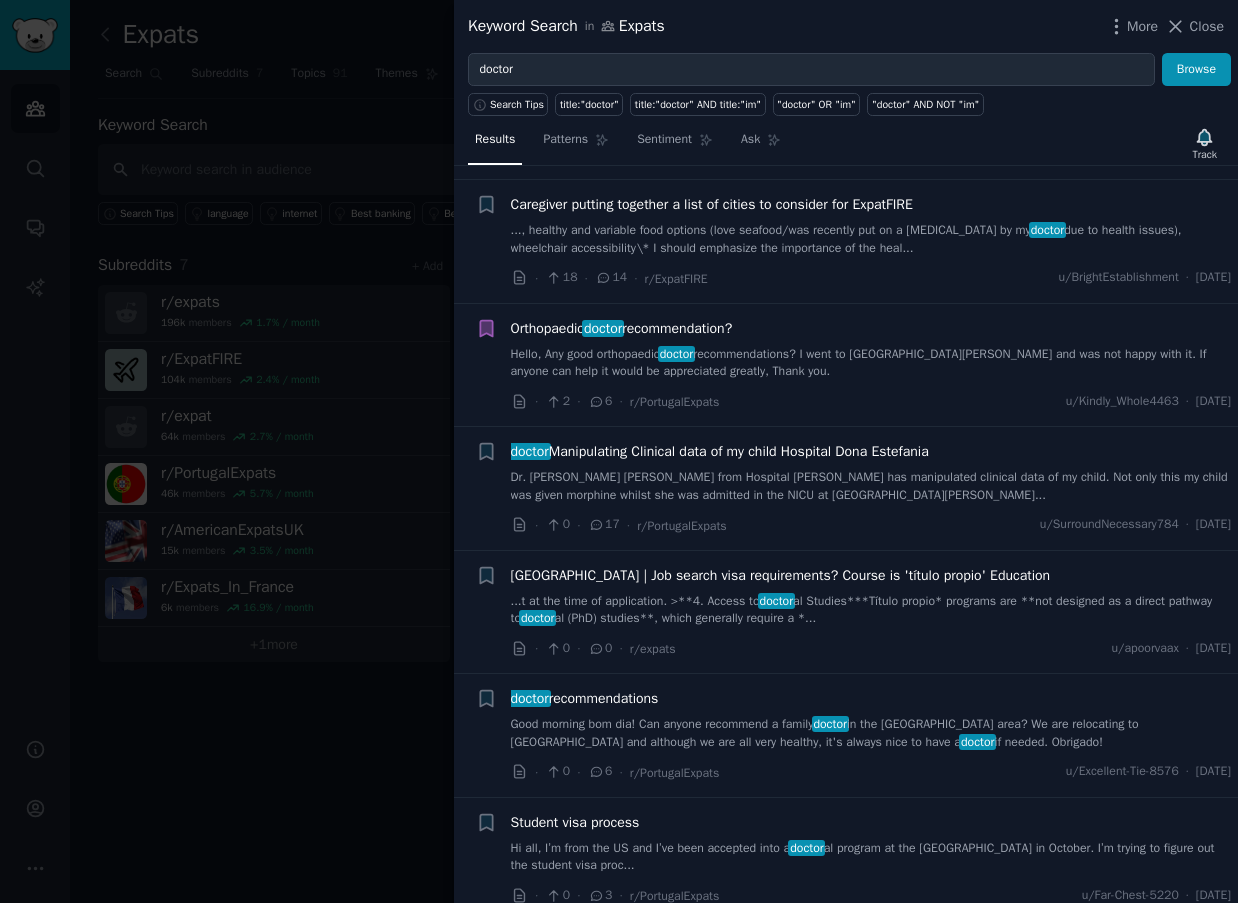 scroll, scrollTop: 1152, scrollLeft: 0, axis: vertical 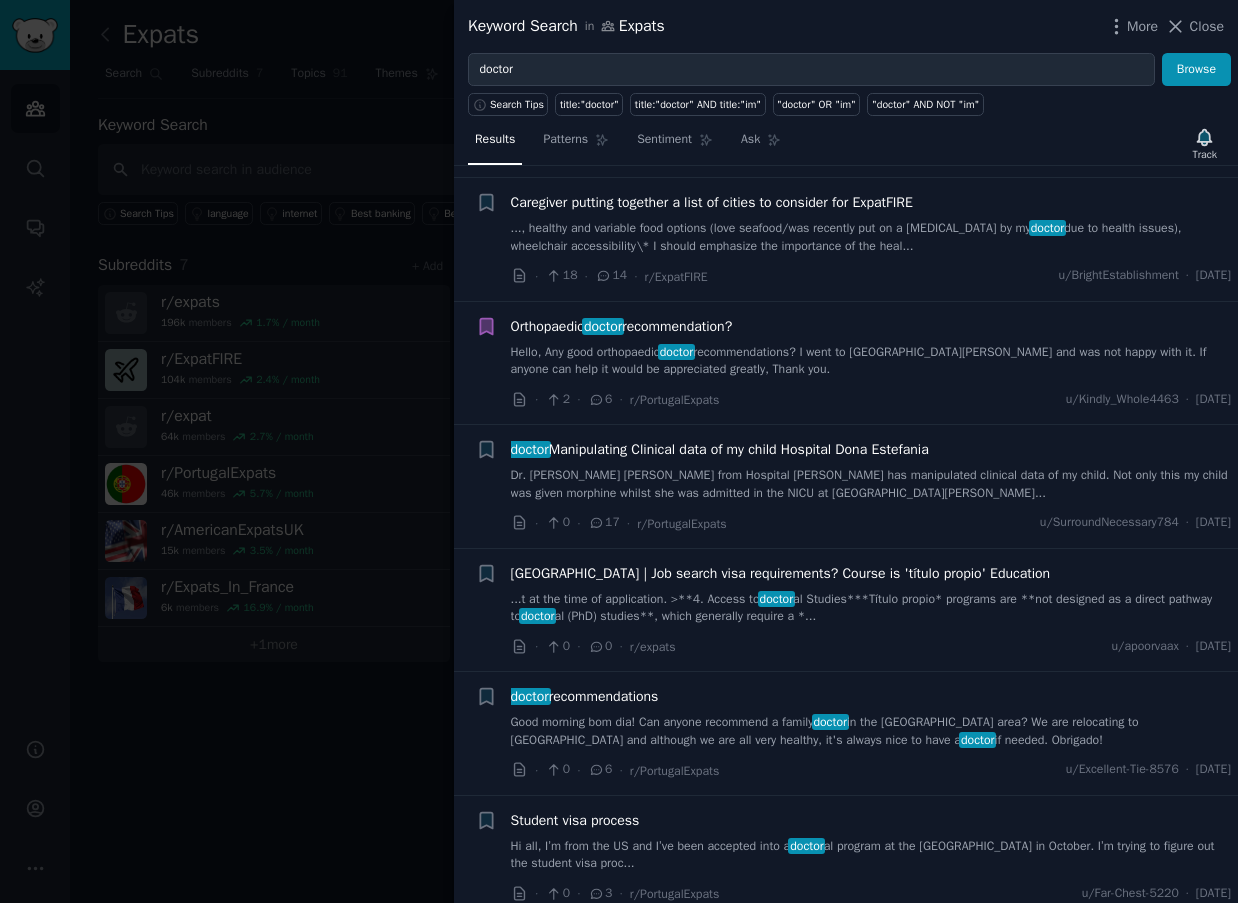 click on "doctor  Manipulating Clinical data of my child Hospital Dona Estefania" at bounding box center [720, 449] 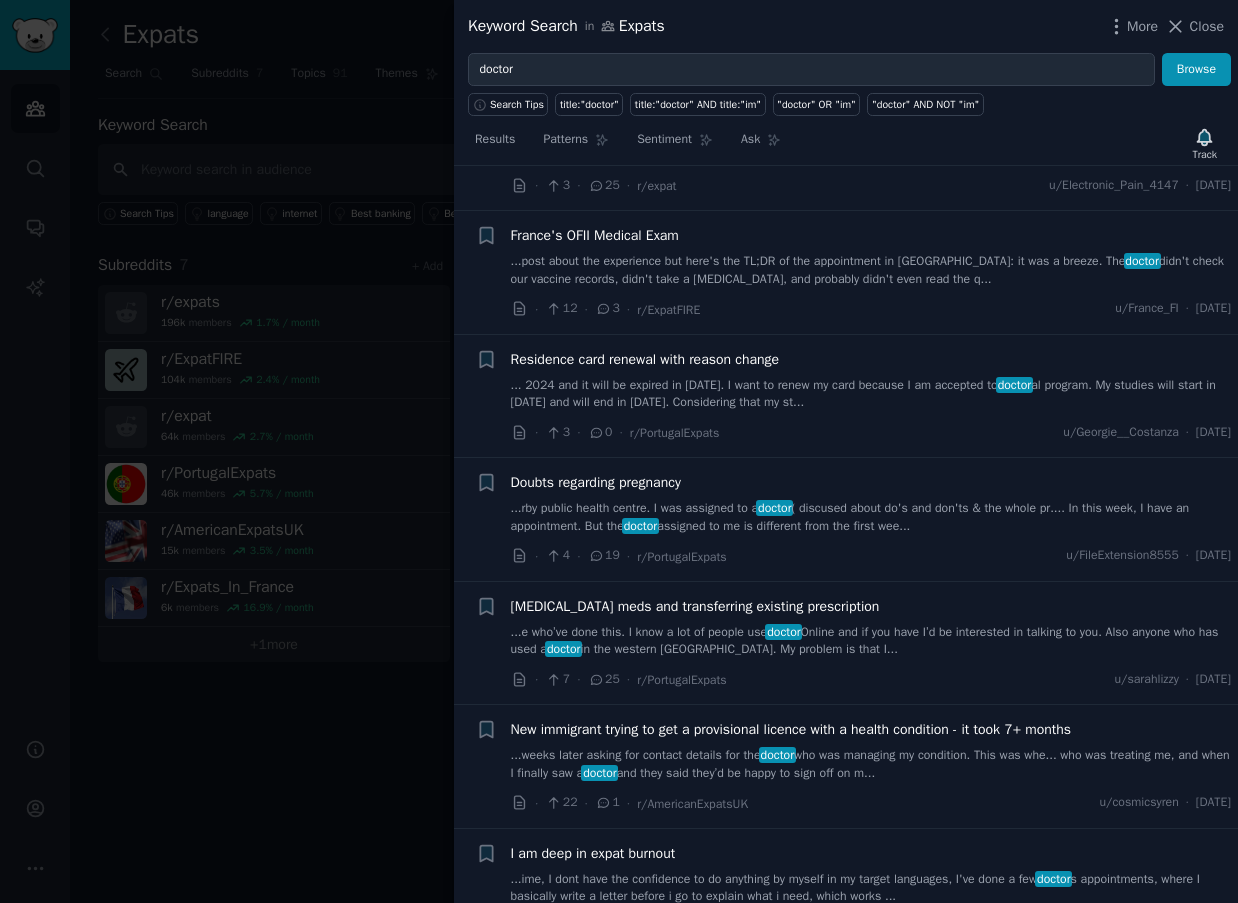 scroll, scrollTop: 2640, scrollLeft: 0, axis: vertical 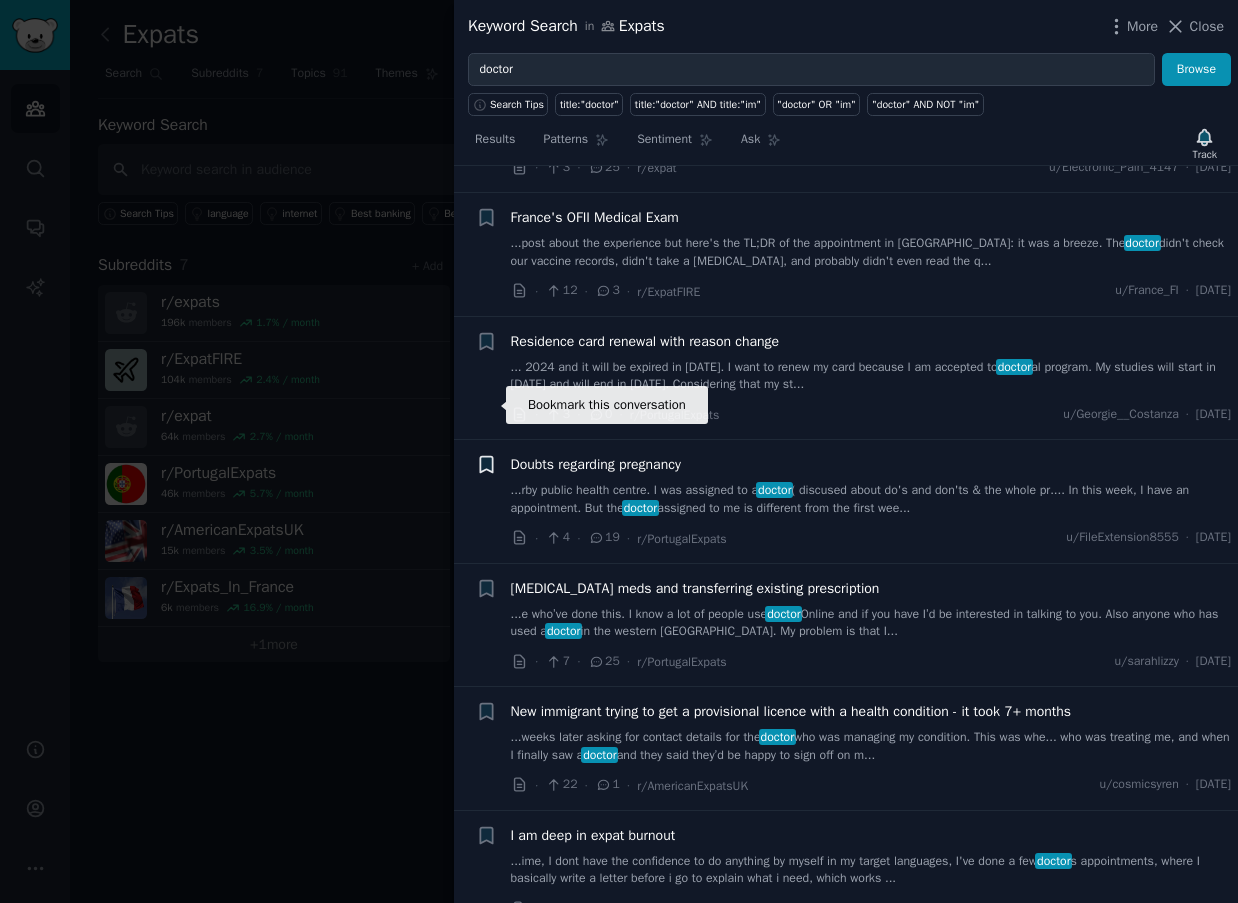 click 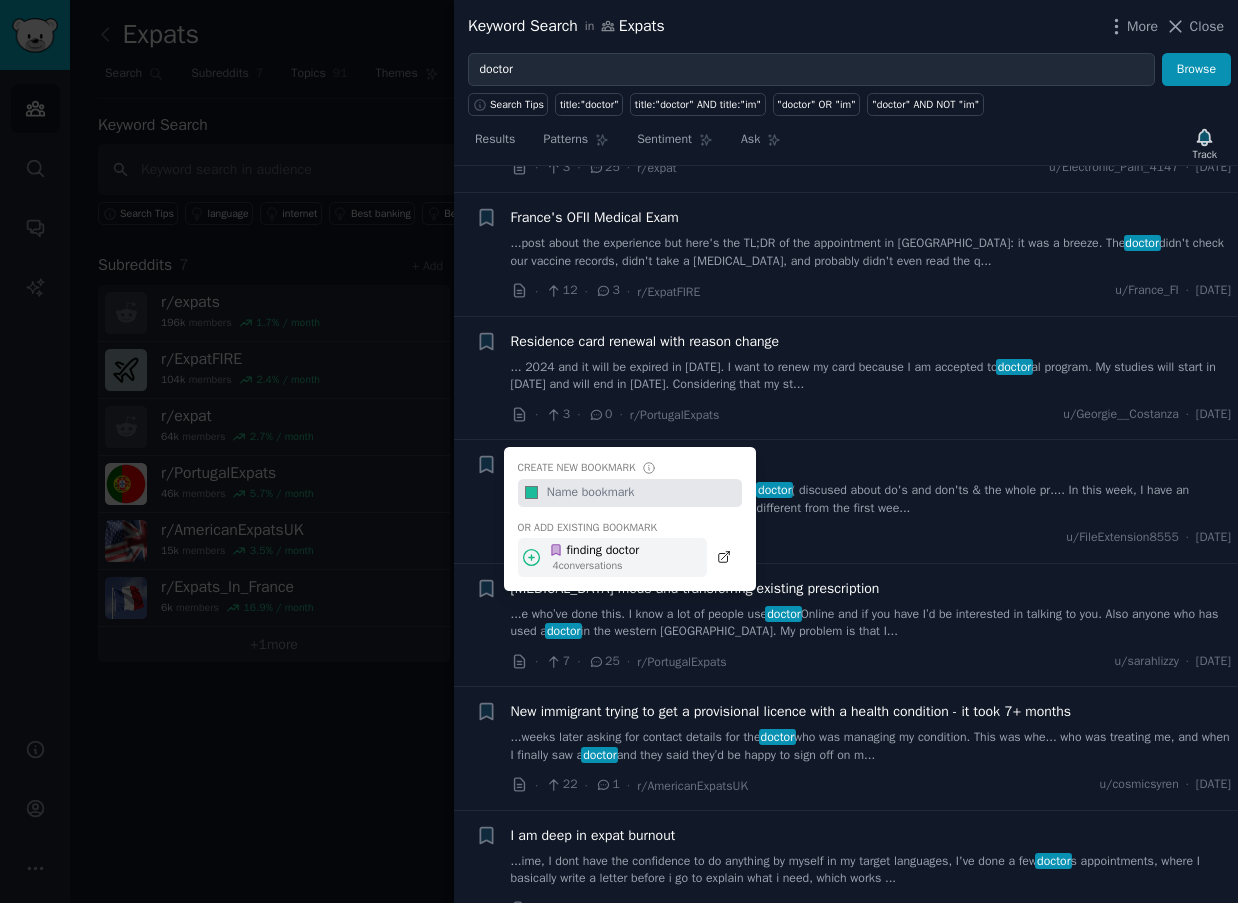 click 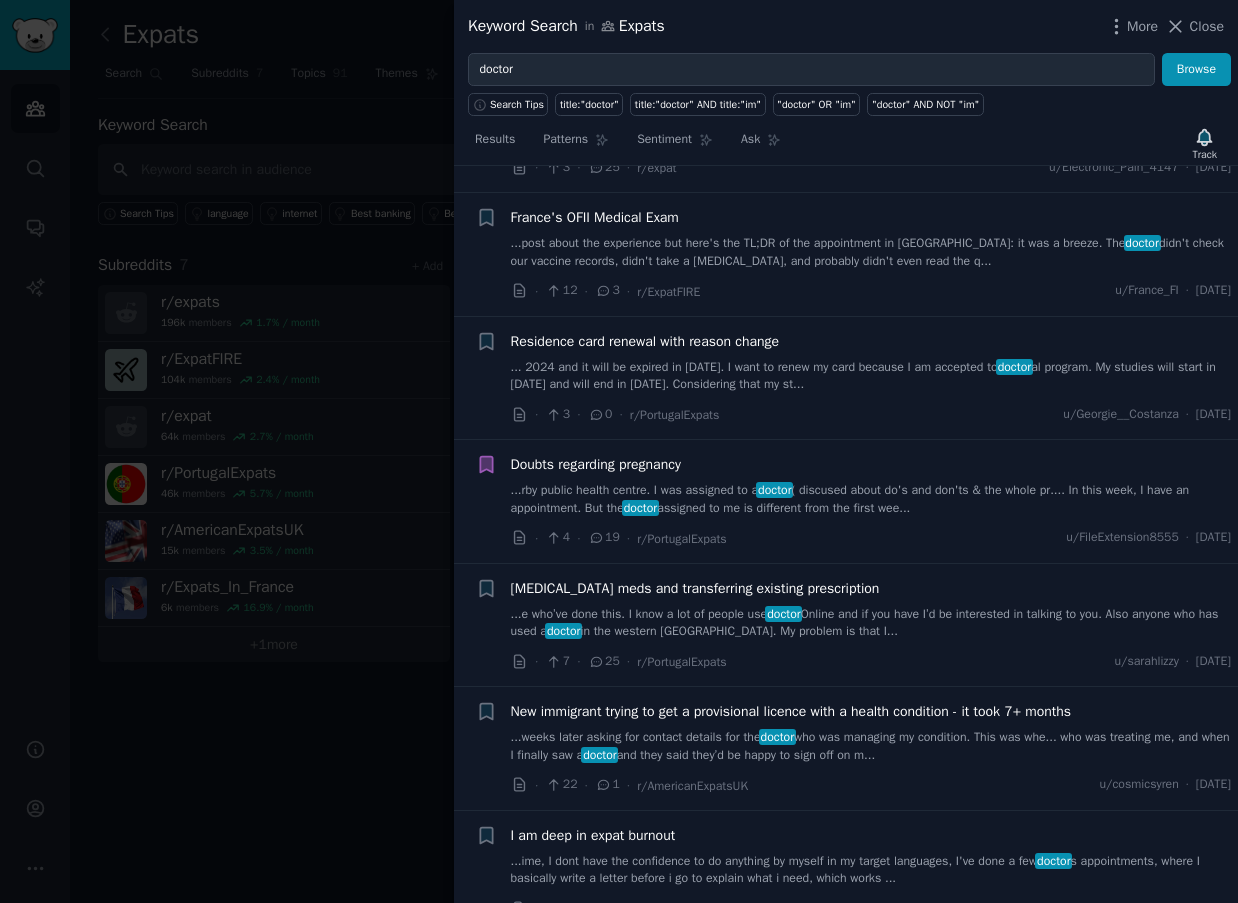 click on "...rby public health centre. I was assigned to  a  doctor ( discused about do's and don'ts & the whole pr.... In this week, I have an appointment. But the  doctor  assigned to me is different from the first wee..." at bounding box center (871, 499) 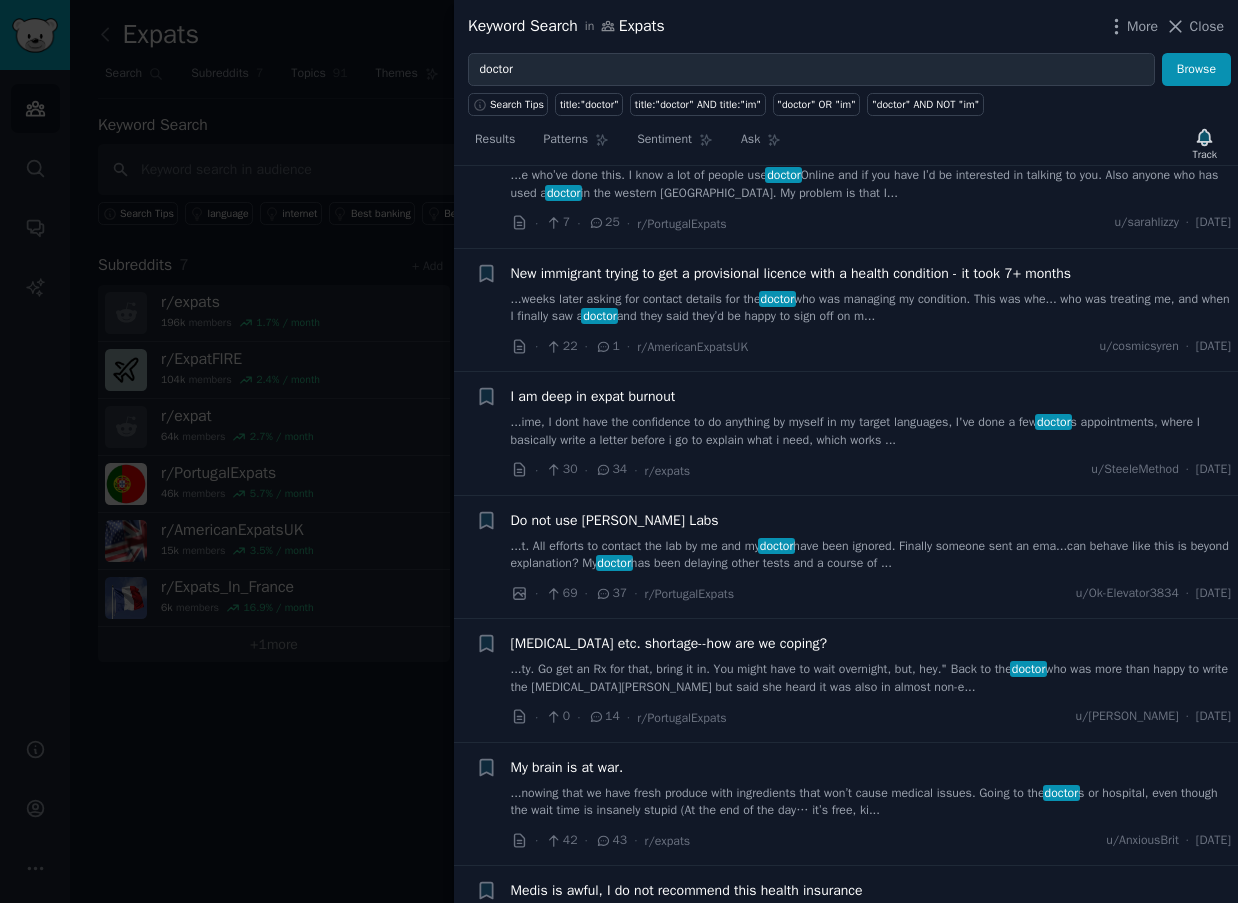 scroll, scrollTop: 3010, scrollLeft: 0, axis: vertical 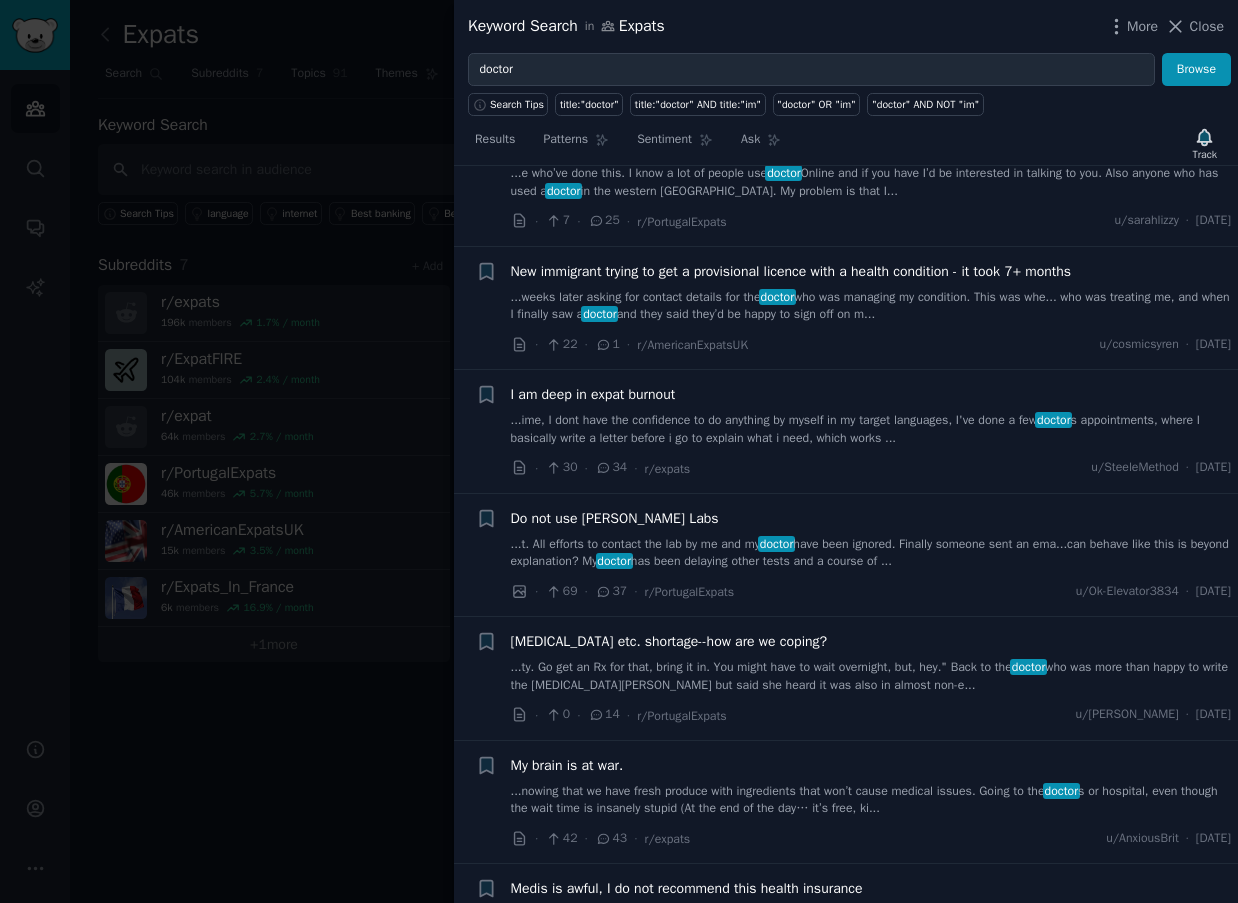 click on "...ime, I dont have the confidence to do anything by myself in my target languages, I've done a few  doctor s appointments, where I basically write a letter before i go to explain what i need, which works ..." at bounding box center [871, 429] 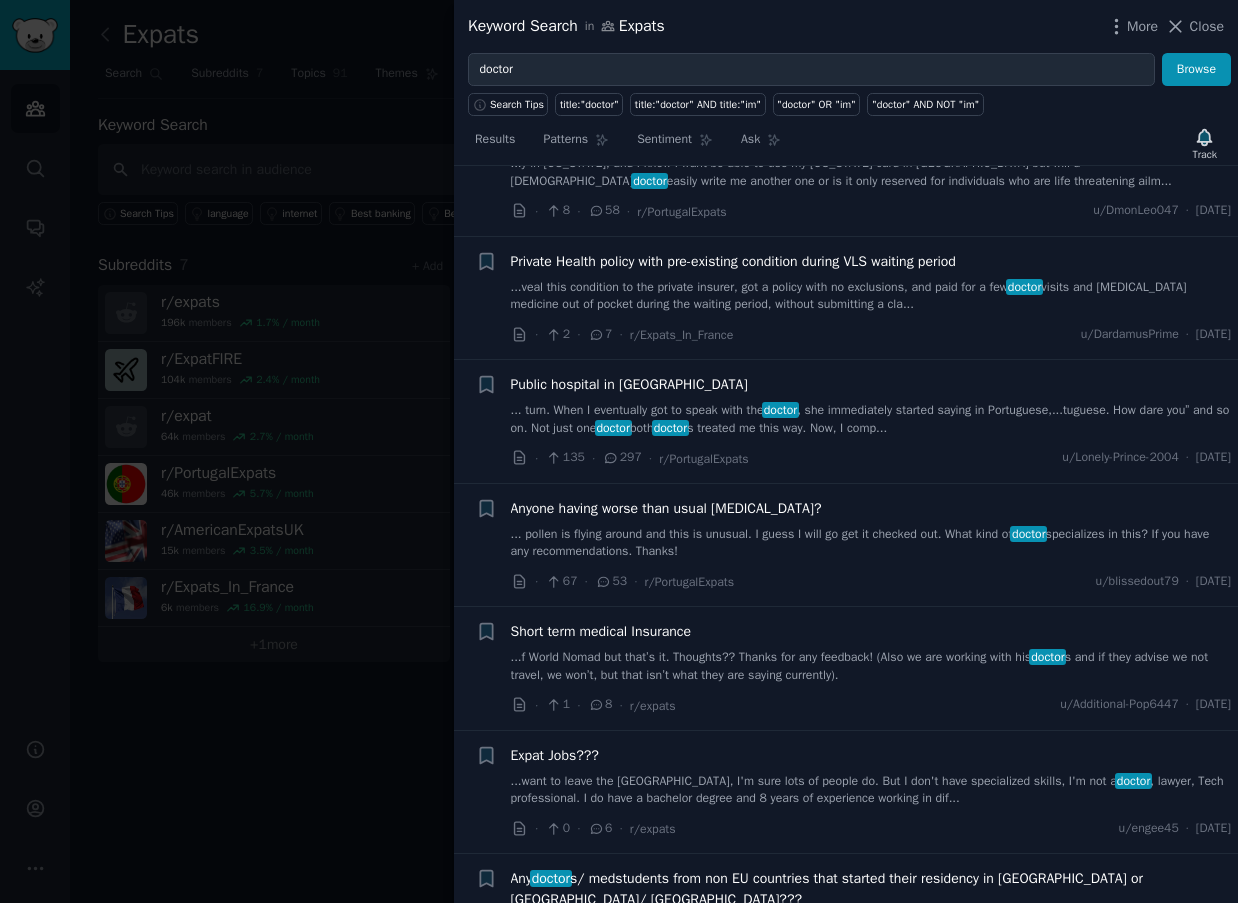 scroll, scrollTop: 5958, scrollLeft: 0, axis: vertical 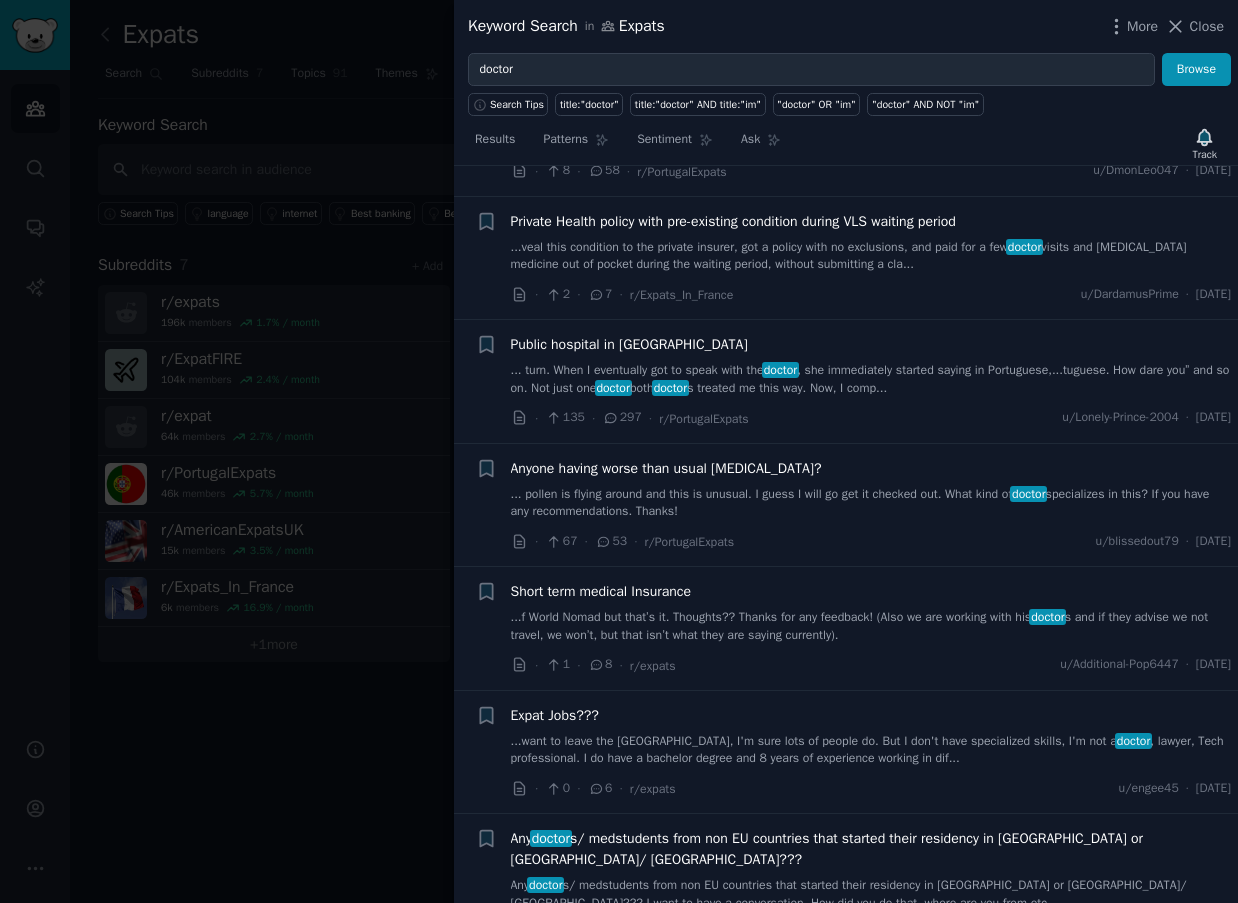 click on "... turn. When I eventually got to speak with the  doctor , she immediately started saying in Portuguese,...tuguese. How dare you” and so on. Not just one  doctor  both  doctor s treated me this way.
Now, I comp..." at bounding box center (871, 379) 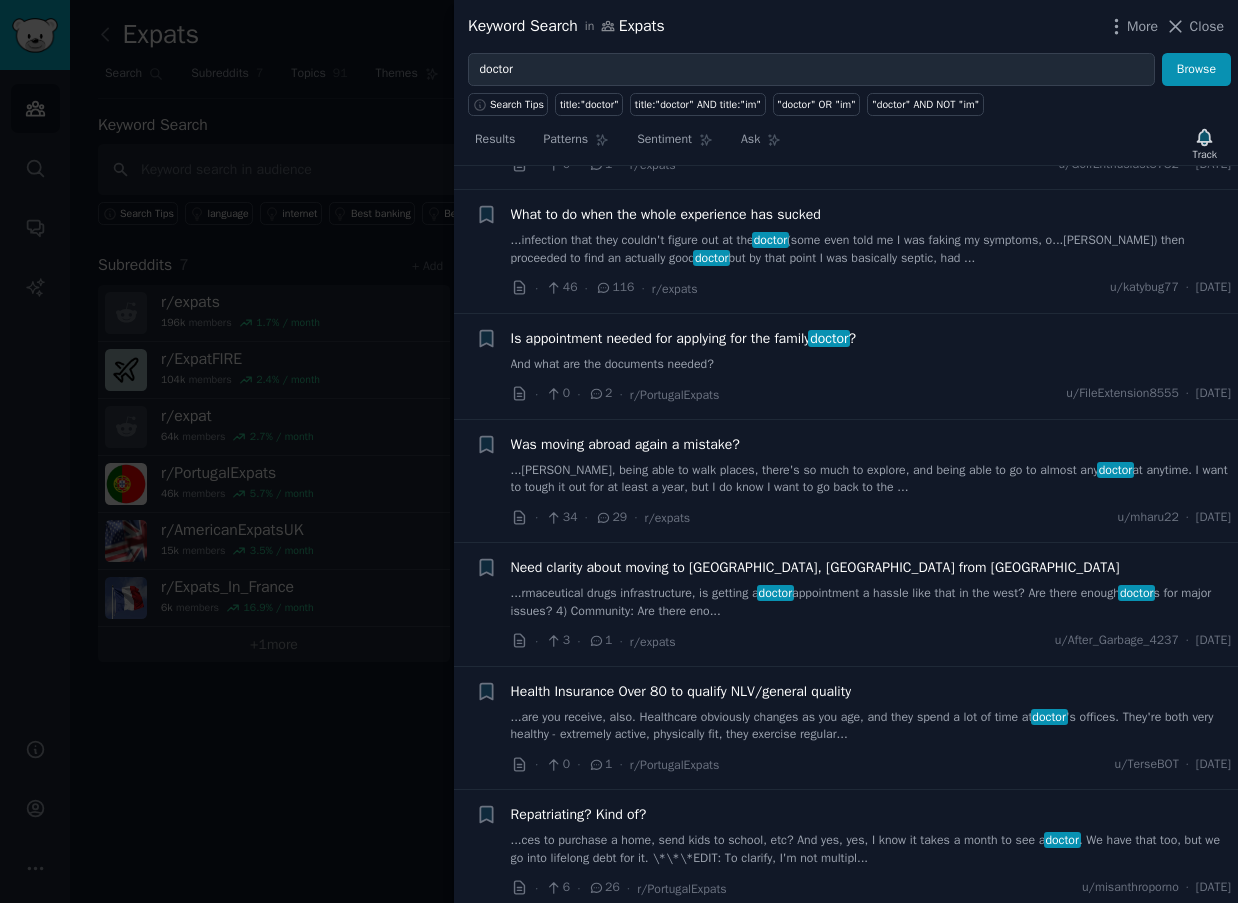 scroll, scrollTop: 7893, scrollLeft: 0, axis: vertical 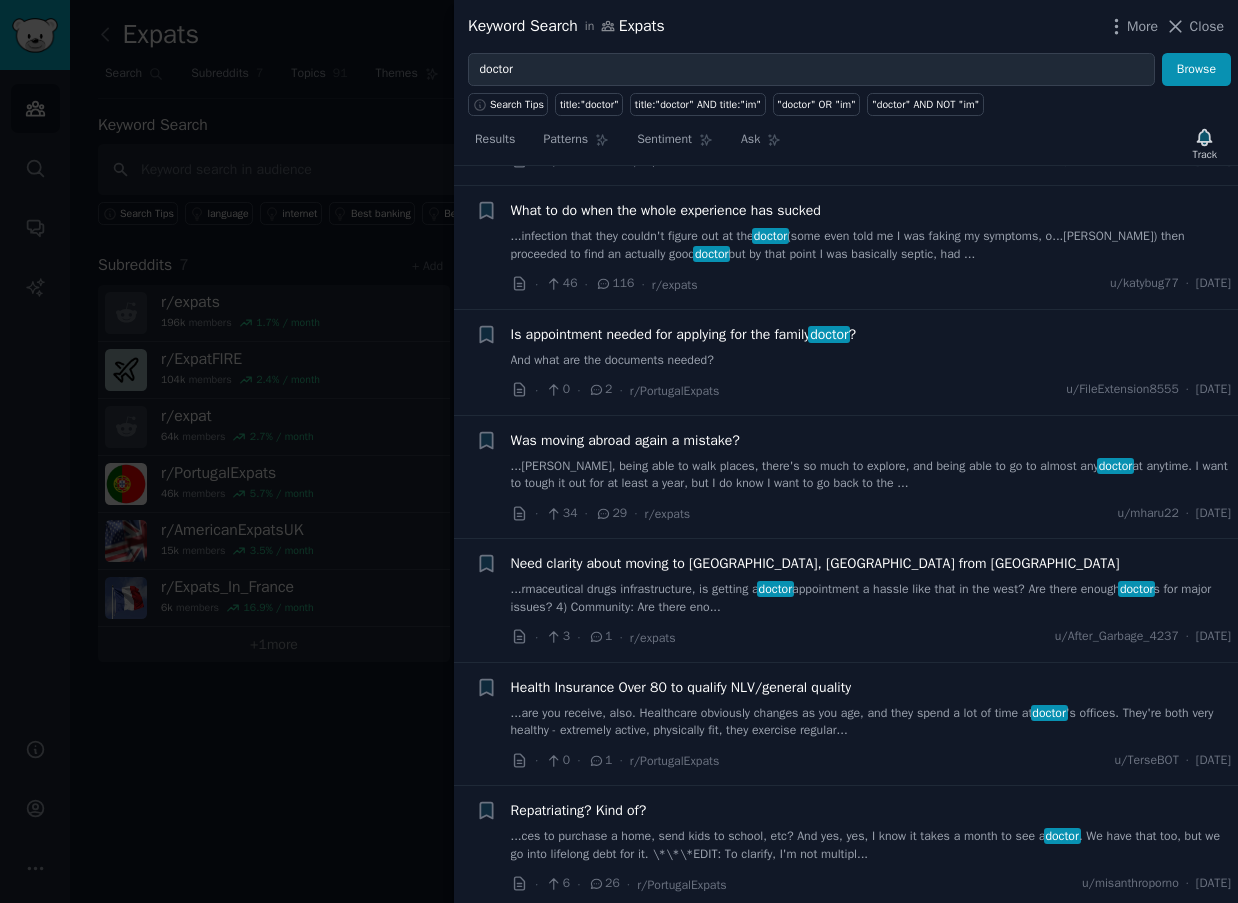 click on "And what are the documents needed?" at bounding box center (871, 361) 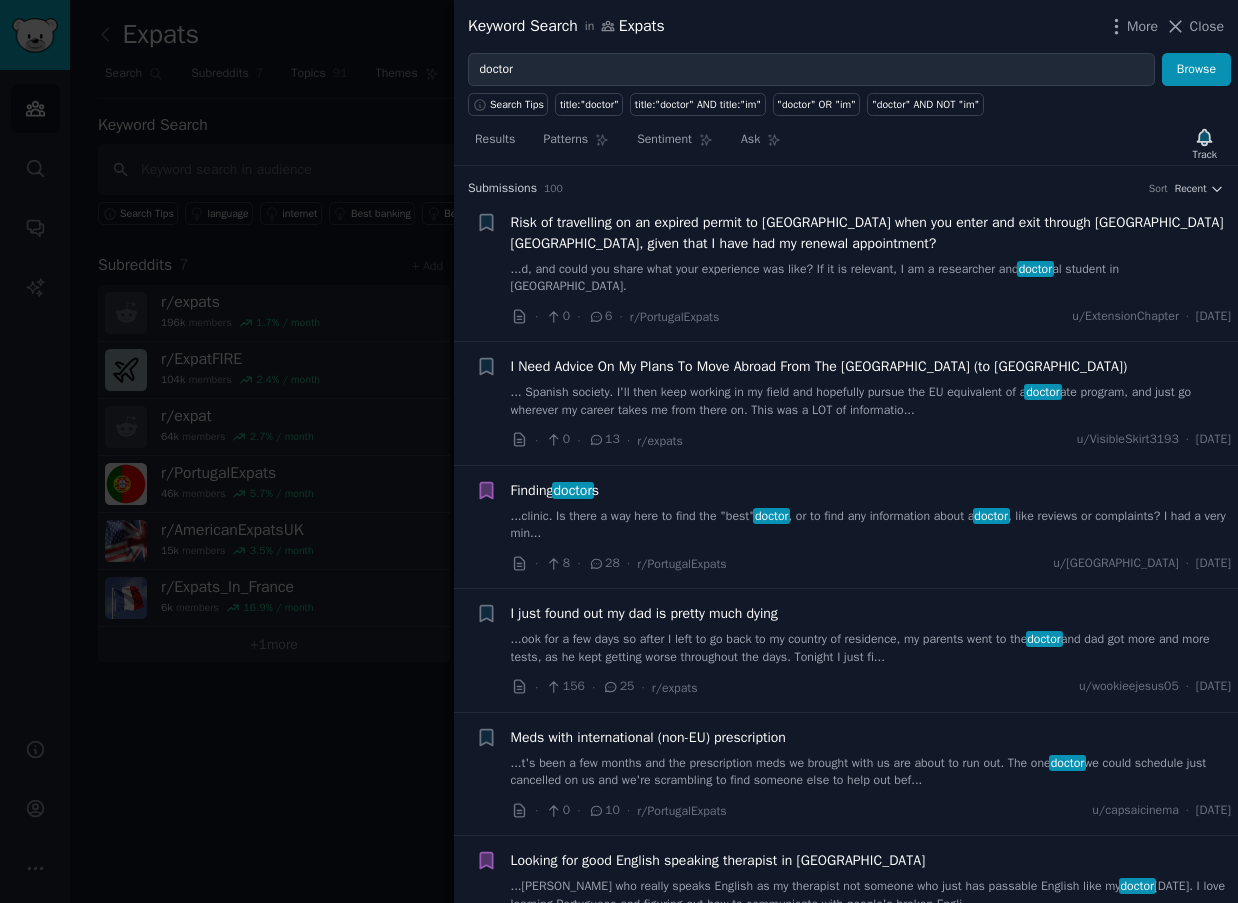 scroll, scrollTop: 0, scrollLeft: 0, axis: both 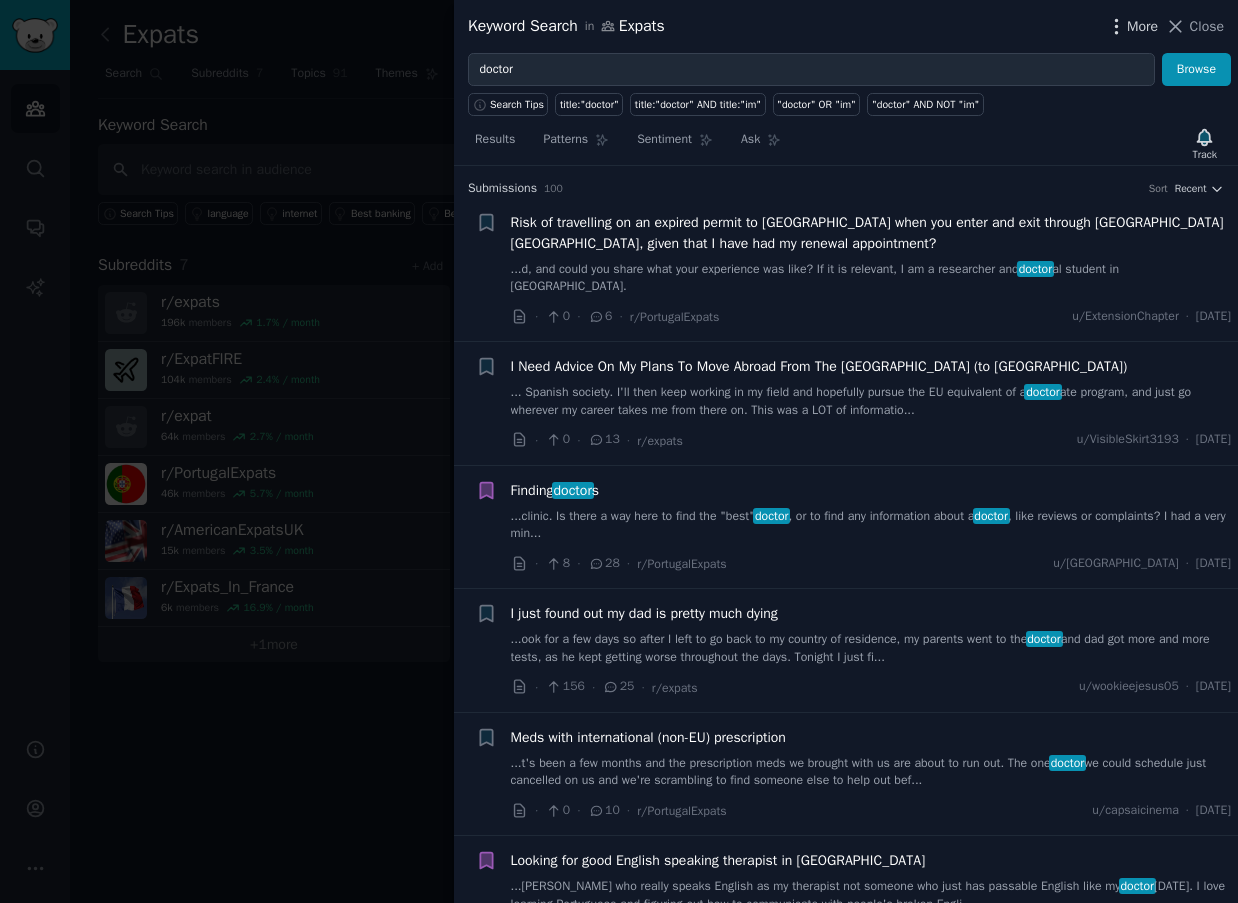 click 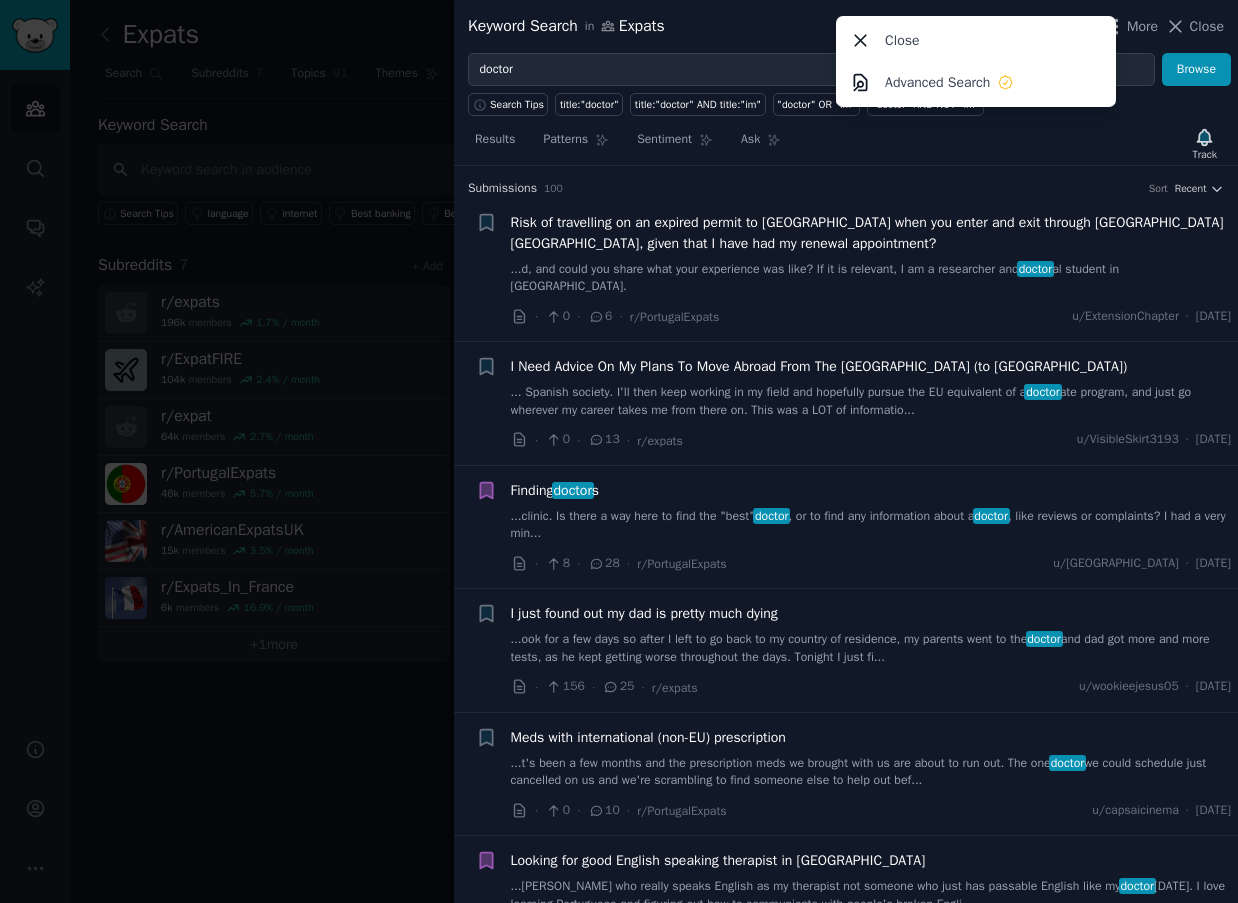 click on "Submission s 100   Sort Recent" at bounding box center [846, 189] 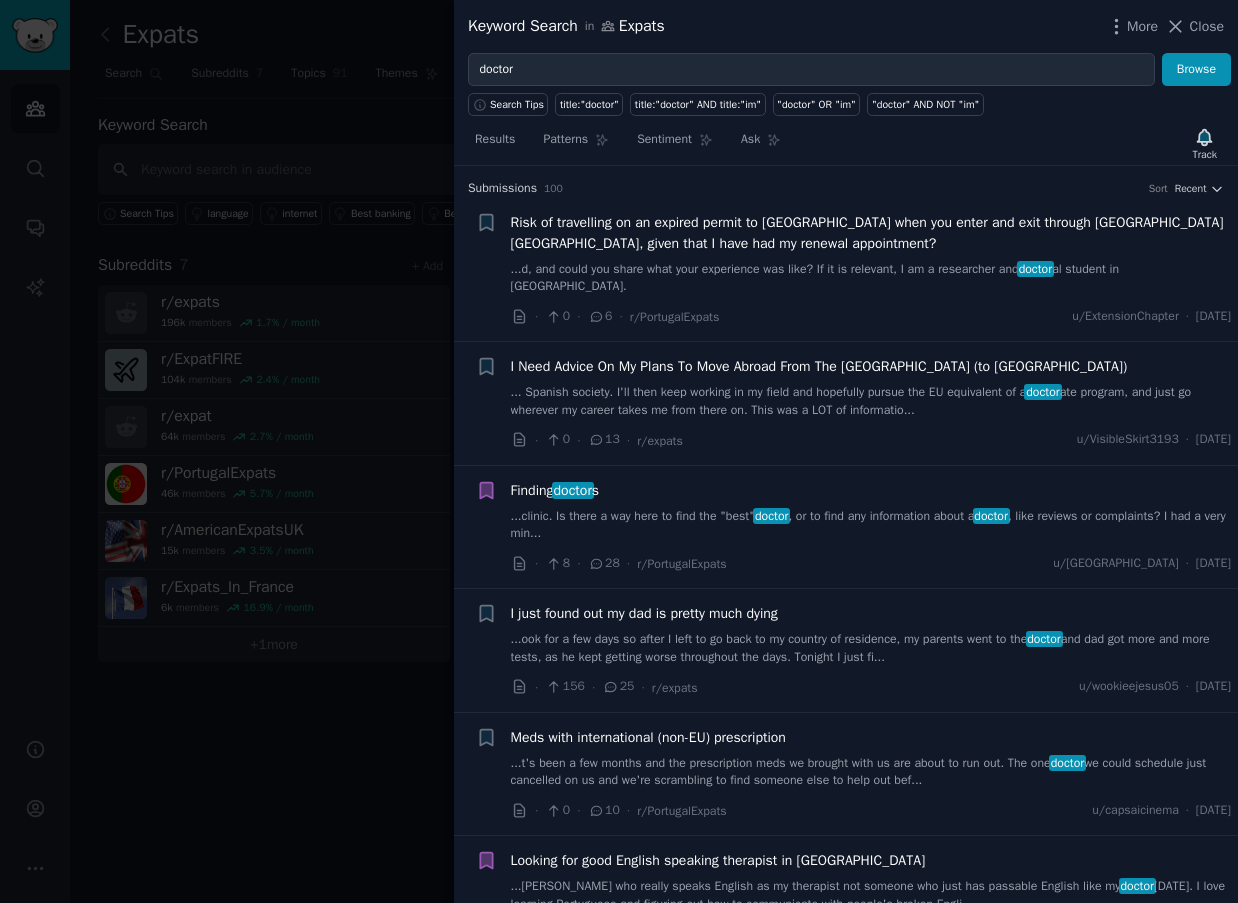 click on "Keyword Search in Expats" at bounding box center (566, 26) 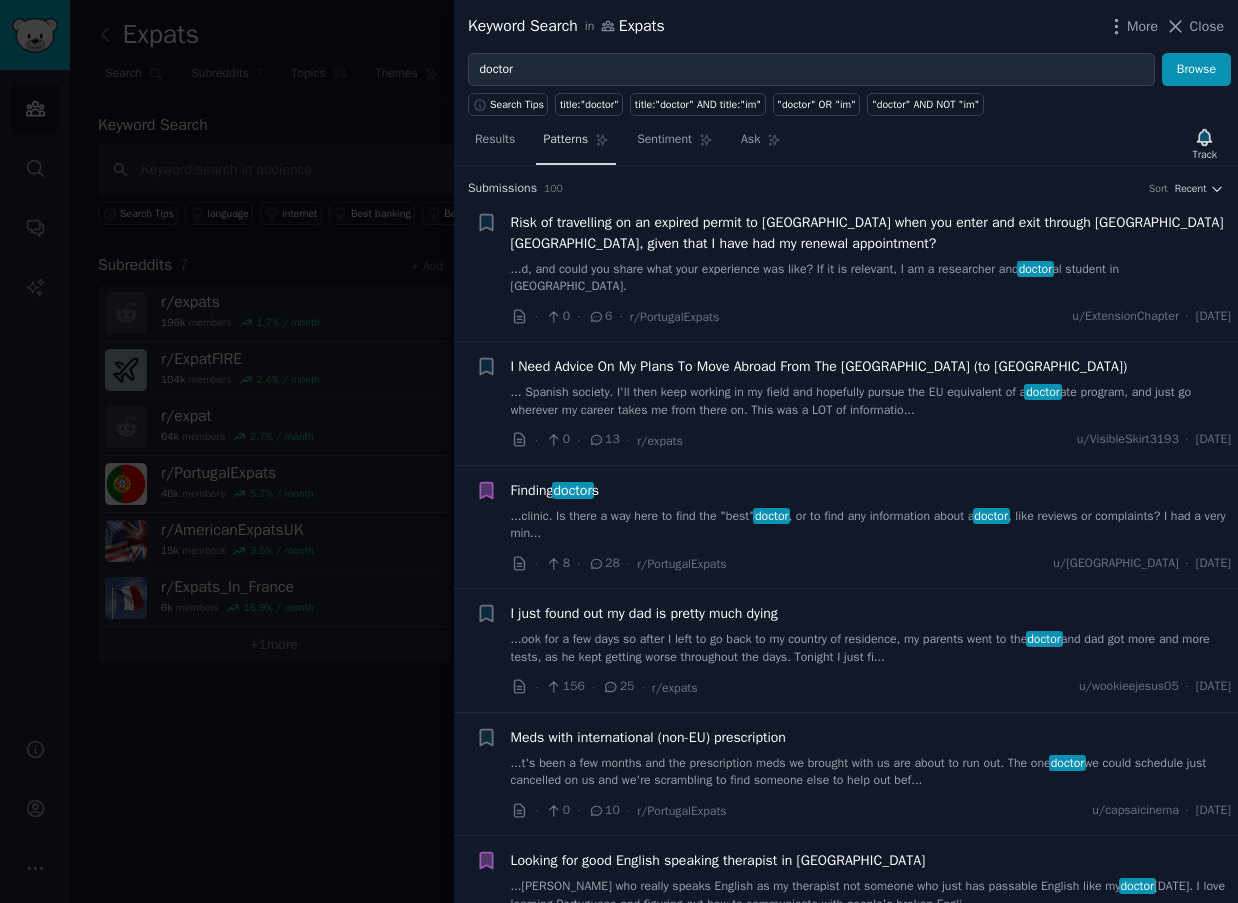 scroll, scrollTop: 0, scrollLeft: 0, axis: both 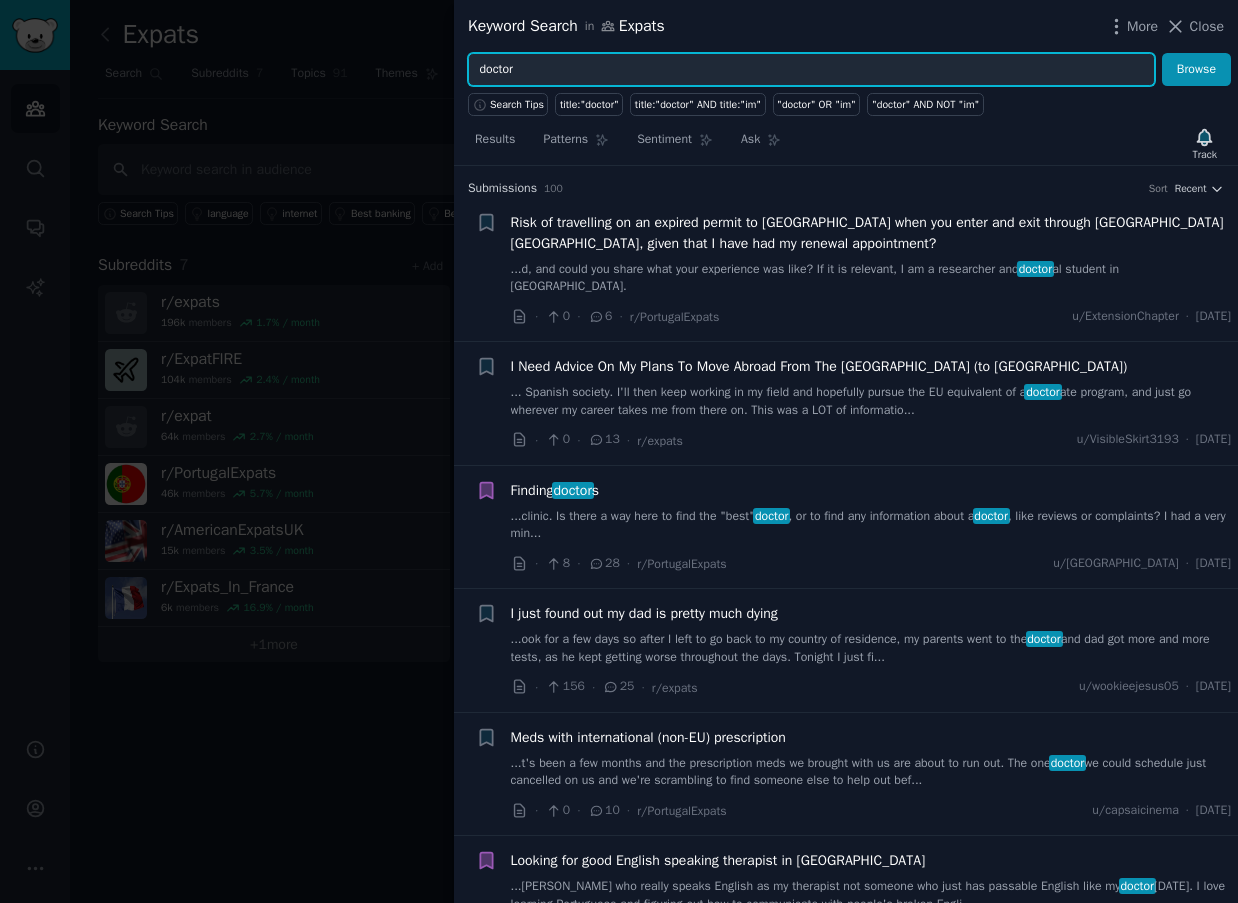 click on "doctor" at bounding box center (811, 70) 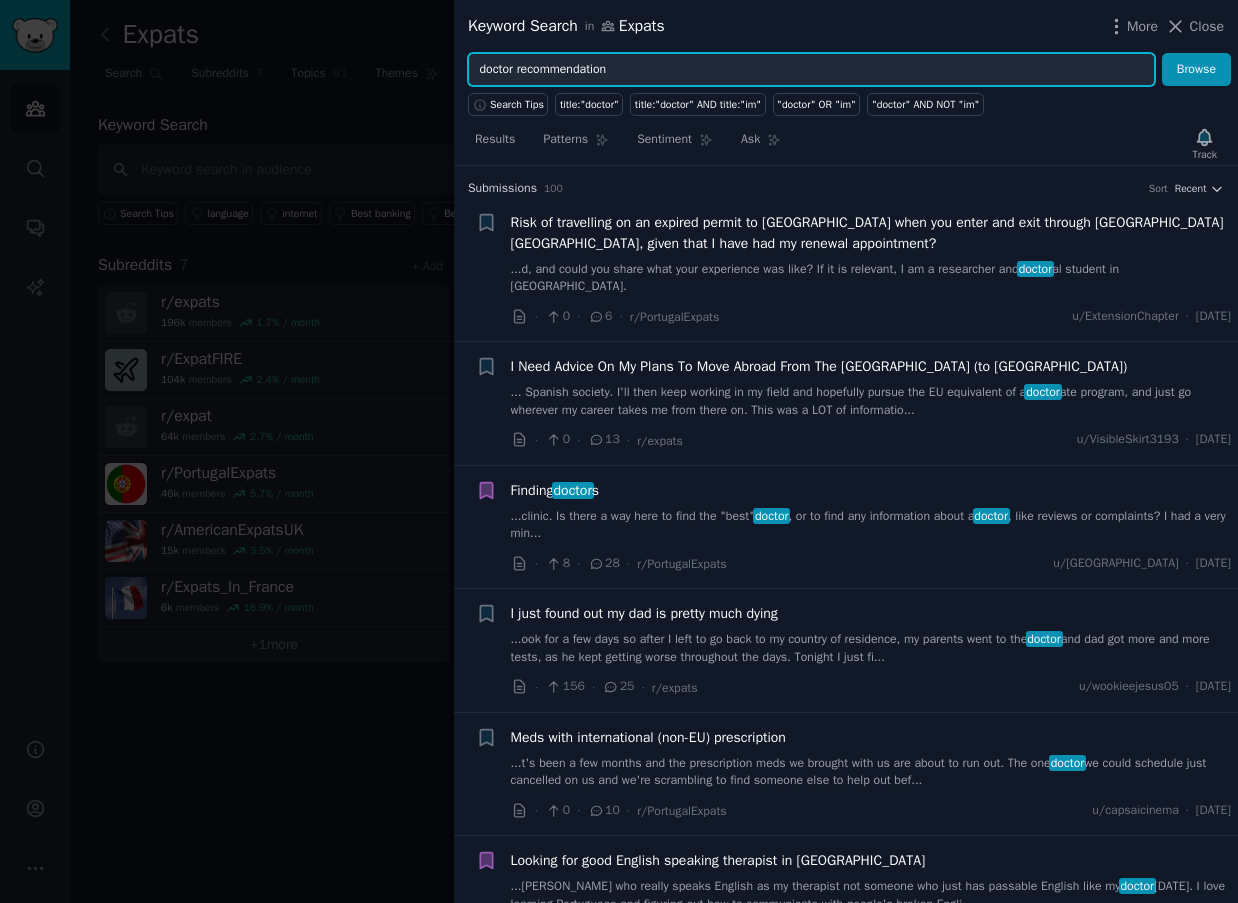 type on "doctor recommendation" 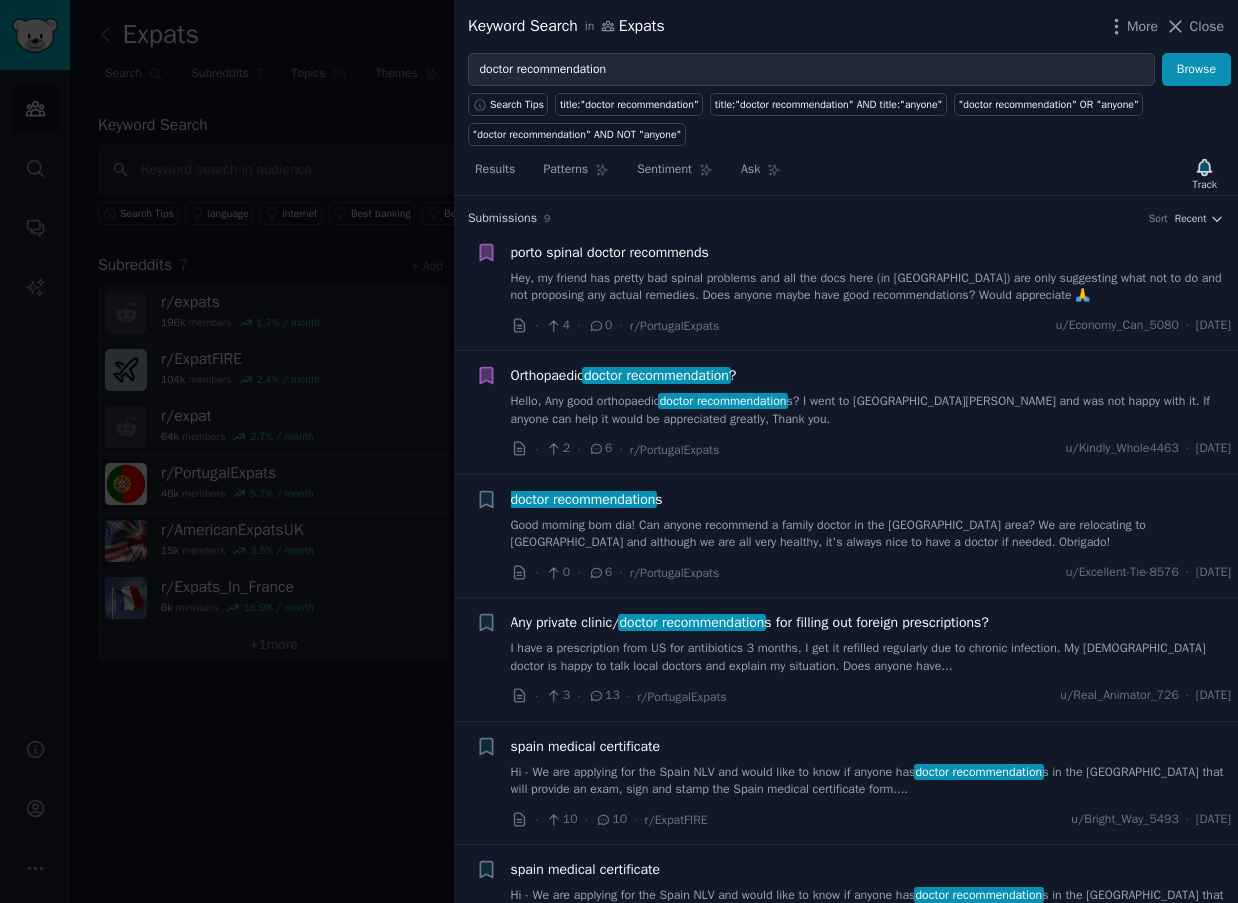 click on "Hello,
Any good orthopaedic  doctor recommendation s?
I went to Hospital Luz and was not happy with it.
If anyone can help it would be appreciated greatly,
Thank you." at bounding box center [871, 410] 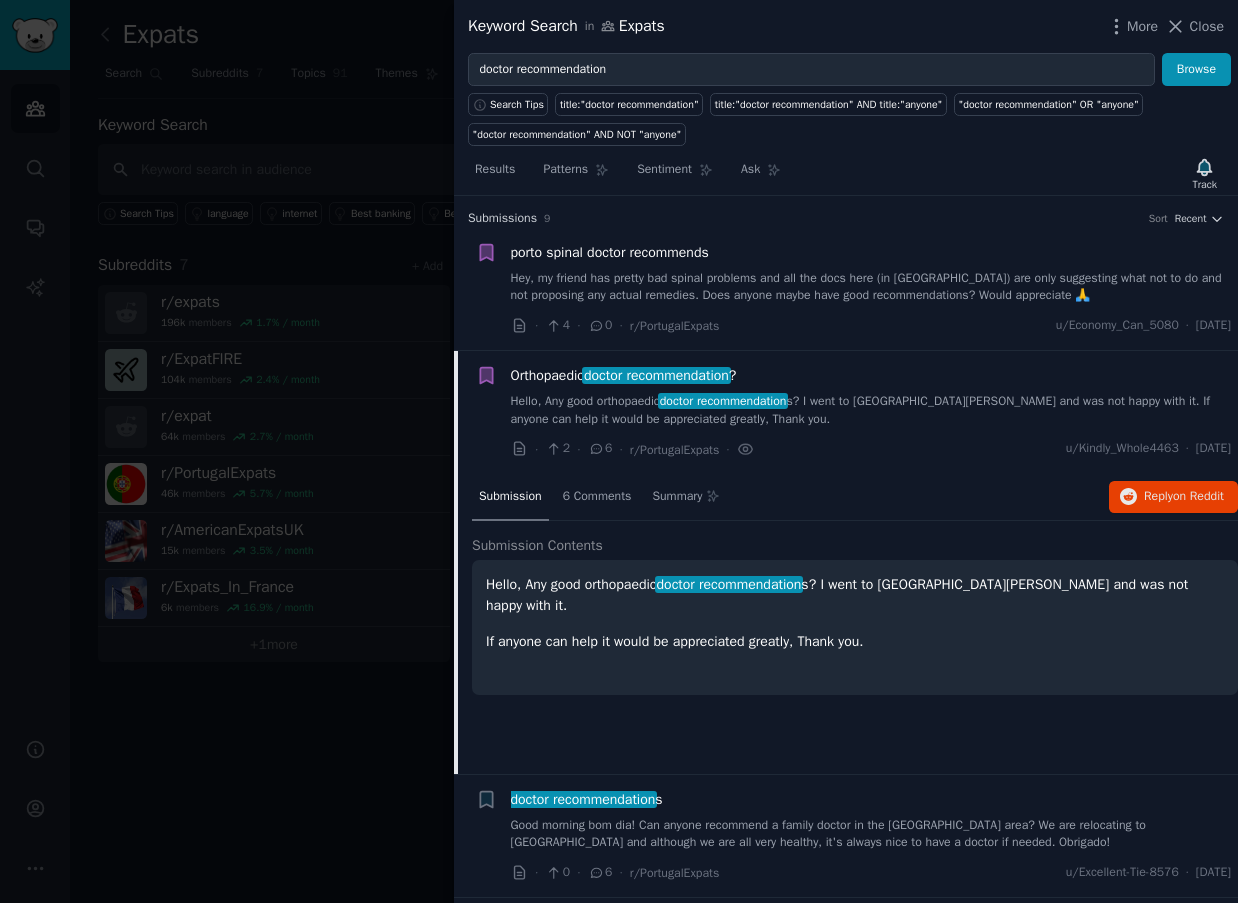 scroll, scrollTop: 0, scrollLeft: 0, axis: both 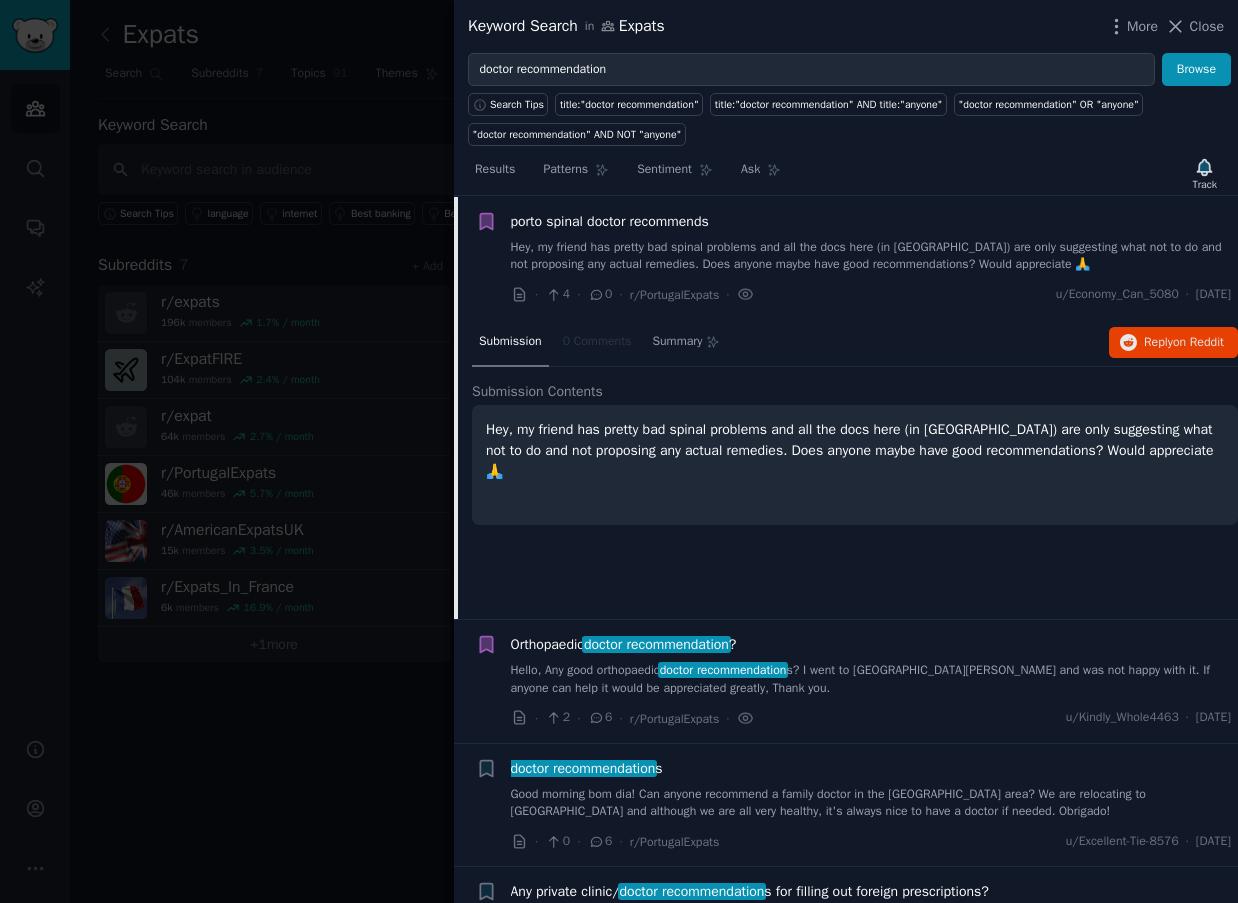 click on "doctor recommendation" at bounding box center [656, 644] 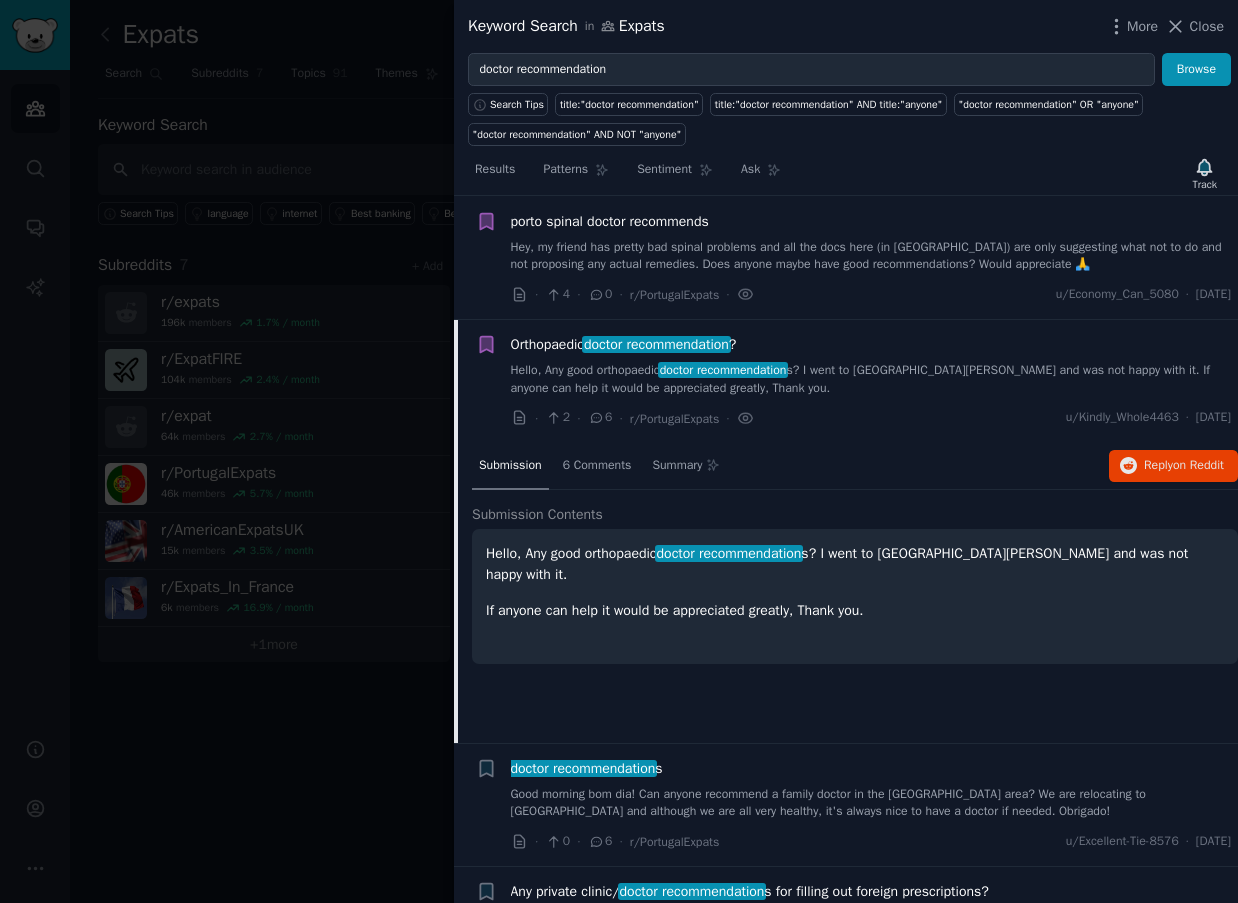 scroll, scrollTop: 154, scrollLeft: 0, axis: vertical 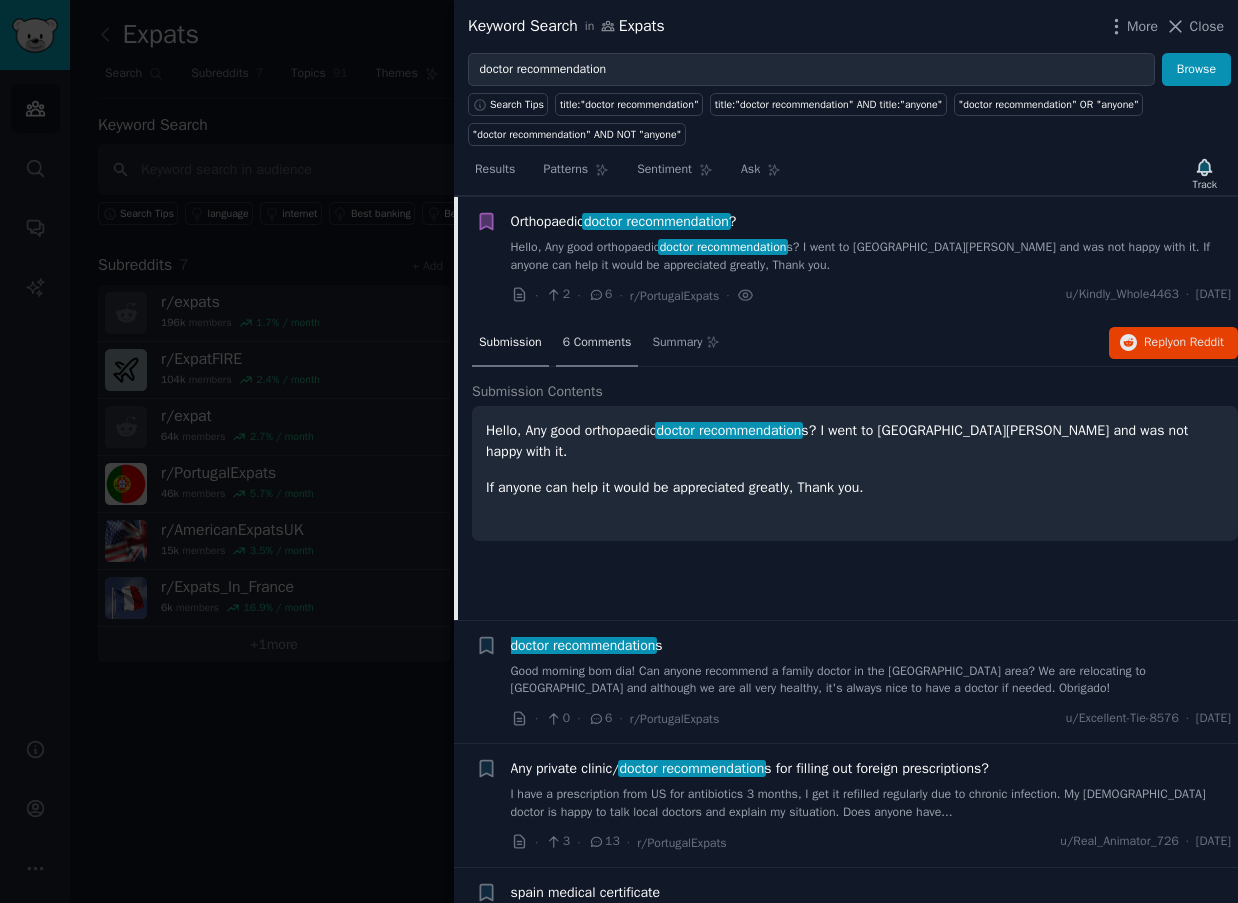 click on "6 Comments" at bounding box center [597, 343] 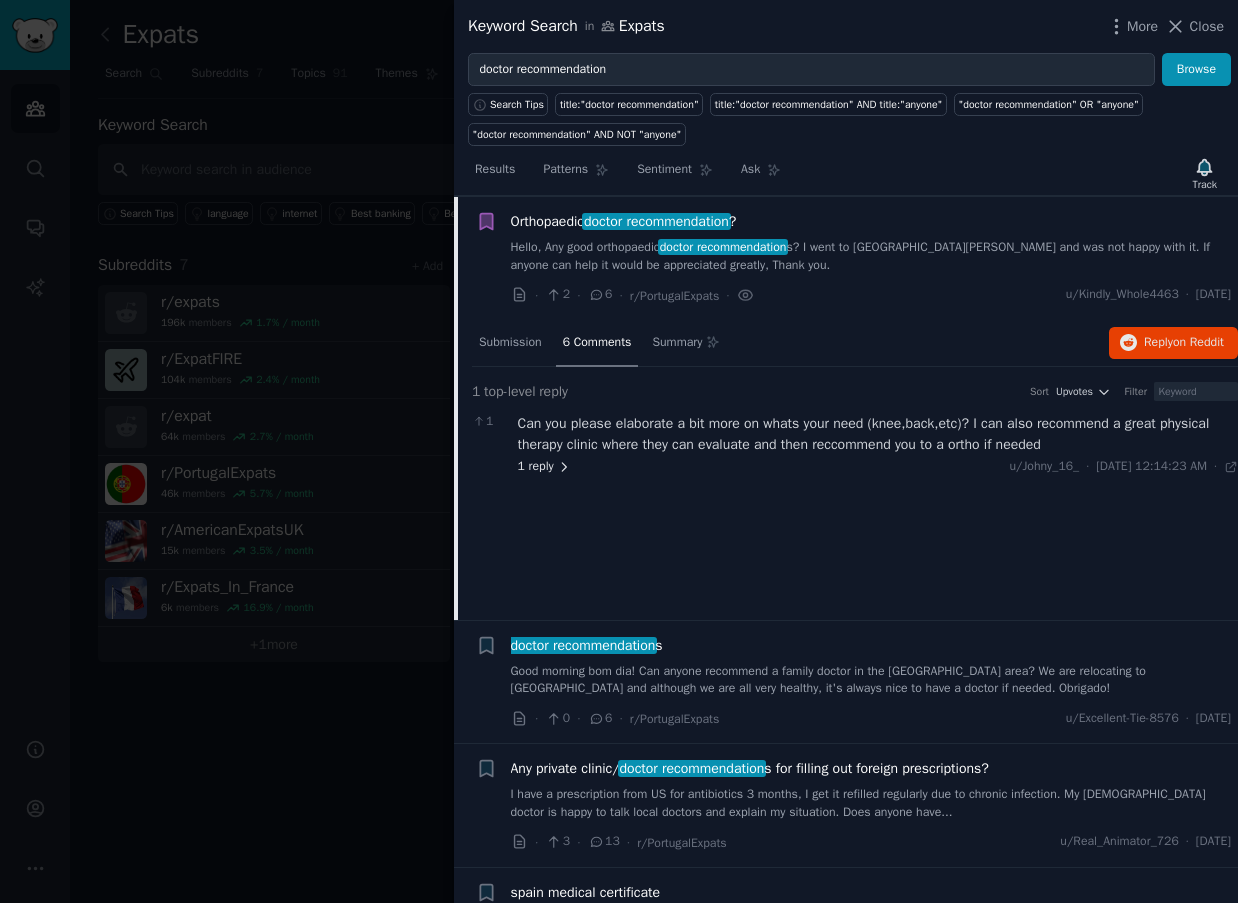 click on "1   reply" at bounding box center (545, 467) 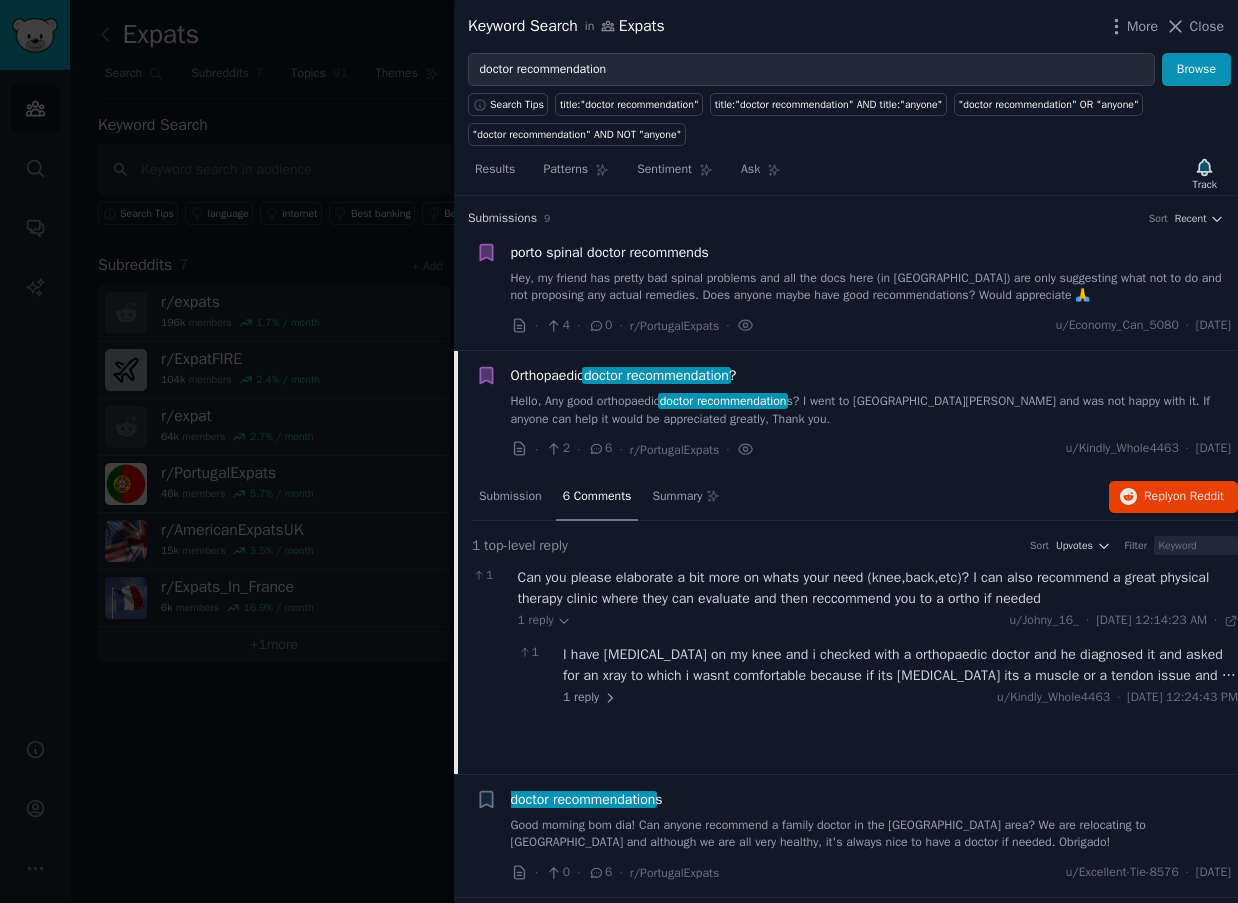 scroll, scrollTop: 0, scrollLeft: 0, axis: both 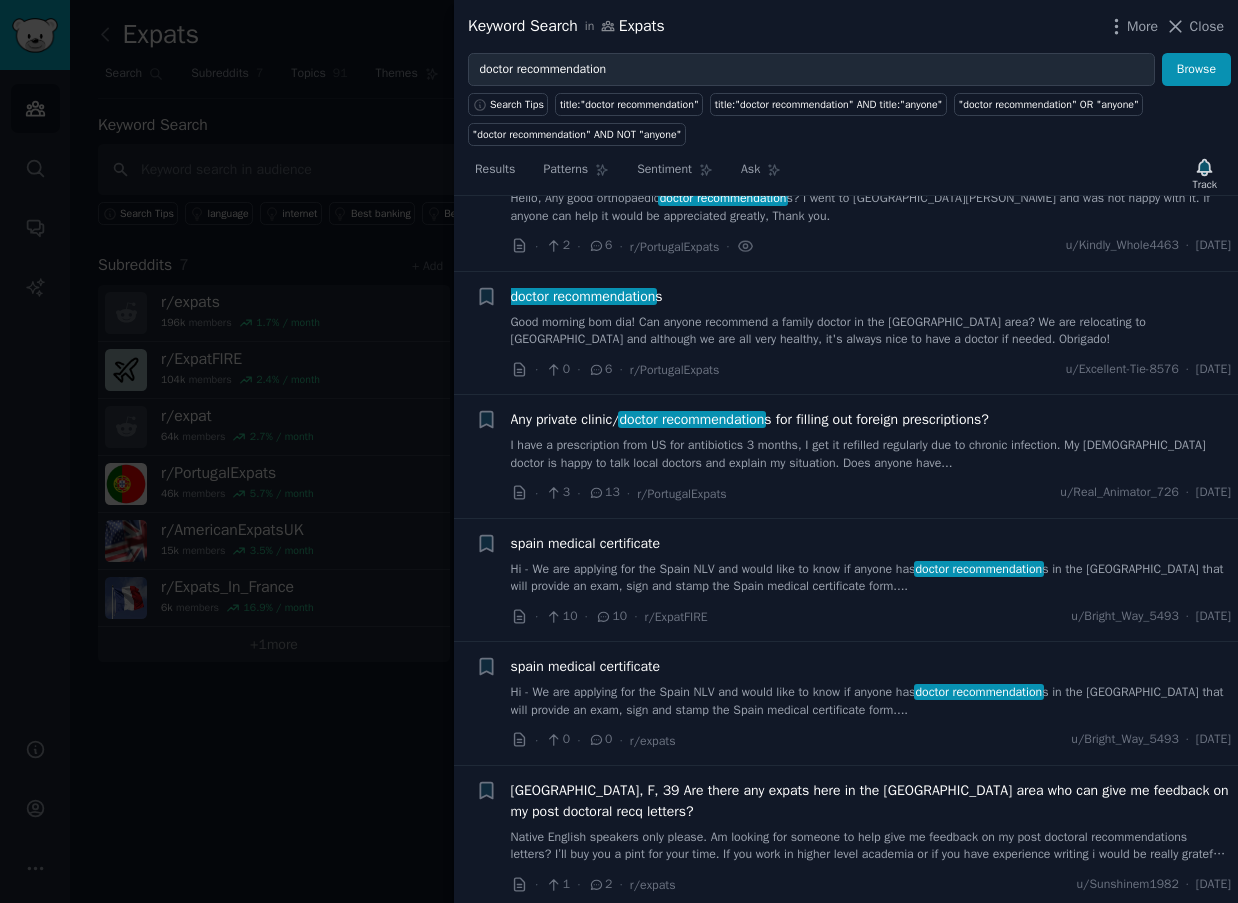 click on "Good morning bom dia! Can anyone recommend a family doctor in the Porto area? We are relocating to Porto and although we are all very healthy, it's always nice to have a doctor if needed.
Obrigado!" at bounding box center [871, 331] 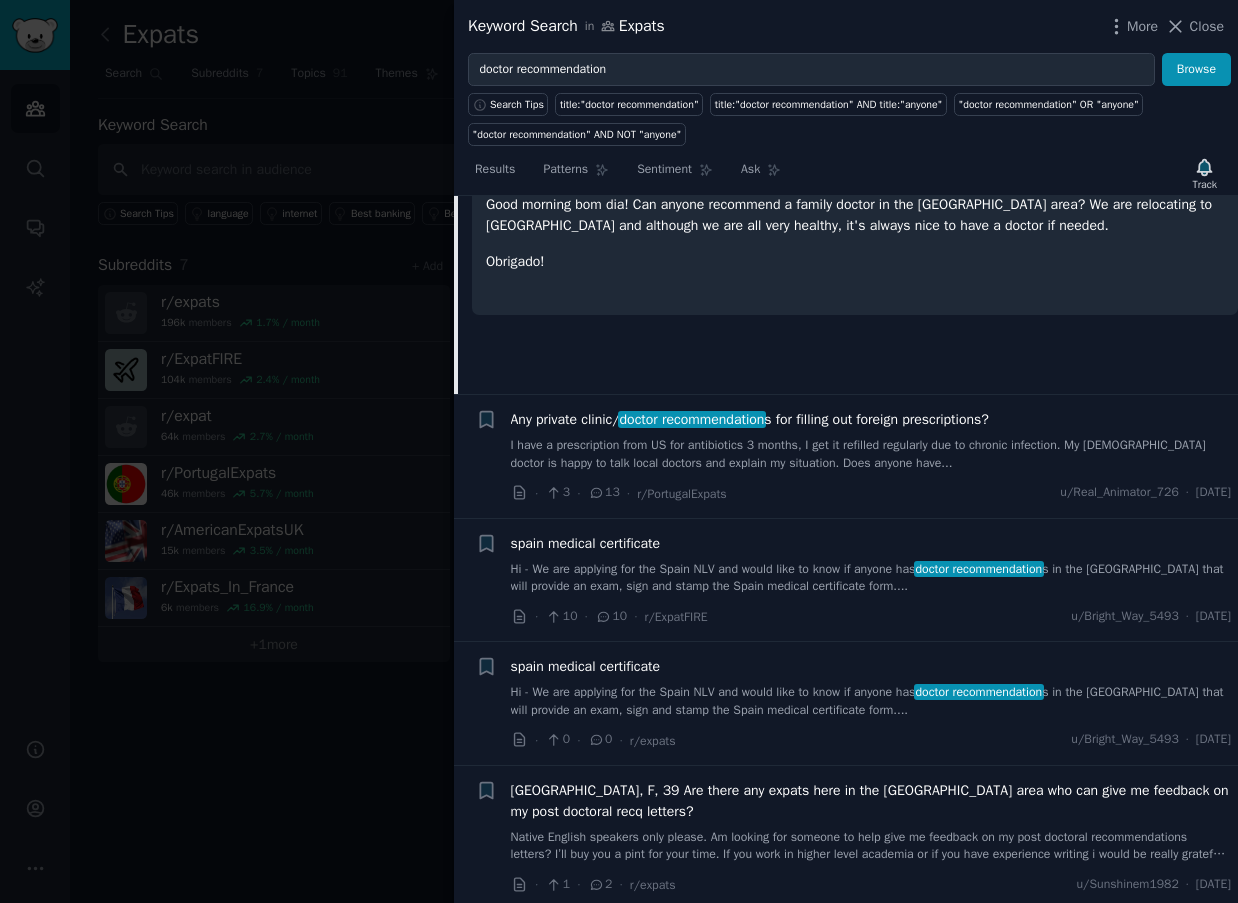 scroll, scrollTop: 276, scrollLeft: 0, axis: vertical 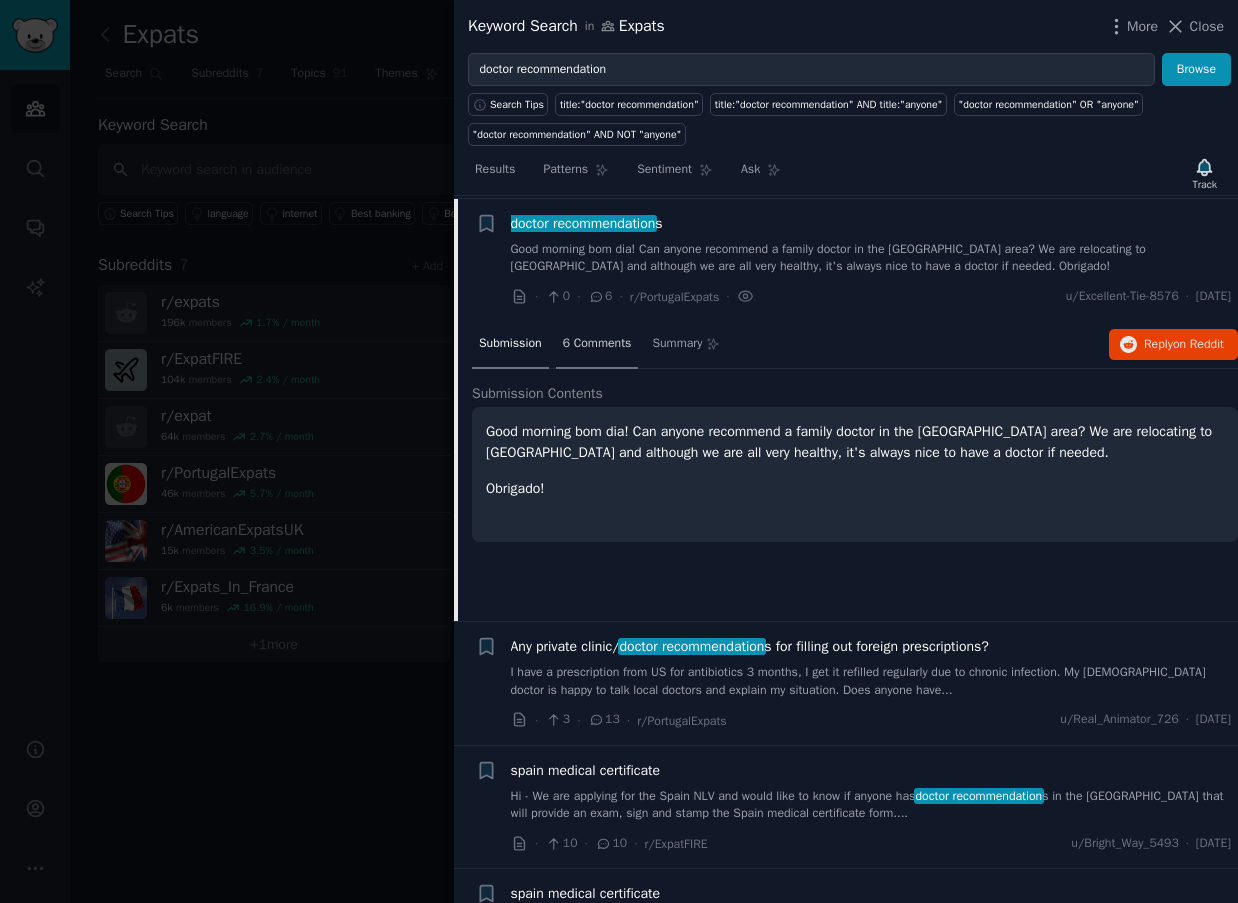 click on "6 Comments" at bounding box center (597, 344) 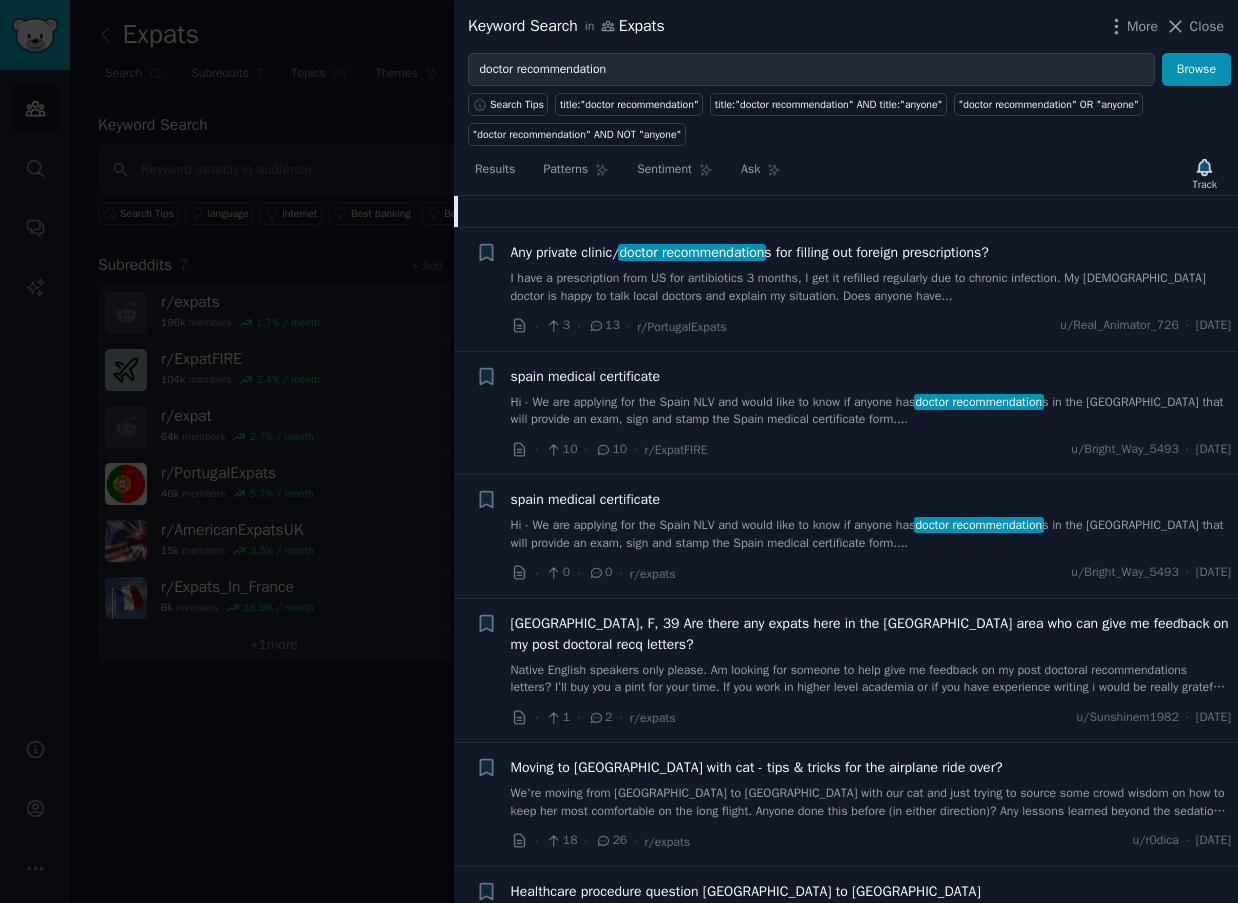 scroll, scrollTop: 684, scrollLeft: 0, axis: vertical 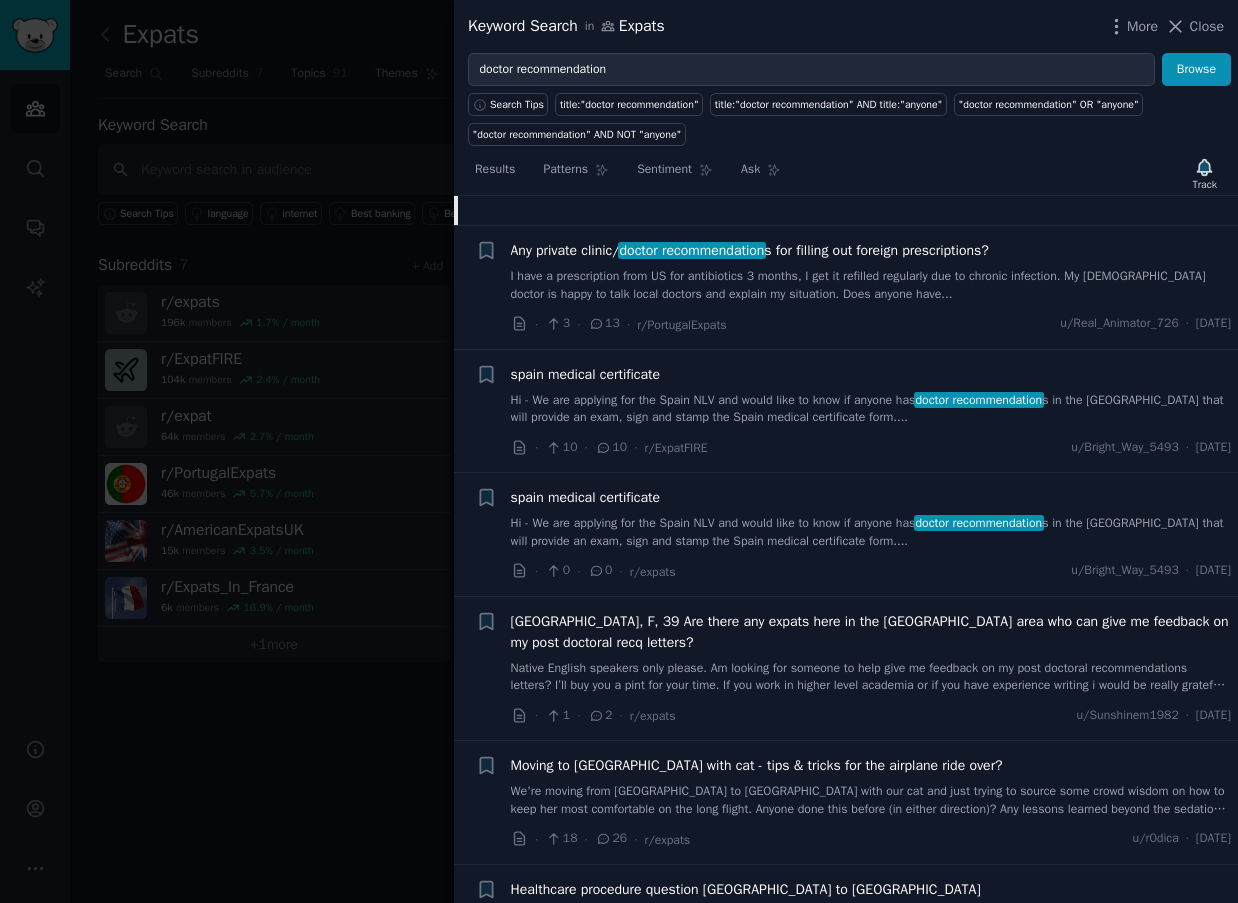click on "I have a prescription from US for antibiotics 3 months, I get it refilled regularly due to chronic infection.
My US doctor is happy to talk local doctors and explain my situation.
Does anyone have..." at bounding box center (871, 285) 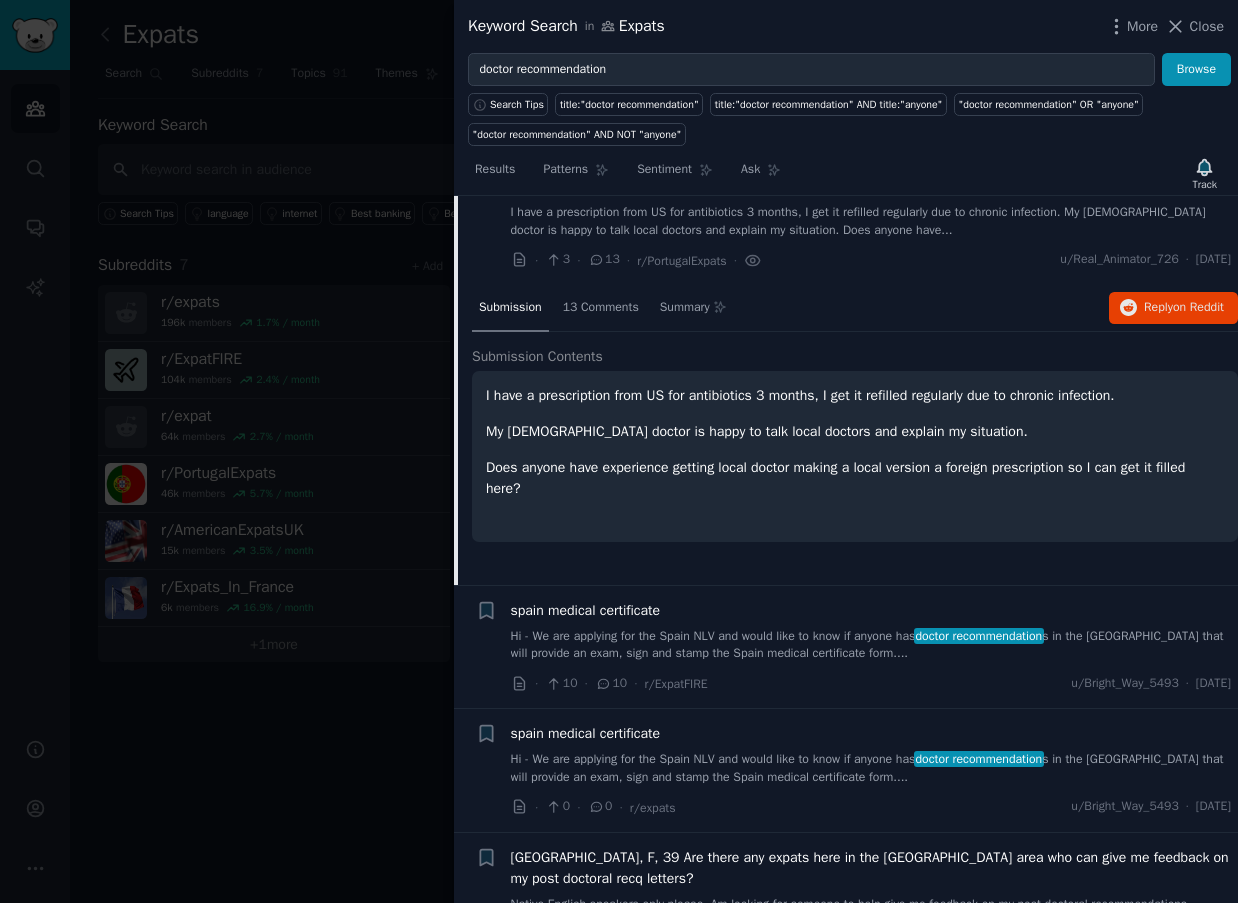 scroll, scrollTop: 398, scrollLeft: 0, axis: vertical 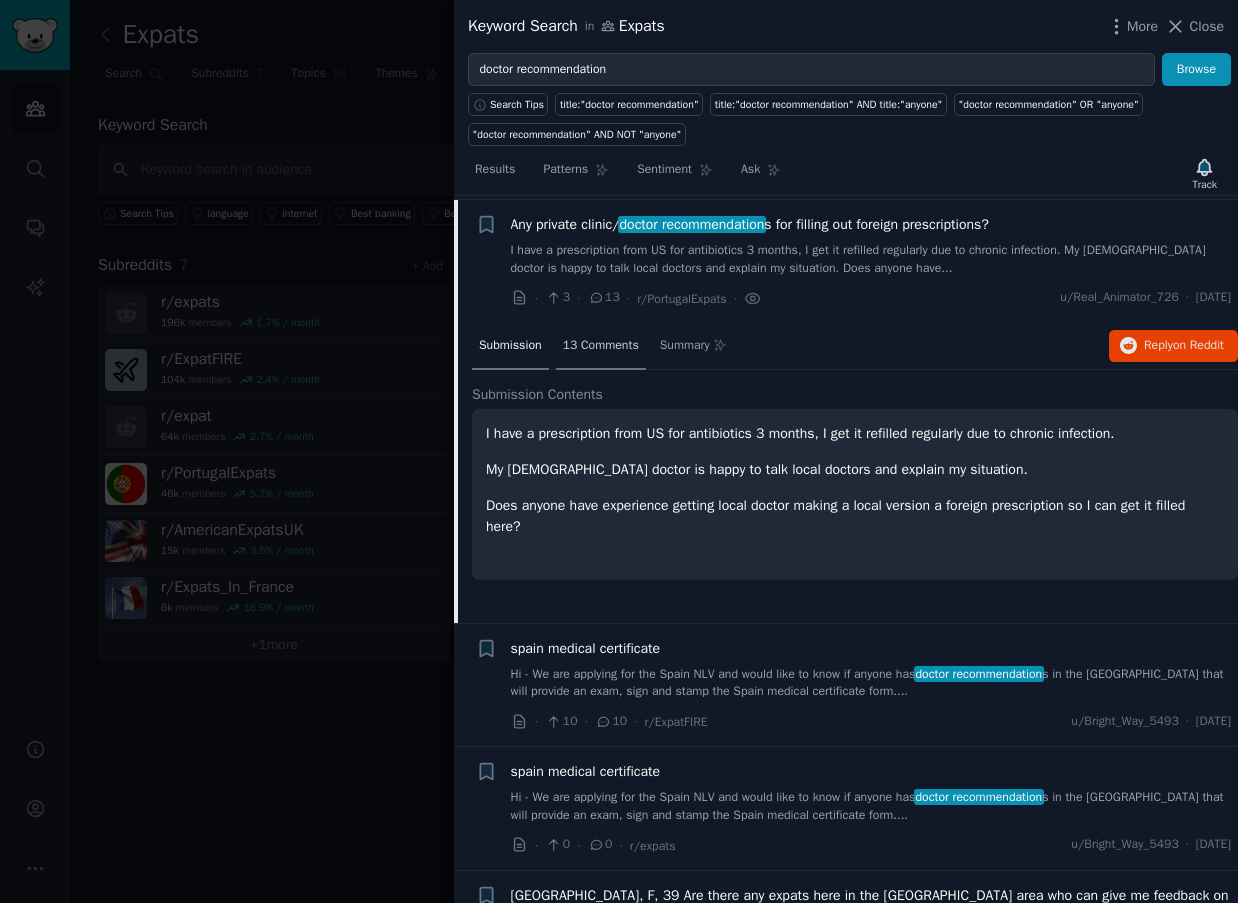 click on "13 Comments" at bounding box center (601, 346) 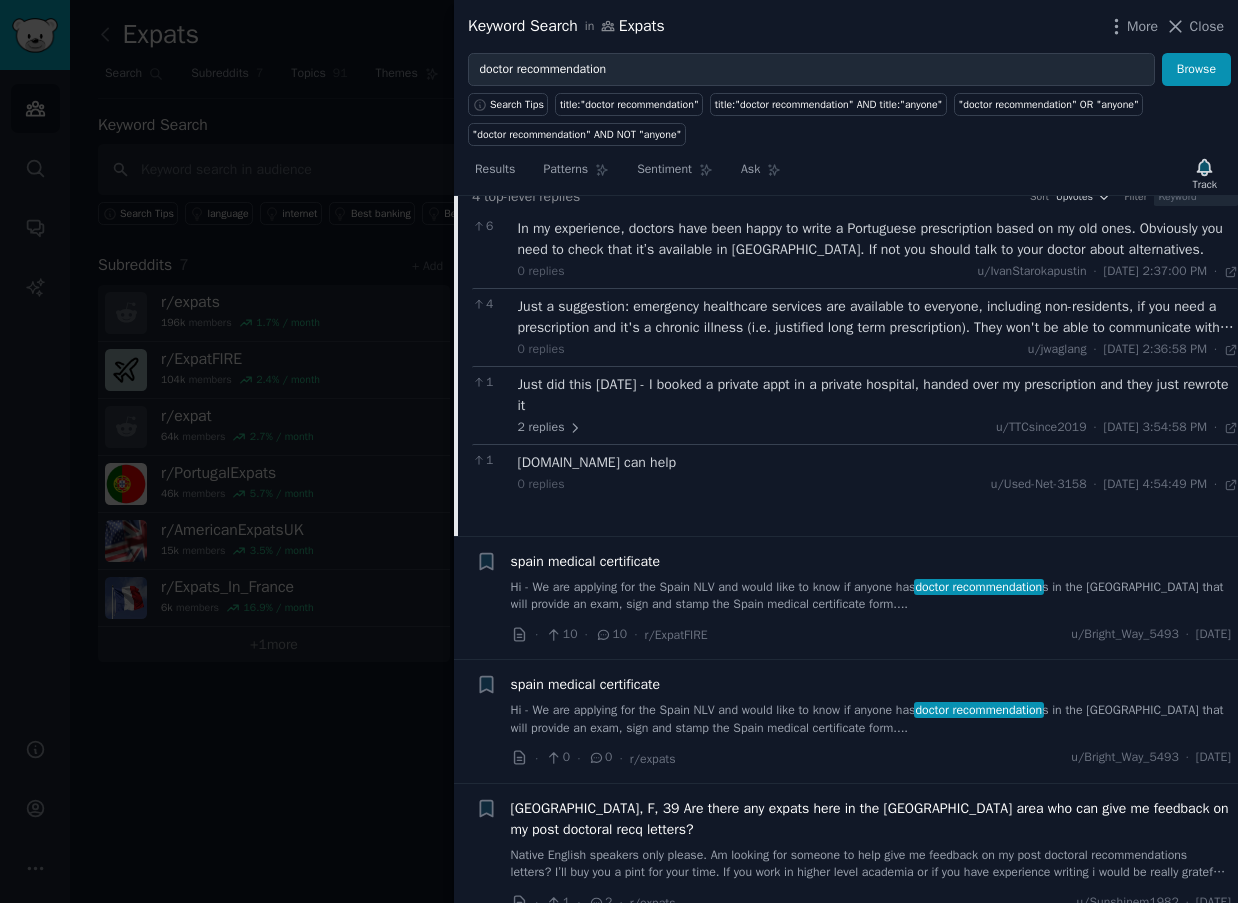 scroll, scrollTop: 598, scrollLeft: 0, axis: vertical 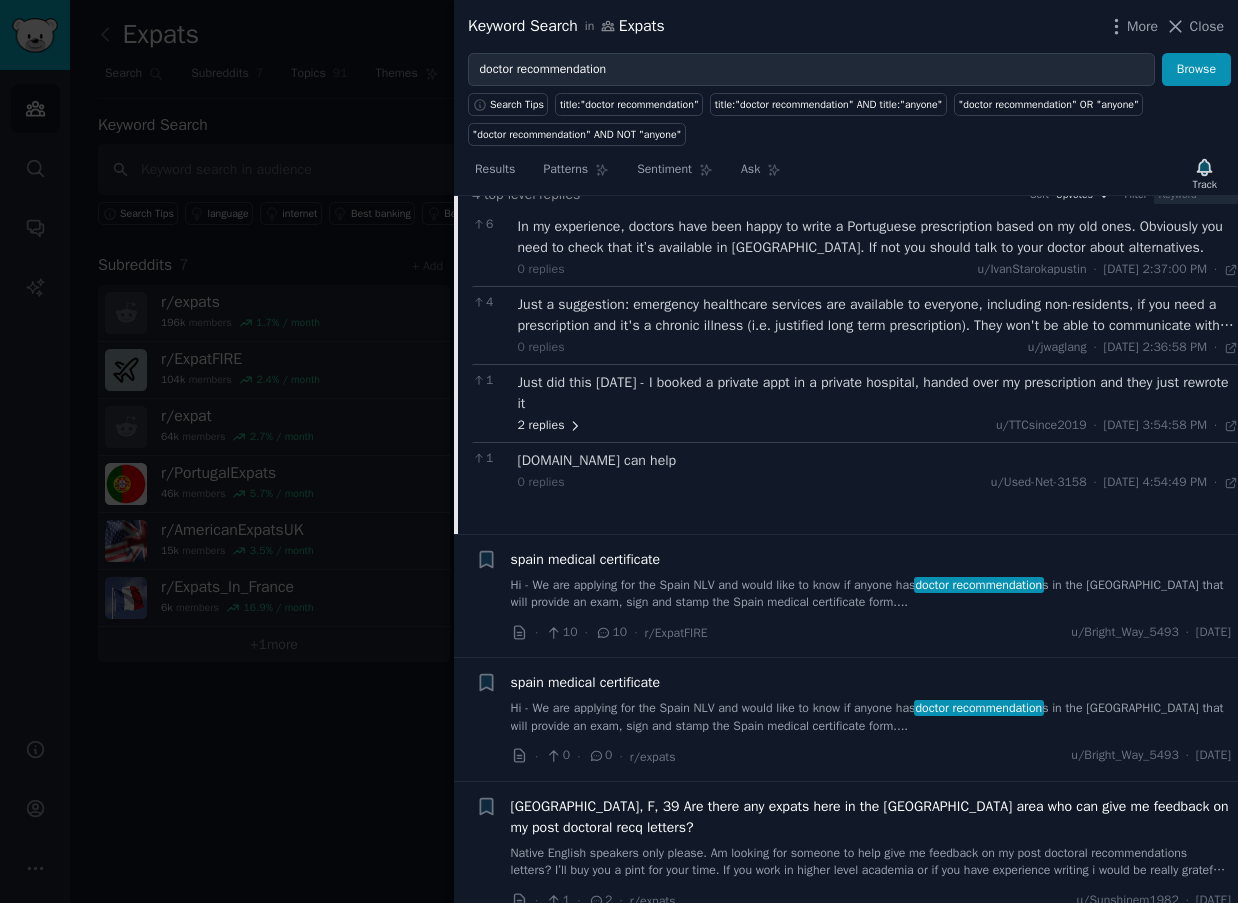 click on "2   replies" at bounding box center (550, 426) 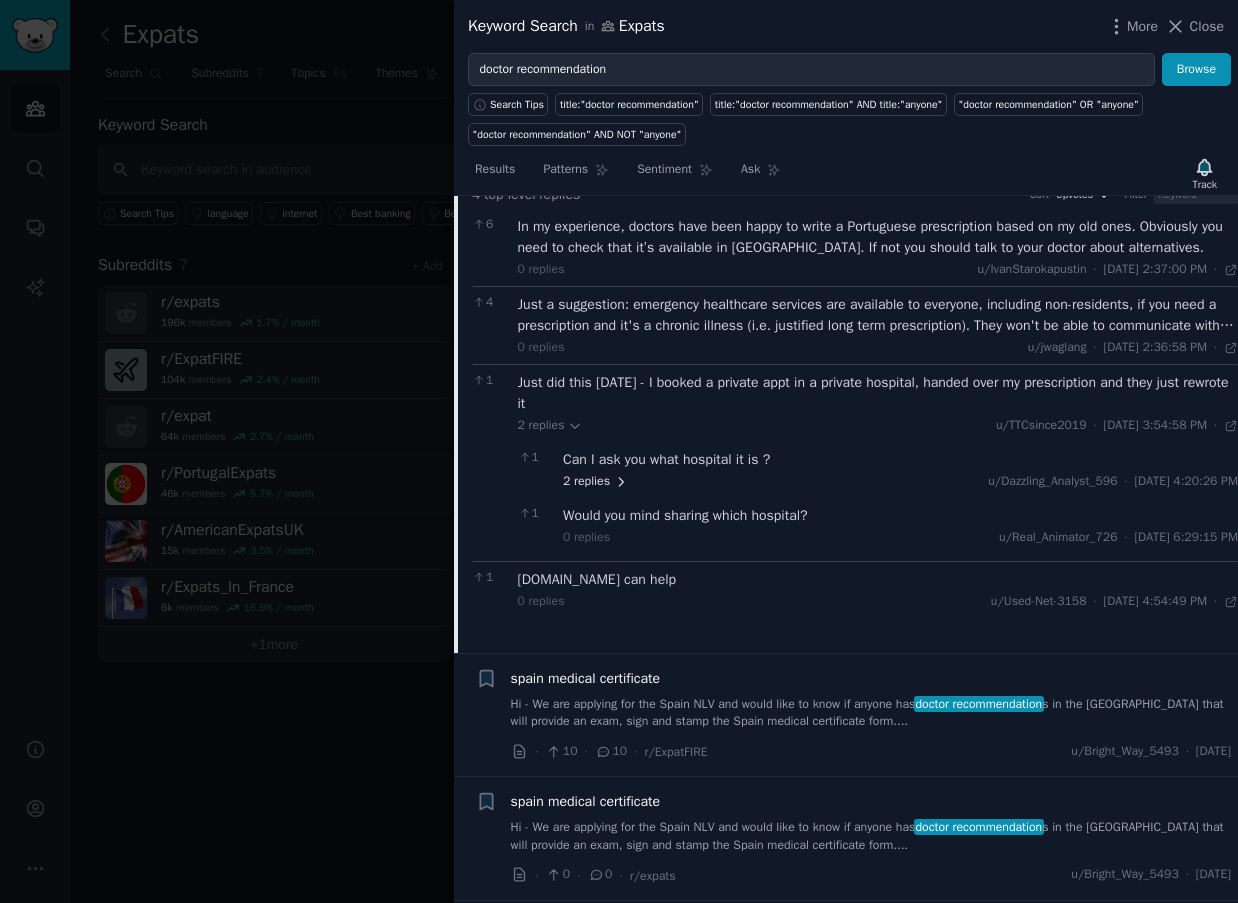 click on "2   replies" at bounding box center (595, 482) 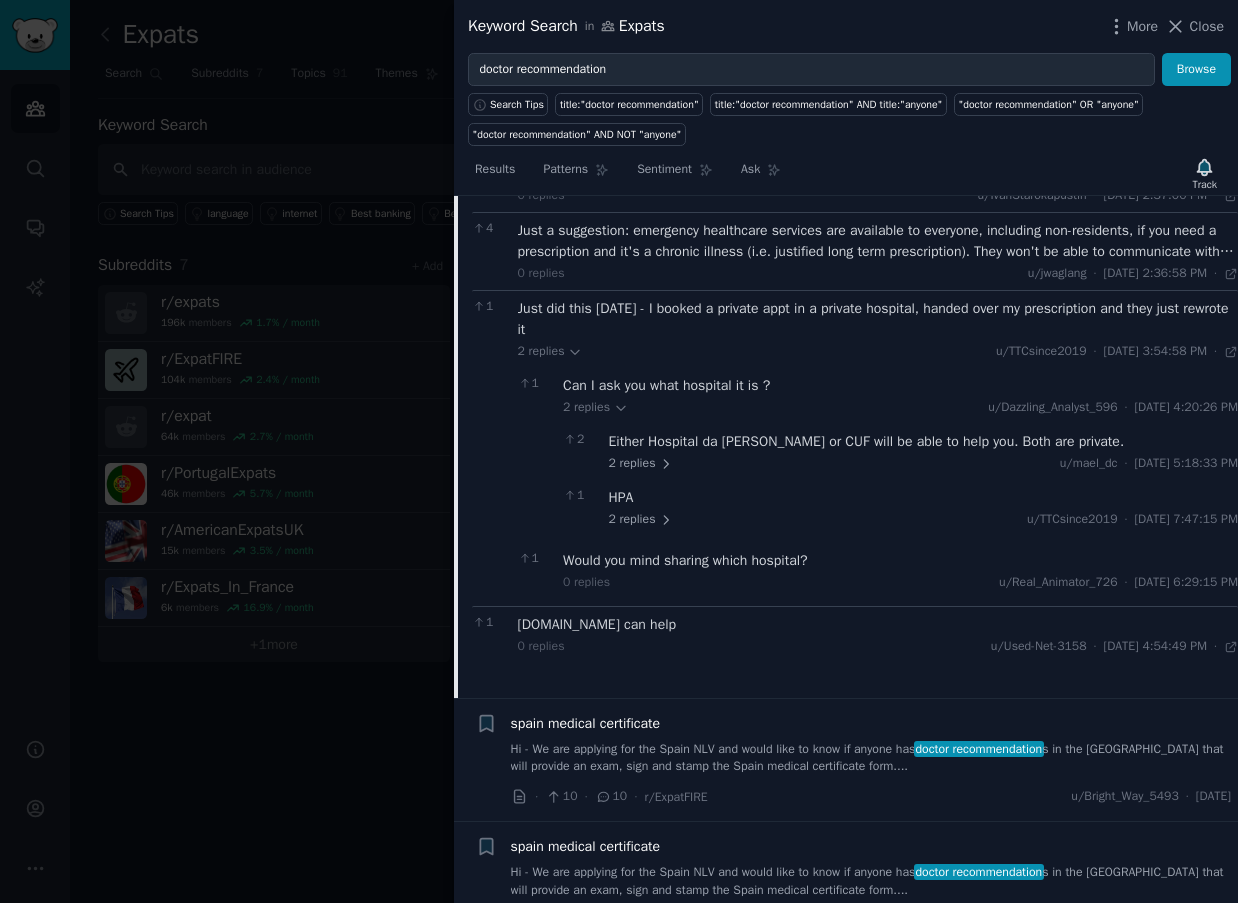 scroll, scrollTop: 676, scrollLeft: 0, axis: vertical 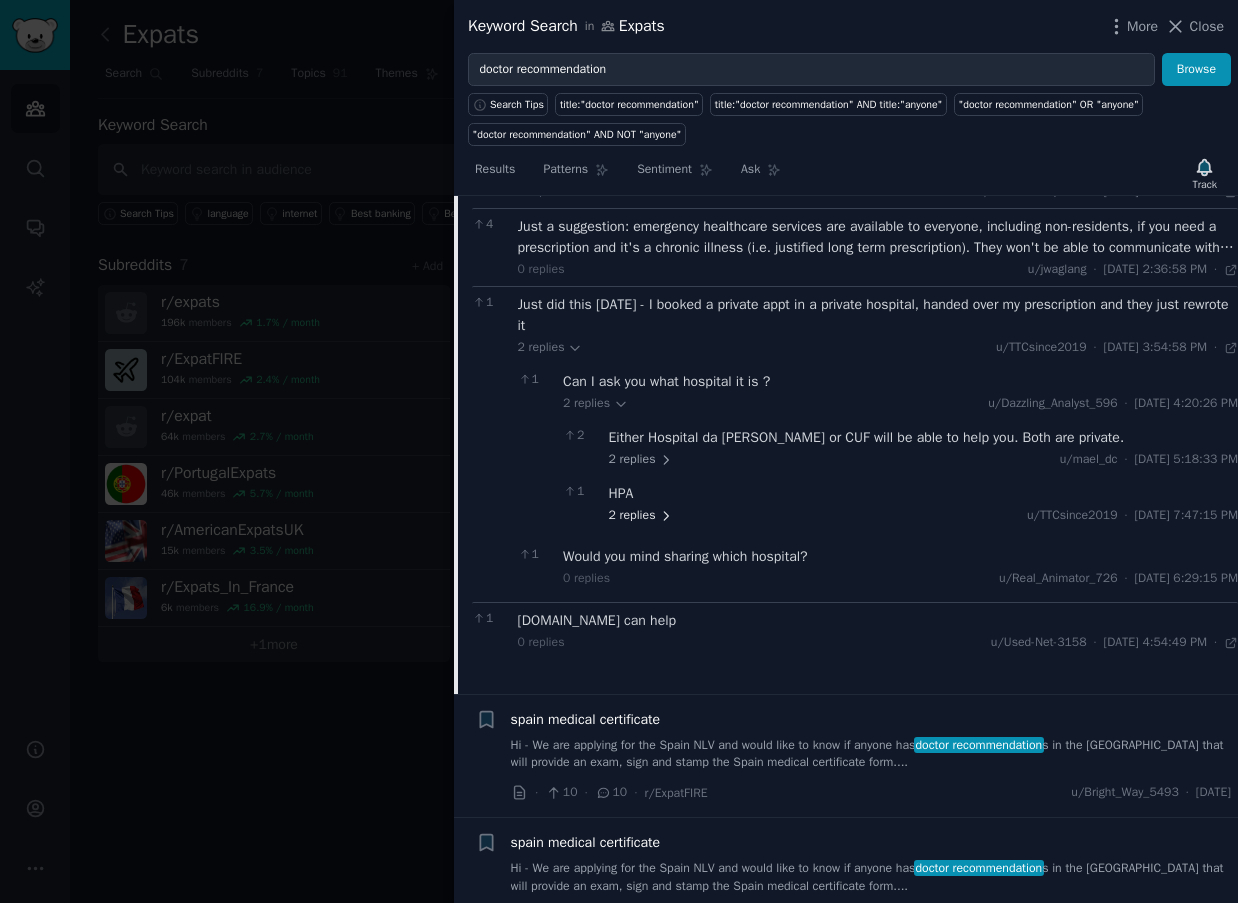 click on "2   replies" at bounding box center [641, 516] 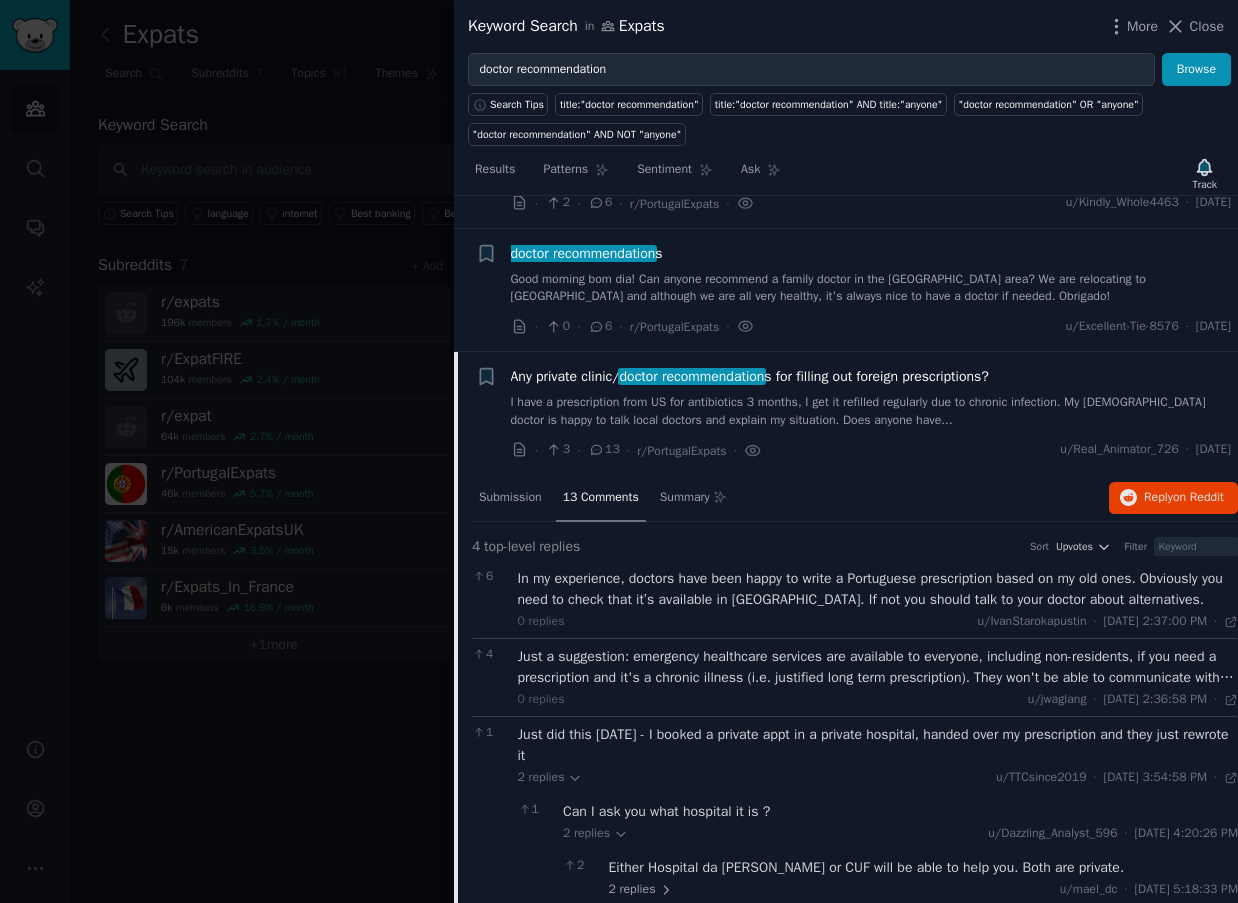 scroll, scrollTop: 230, scrollLeft: 0, axis: vertical 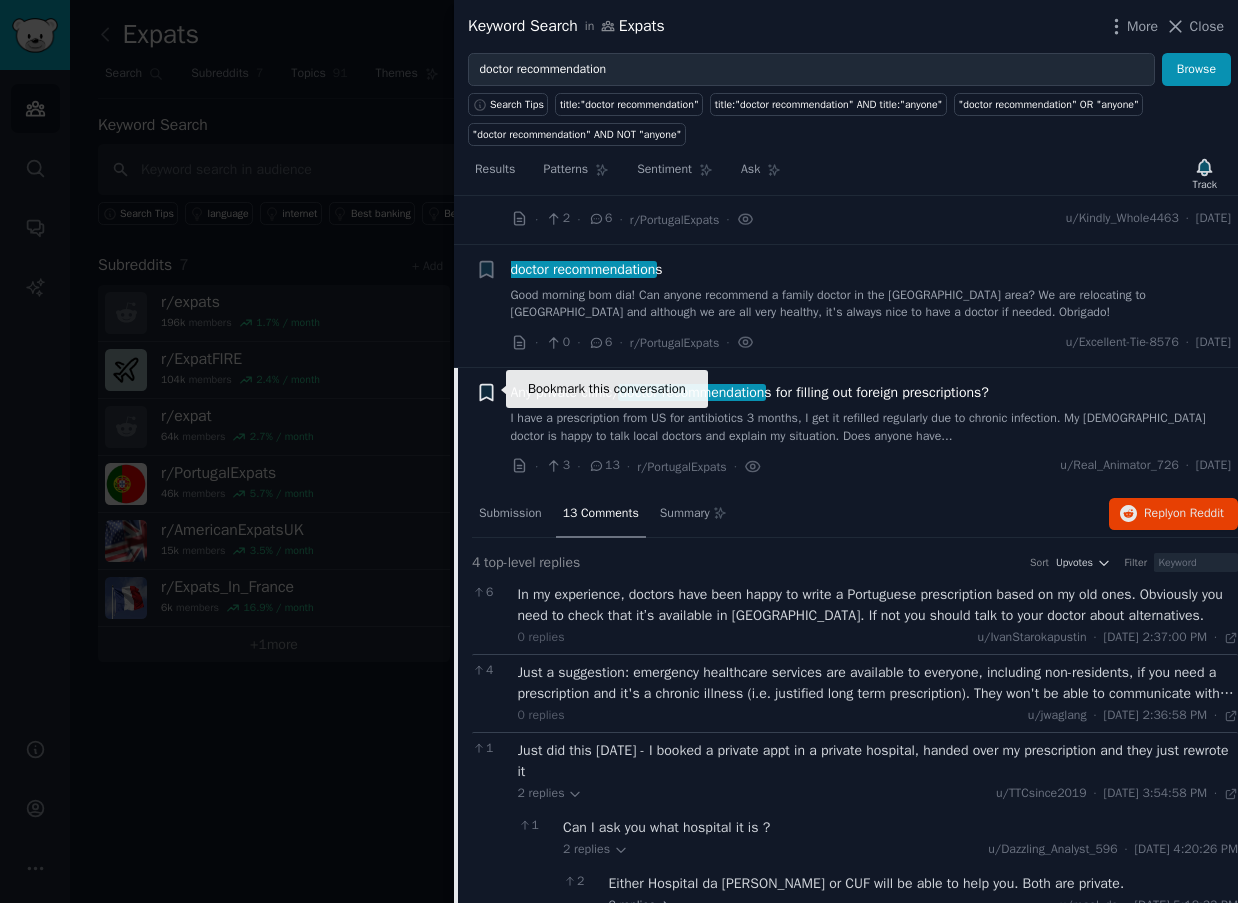 click 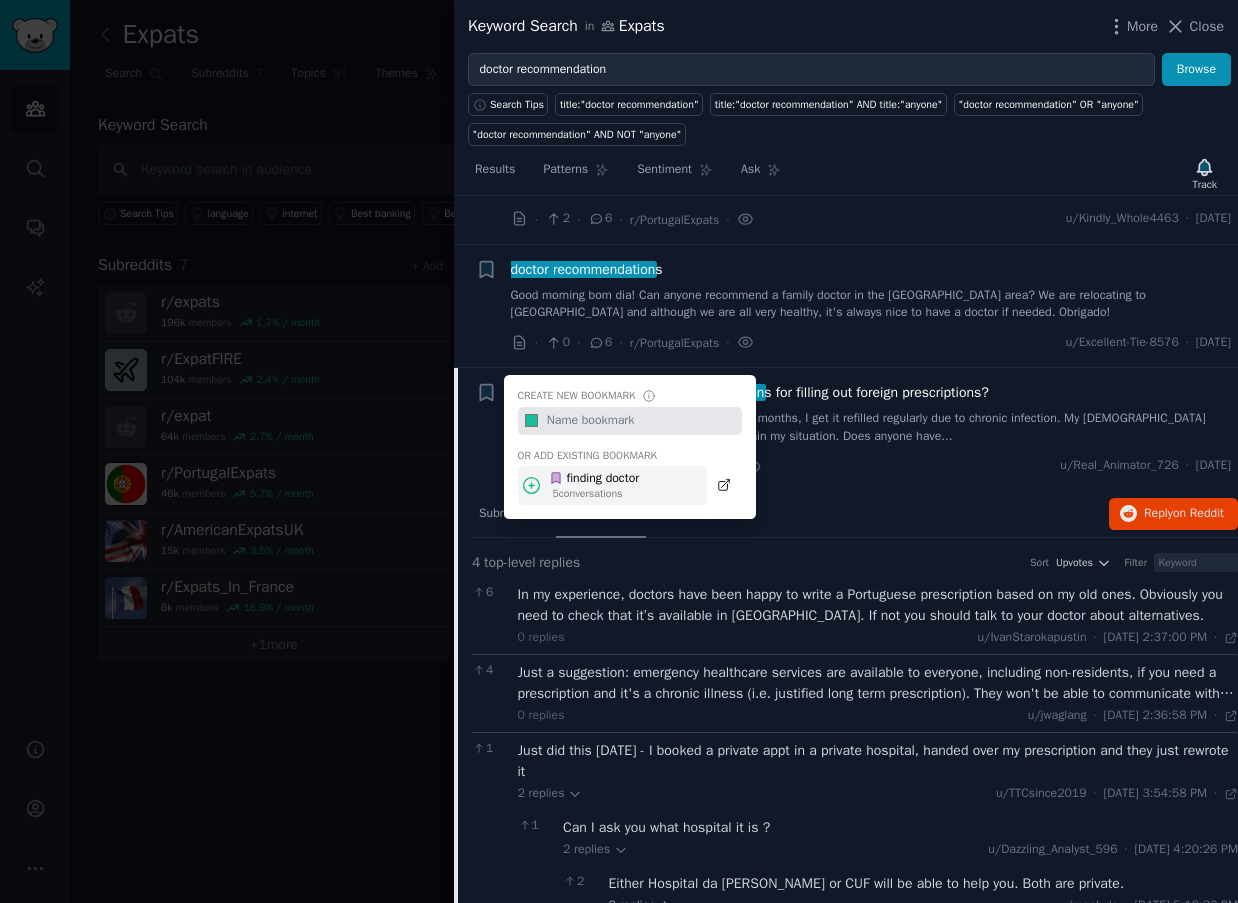 click on "finding doctor" at bounding box center [594, 479] 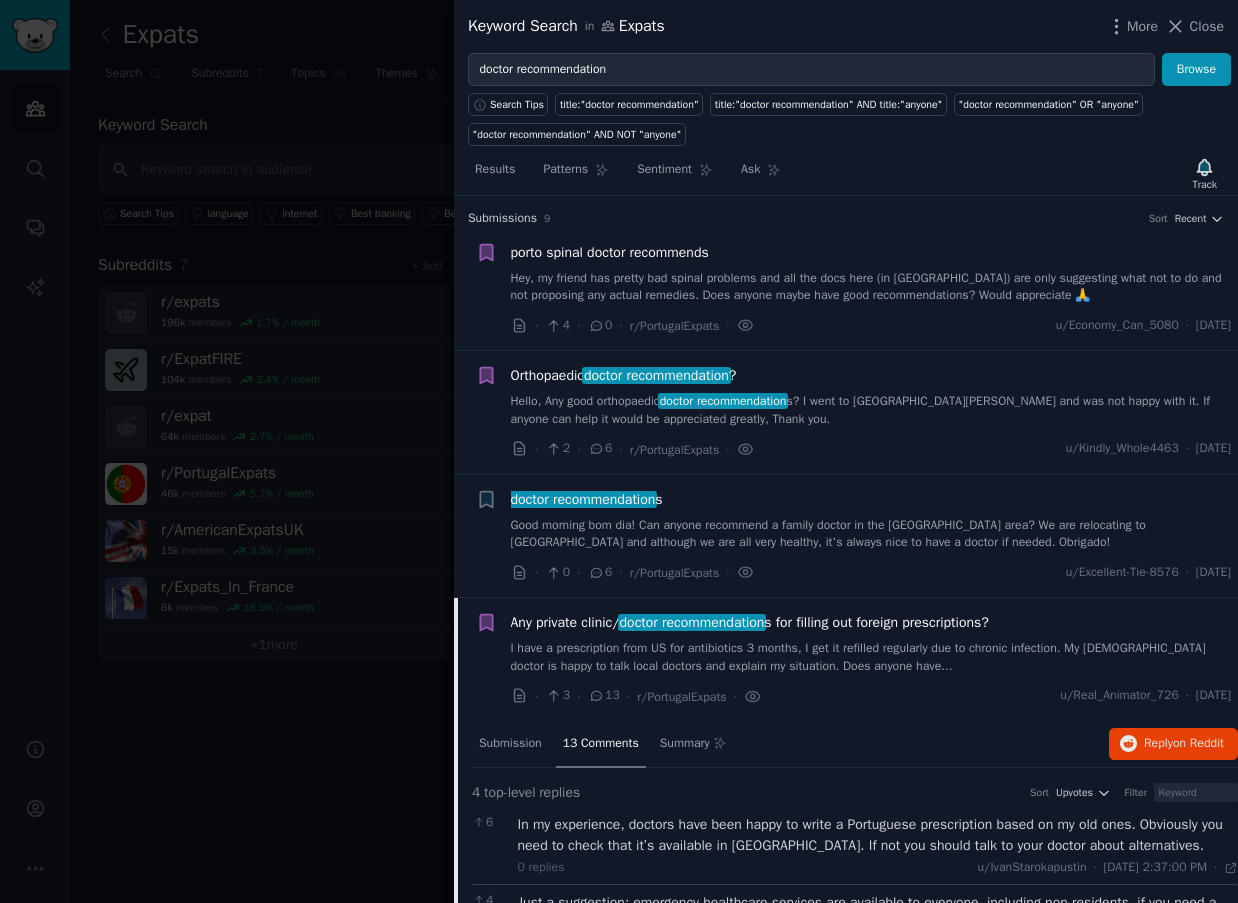 scroll, scrollTop: 0, scrollLeft: 0, axis: both 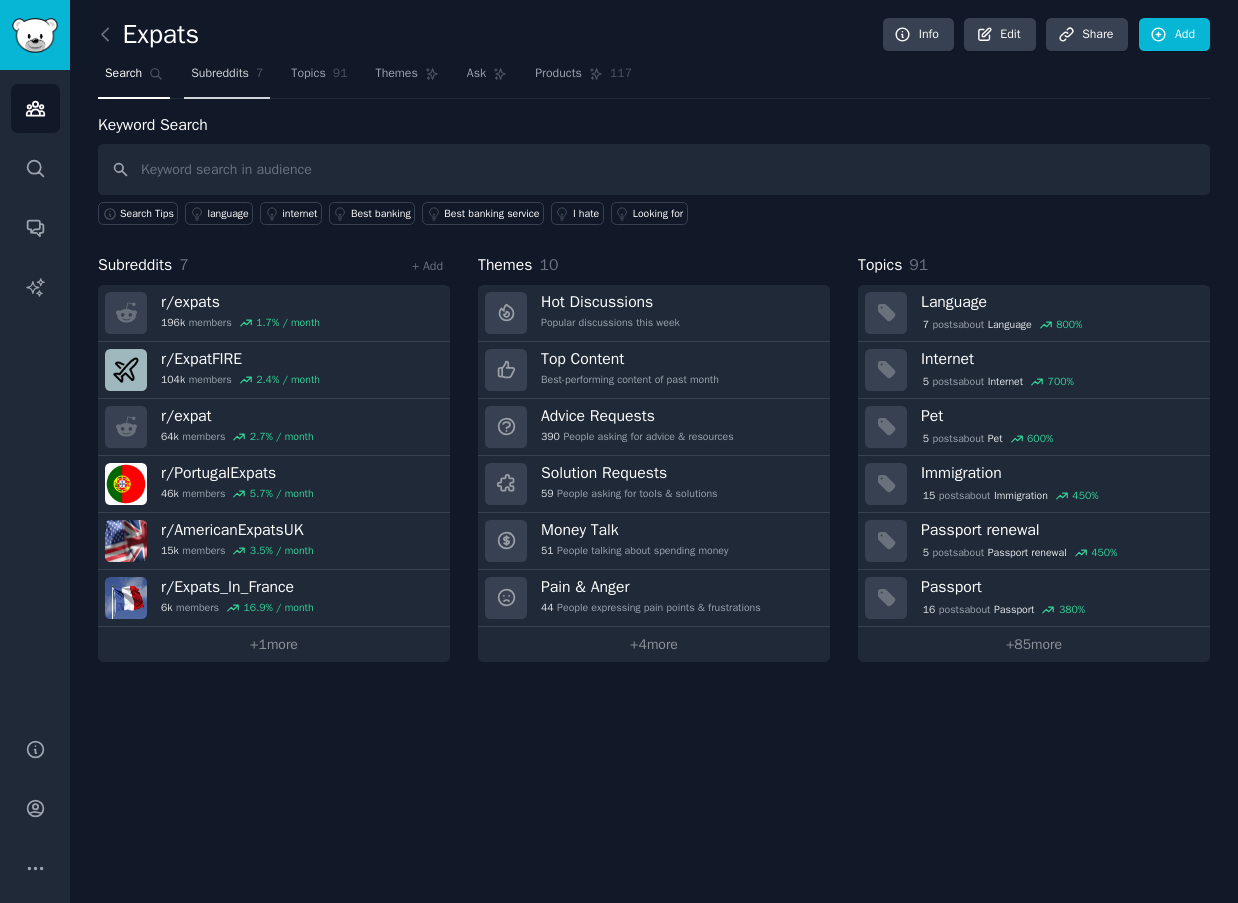 click on "Subreddits 7" at bounding box center (227, 78) 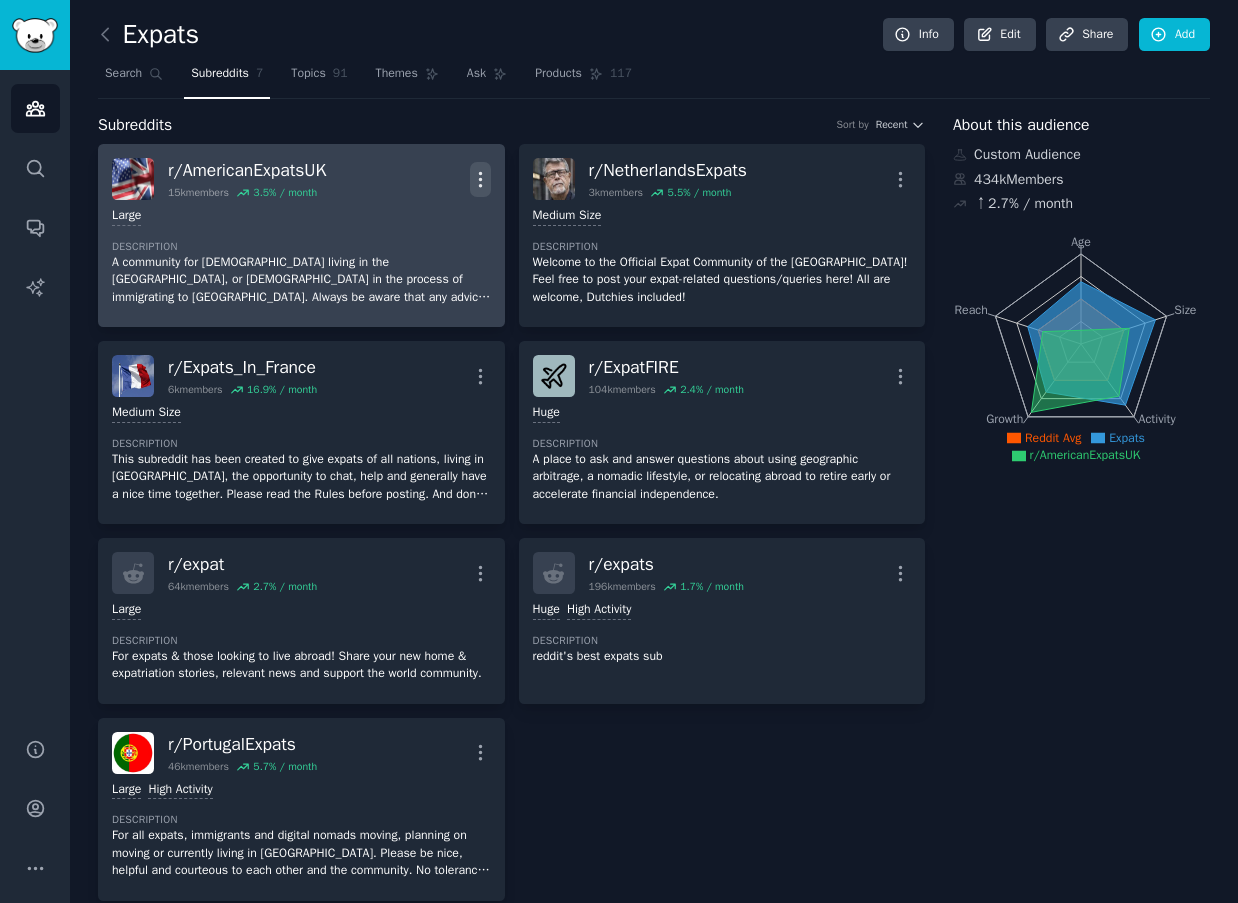 scroll, scrollTop: 0, scrollLeft: 0, axis: both 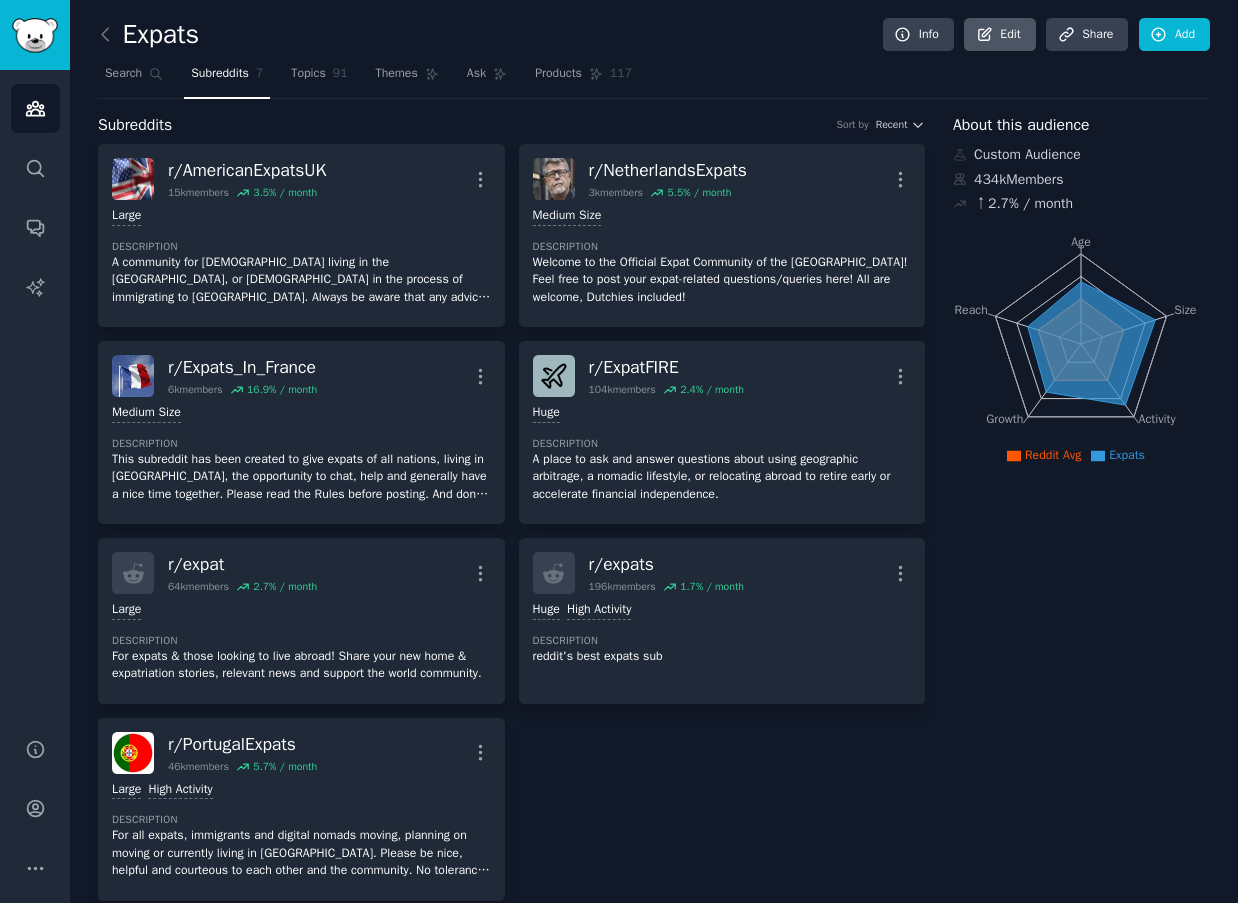 click on "Edit" at bounding box center [999, 35] 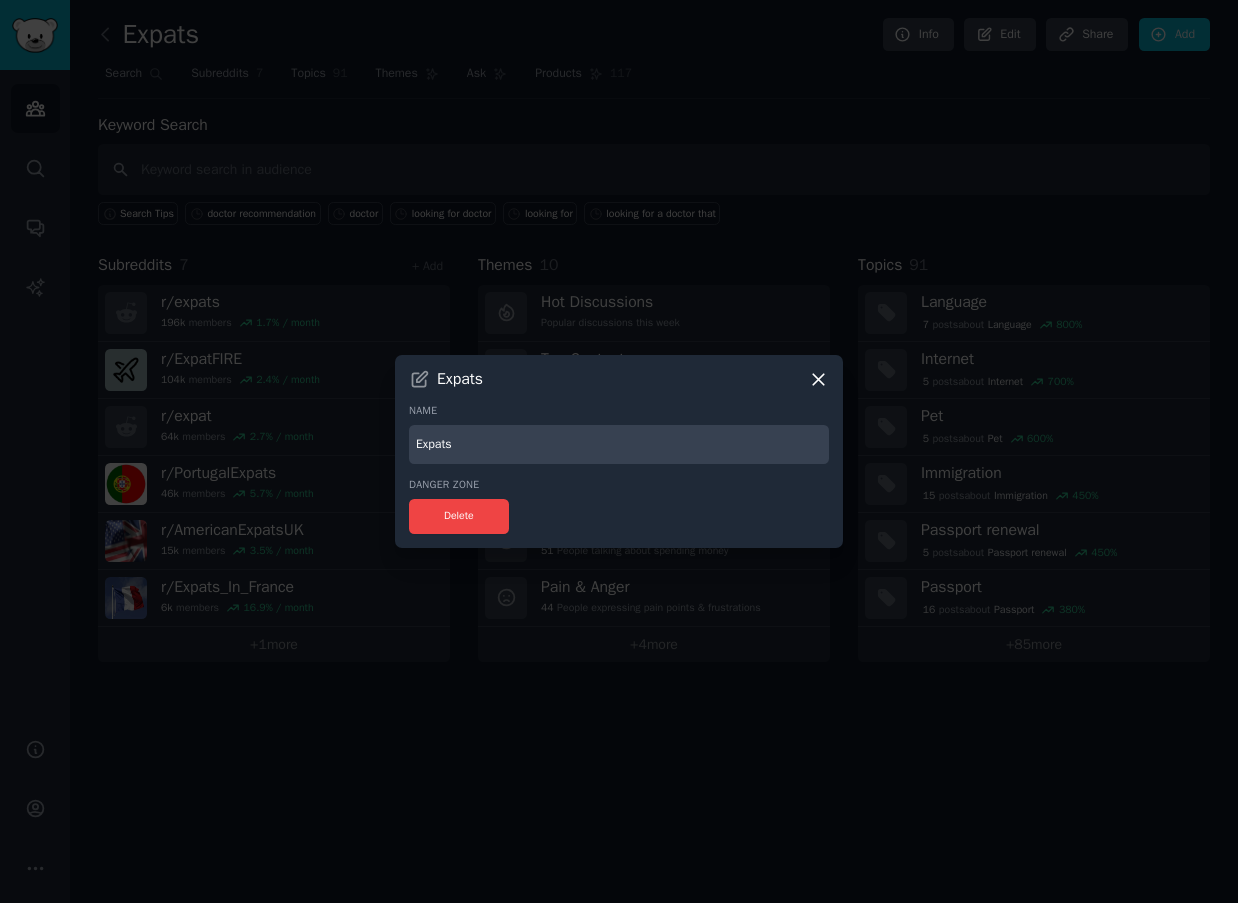 click 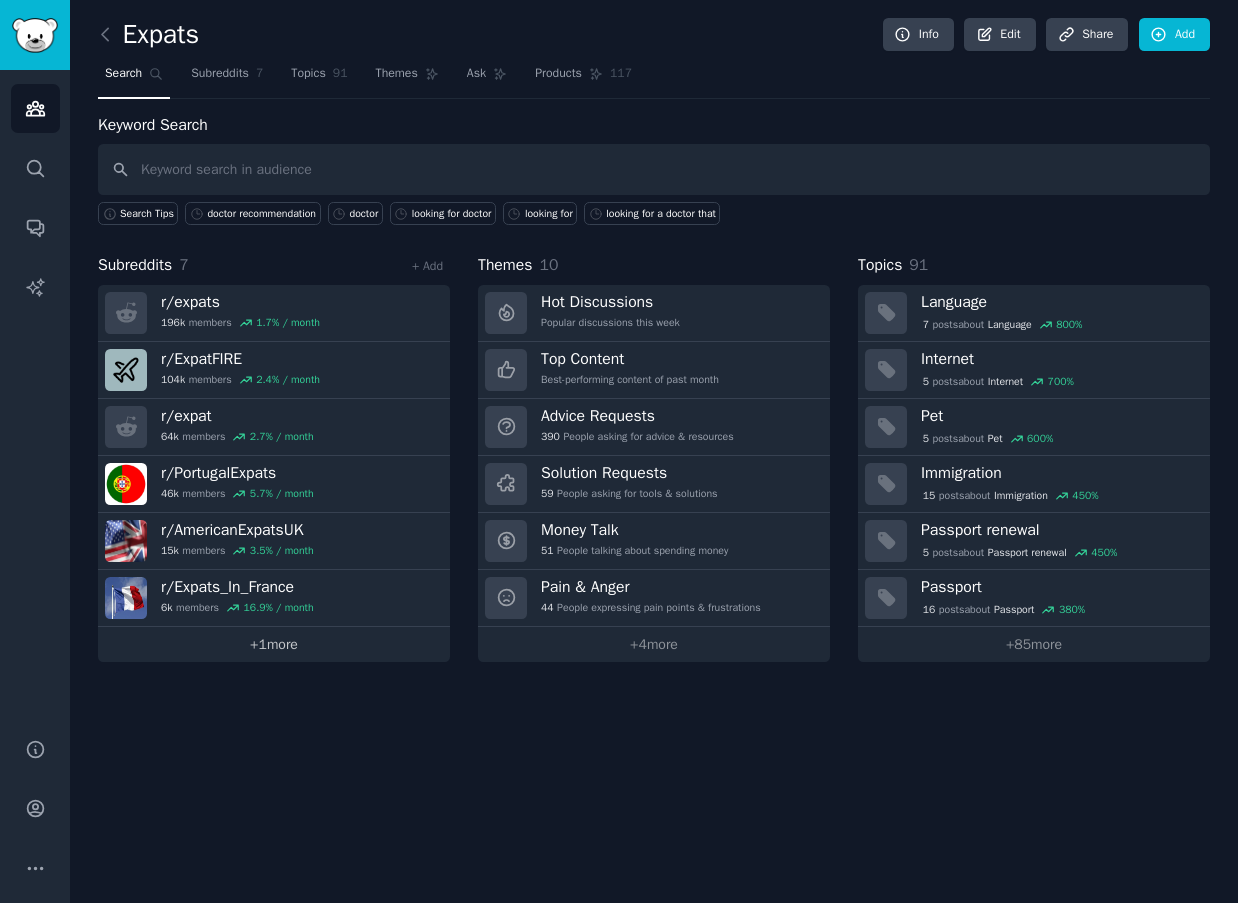 click on "+  1  more" at bounding box center (274, 644) 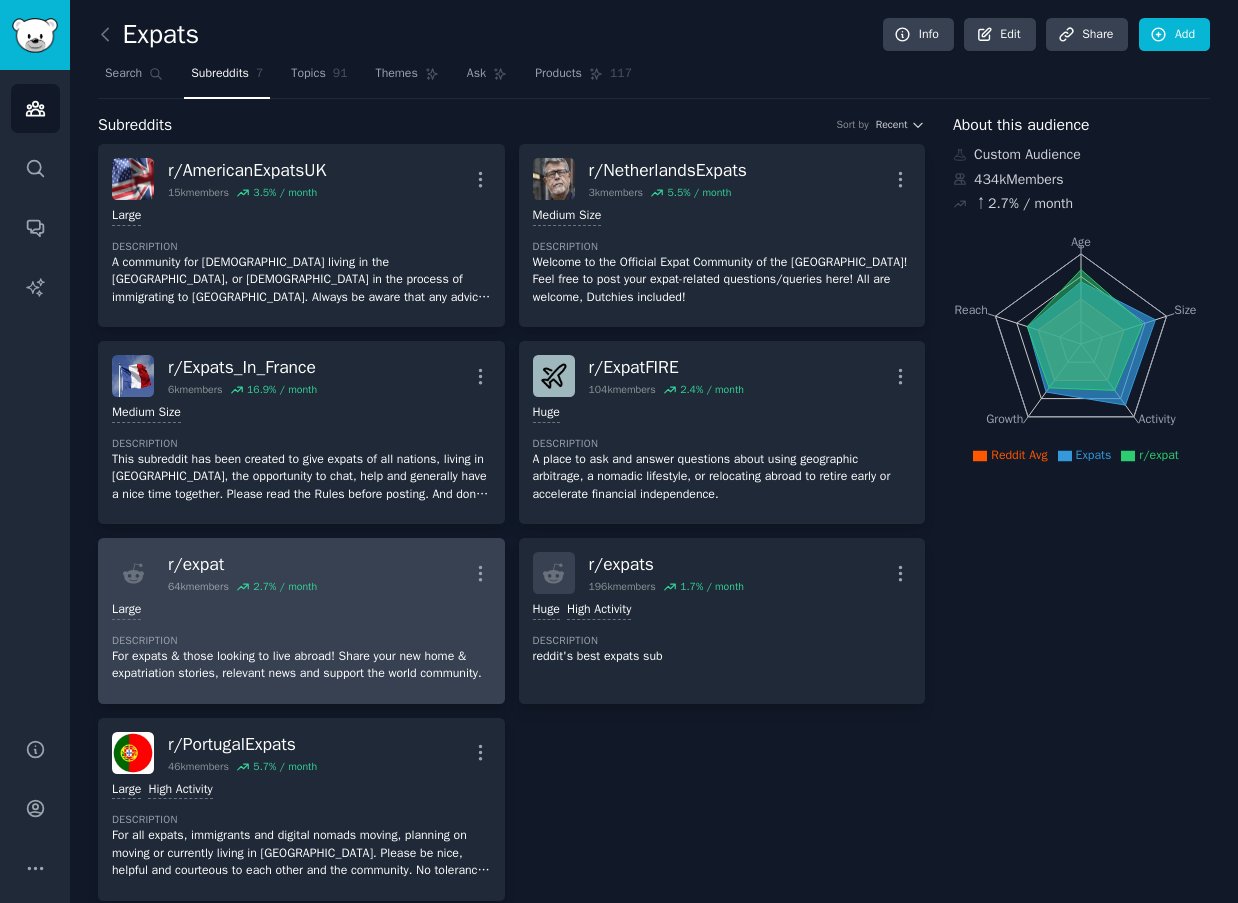 scroll, scrollTop: 0, scrollLeft: 0, axis: both 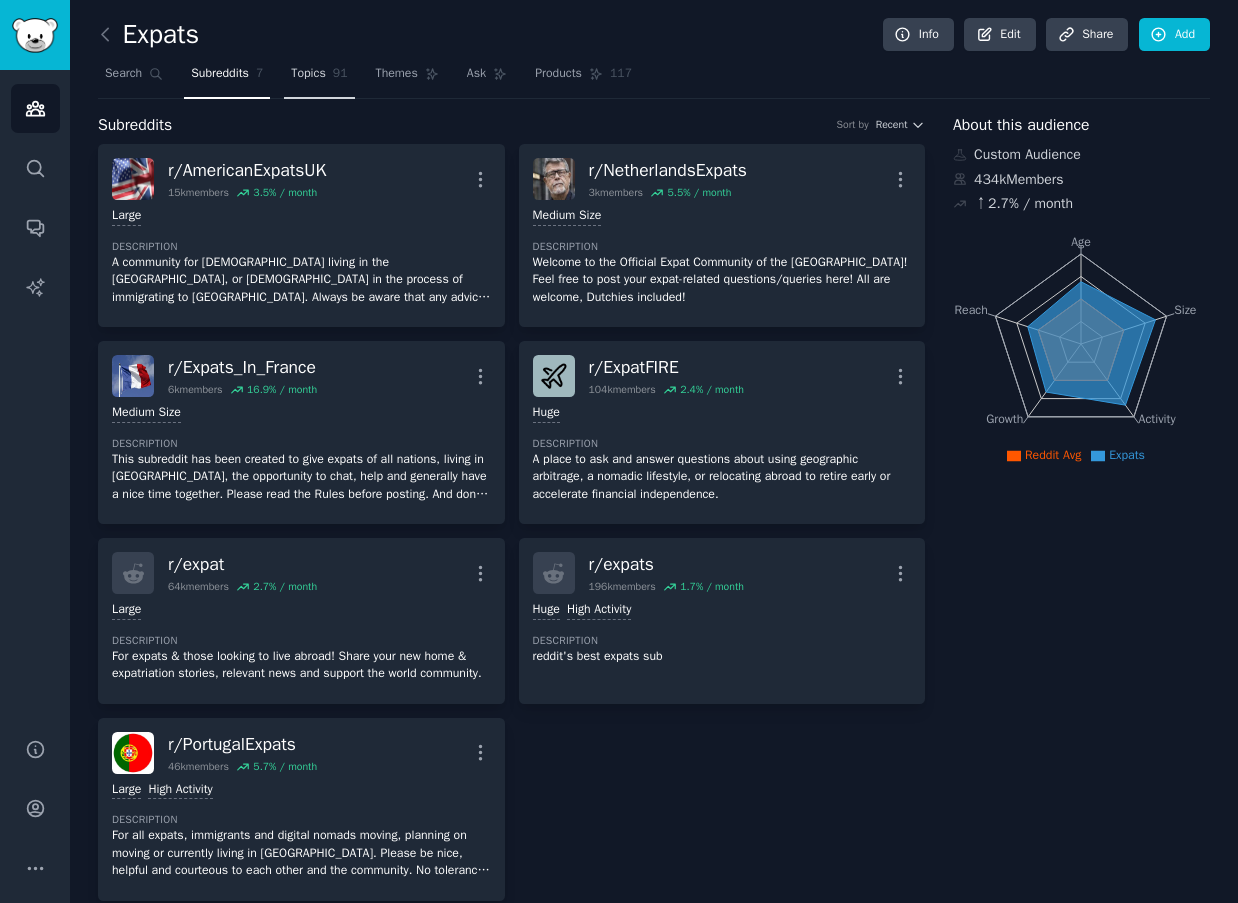 click on "91" 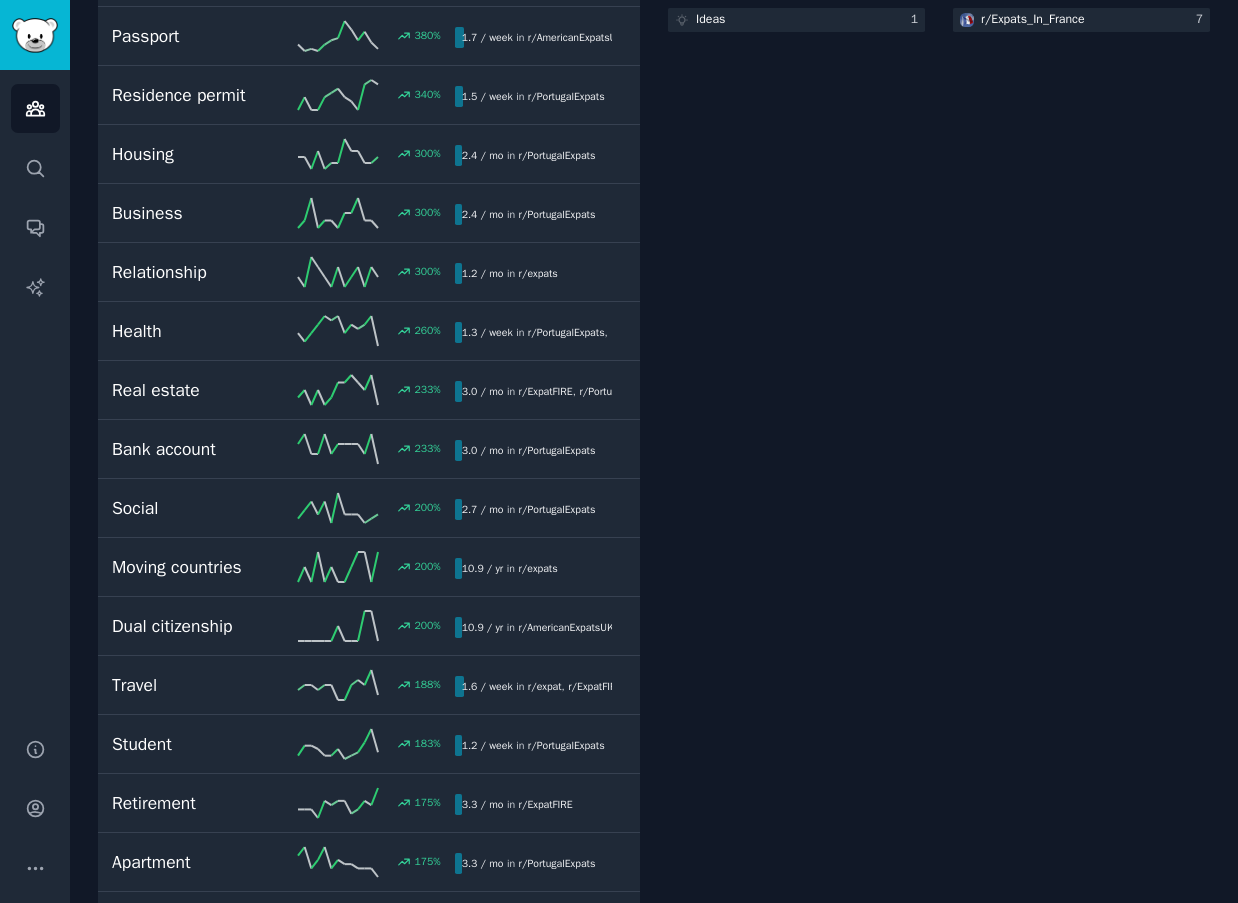 scroll, scrollTop: 502, scrollLeft: 0, axis: vertical 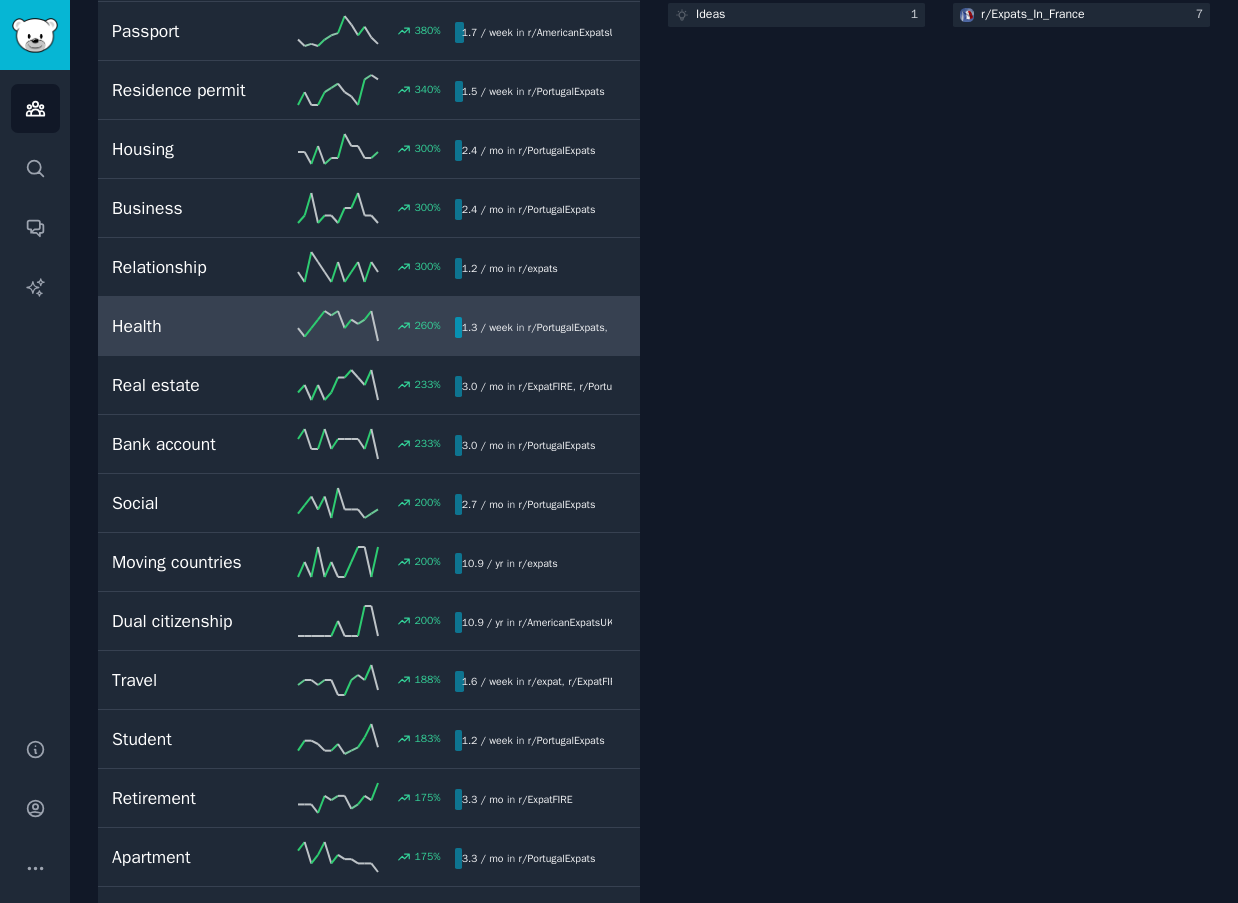 click on "Health" at bounding box center [197, 326] 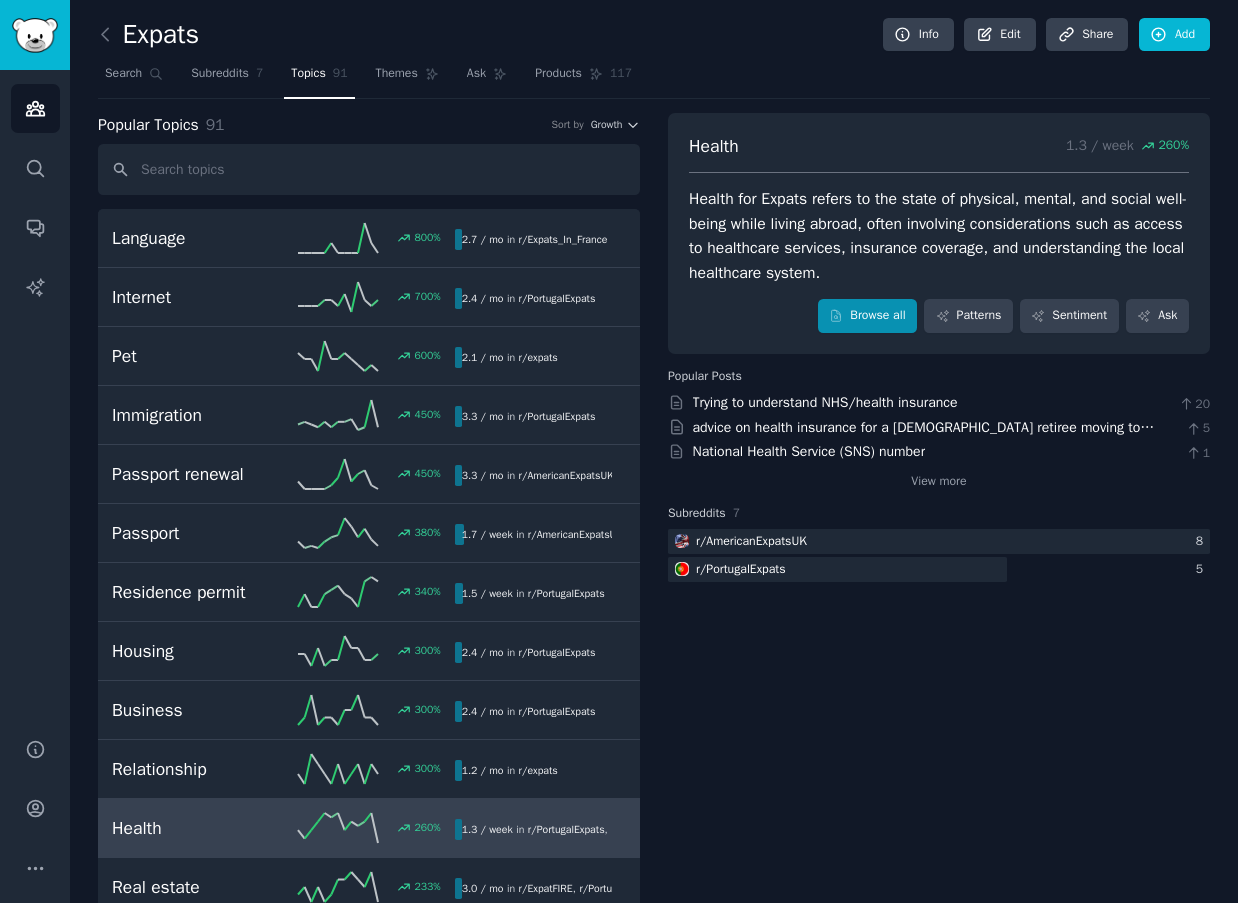 scroll, scrollTop: 0, scrollLeft: 0, axis: both 